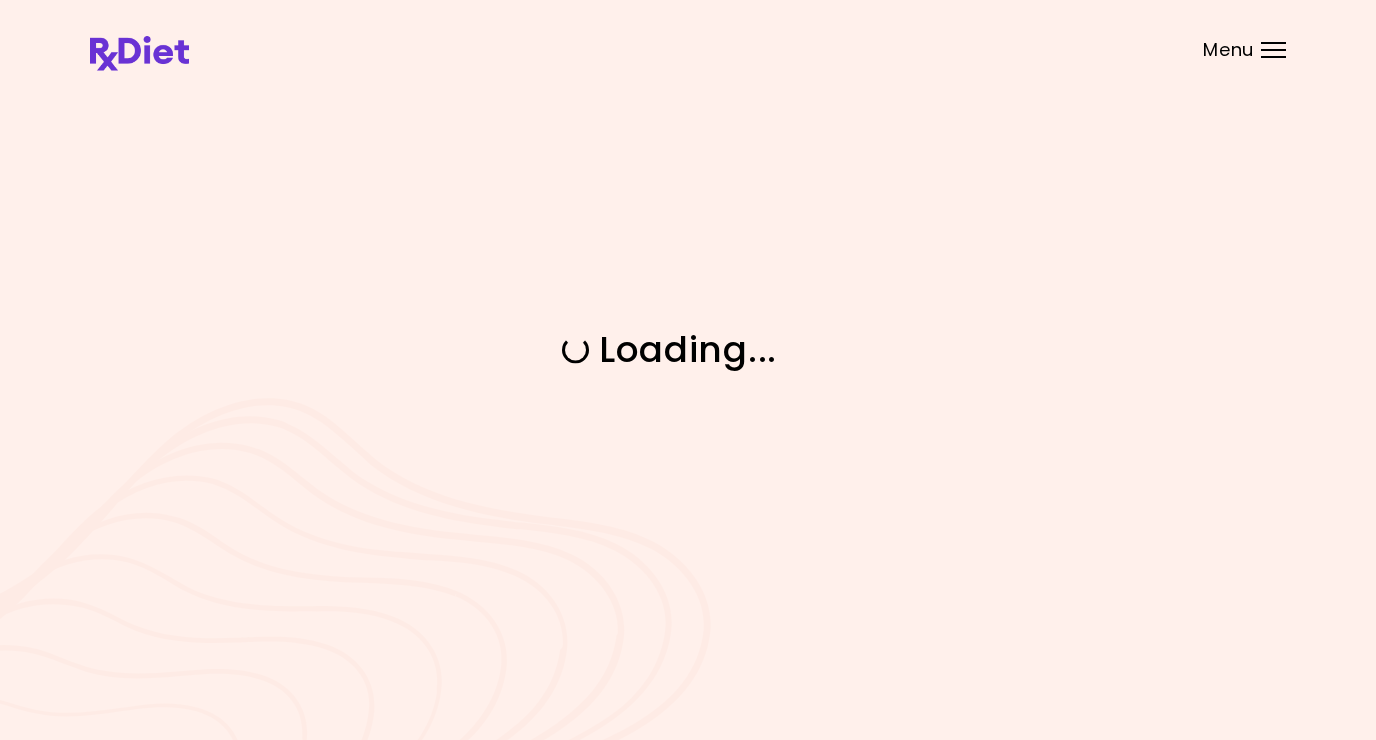 scroll, scrollTop: 0, scrollLeft: 0, axis: both 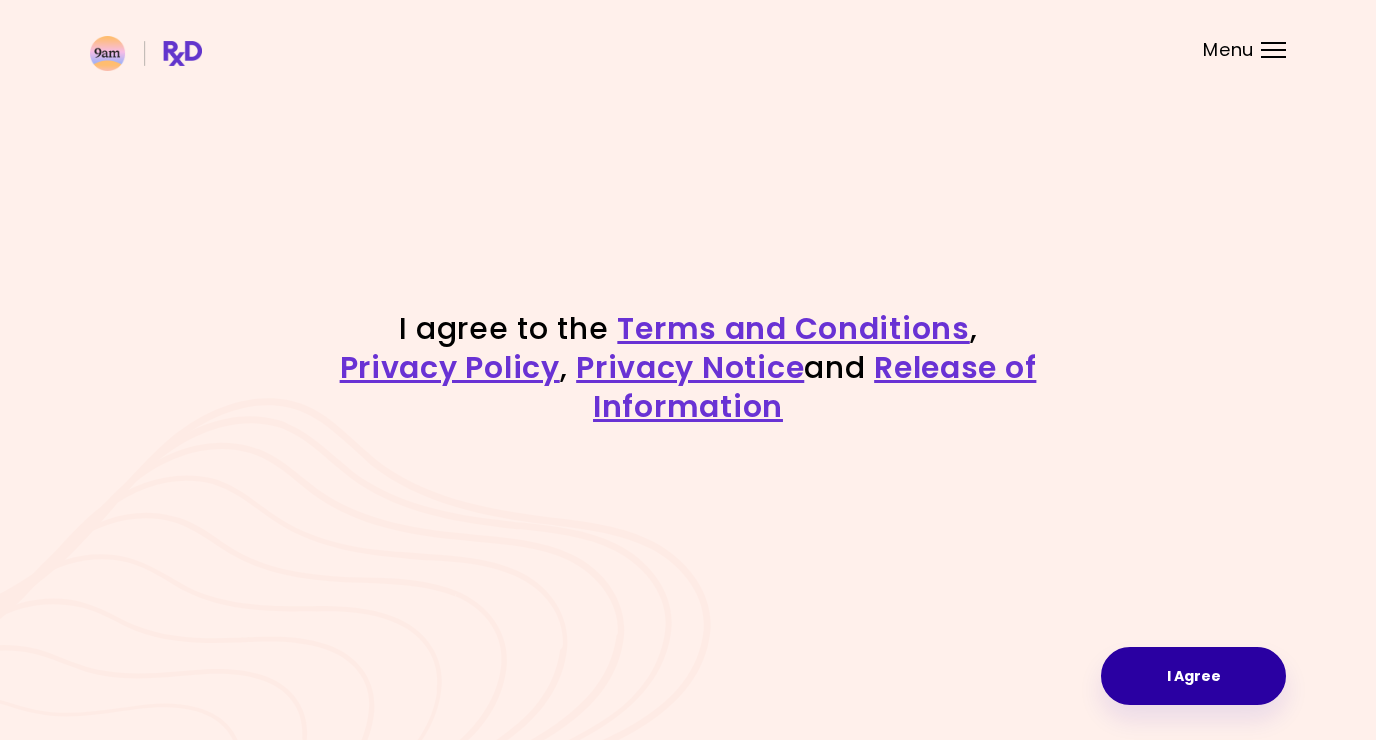 click on "I Agree" at bounding box center (1193, 676) 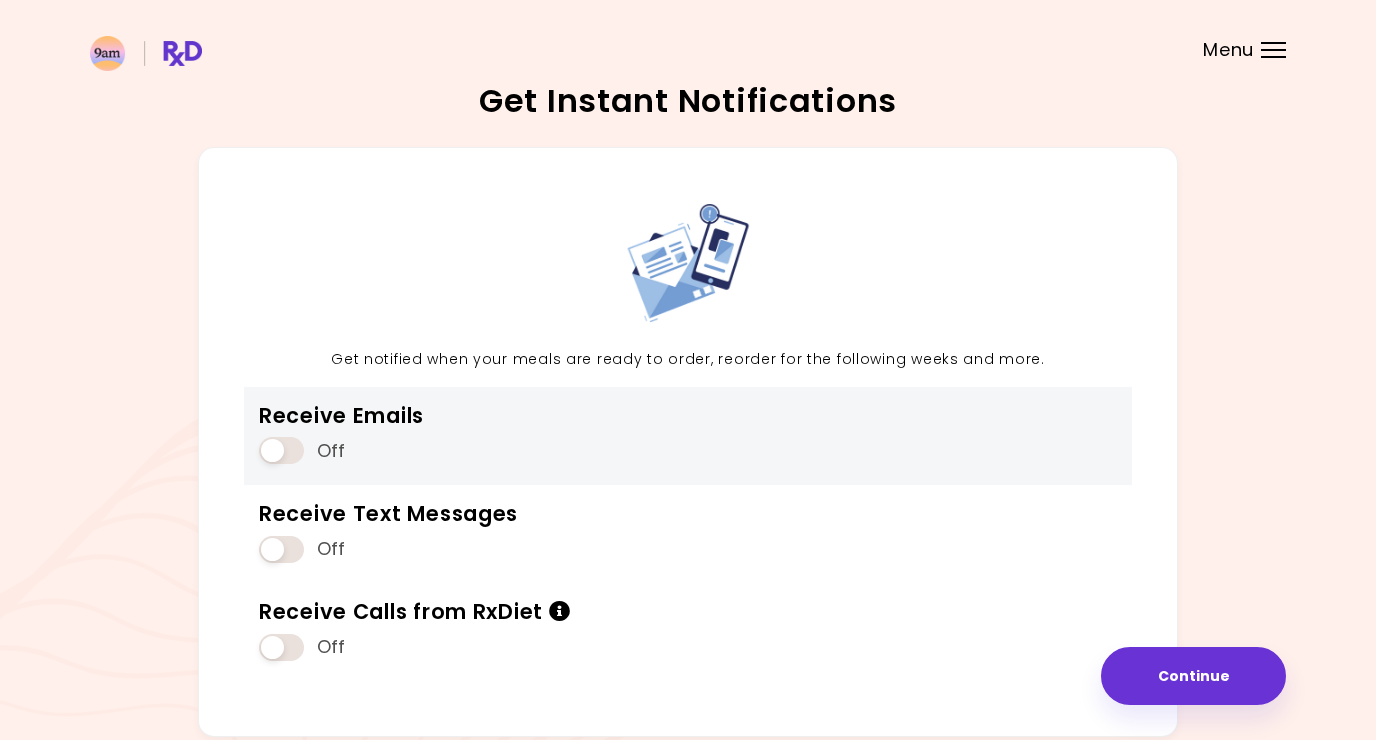 click at bounding box center (281, 450) 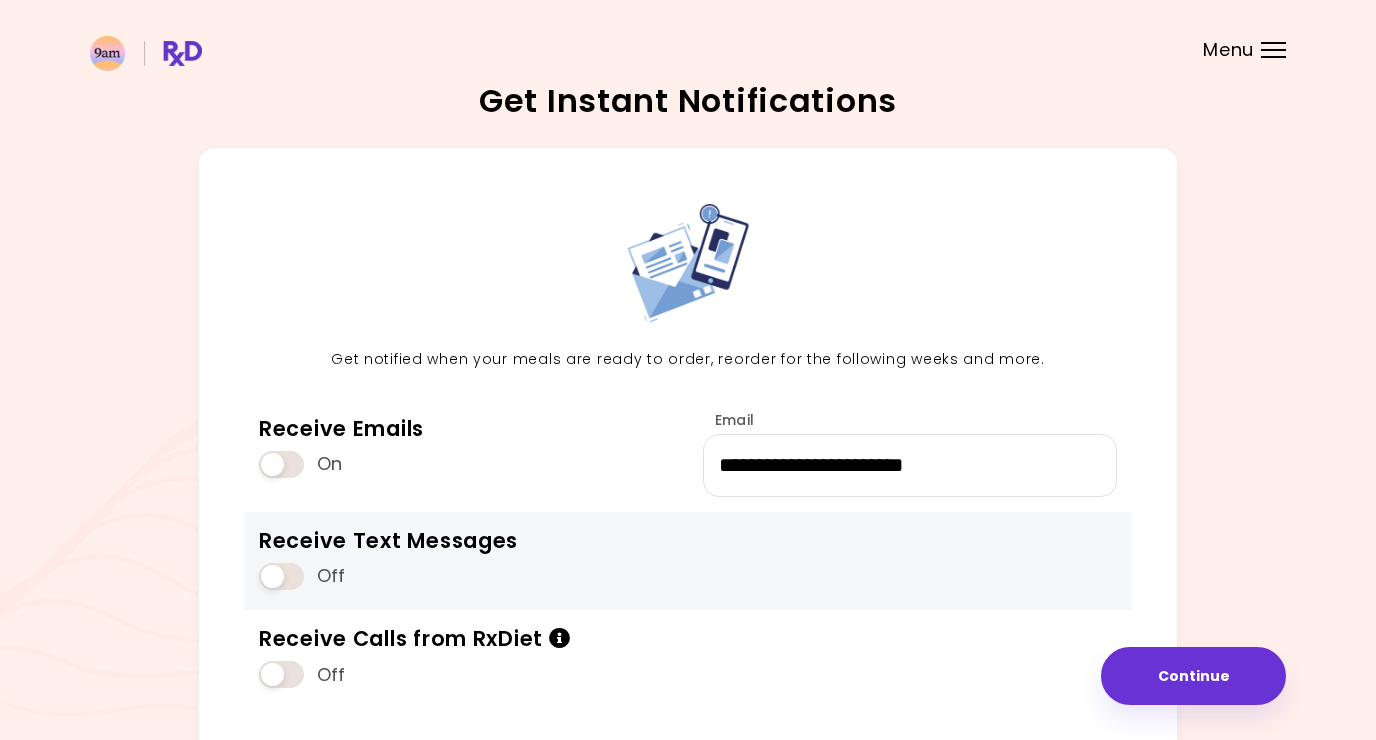 click at bounding box center [281, 576] 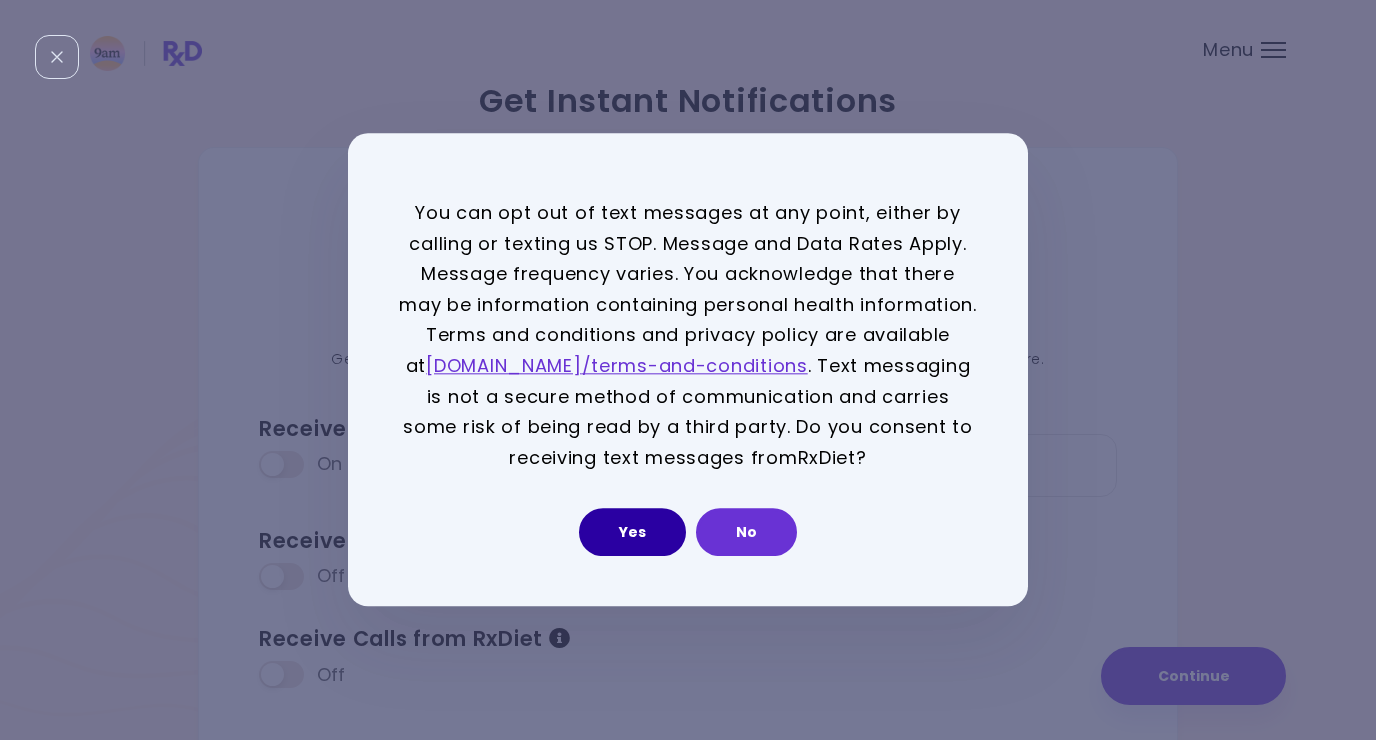 click on "Yes" at bounding box center (632, 533) 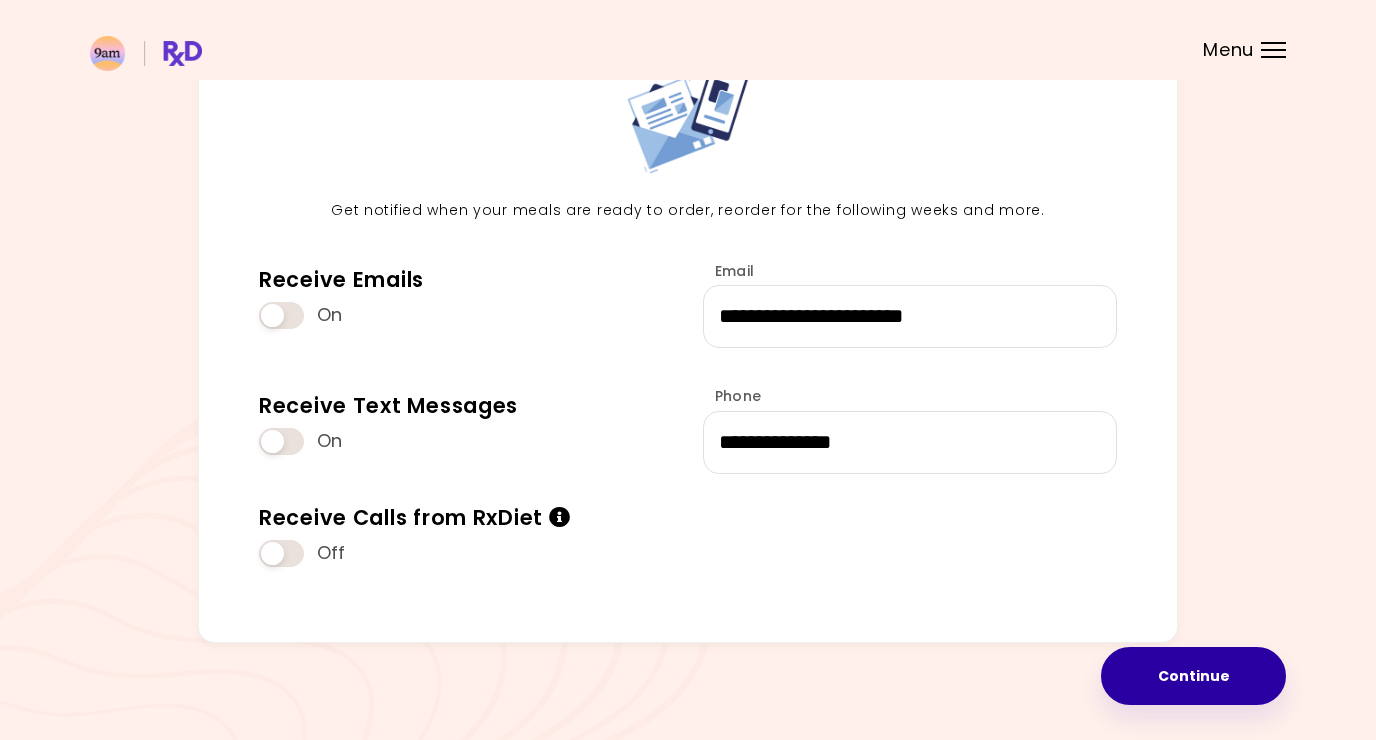 scroll, scrollTop: 148, scrollLeft: 0, axis: vertical 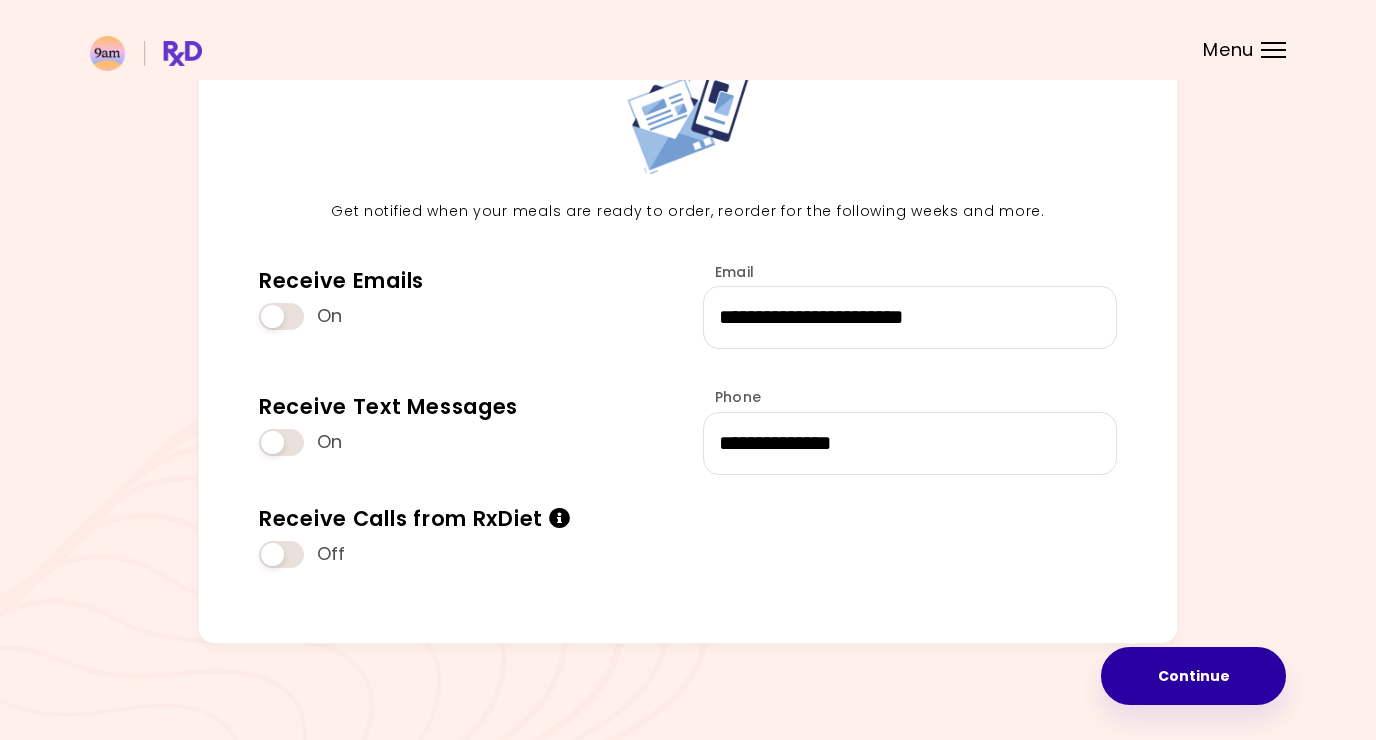click on "Continue" at bounding box center (1193, 676) 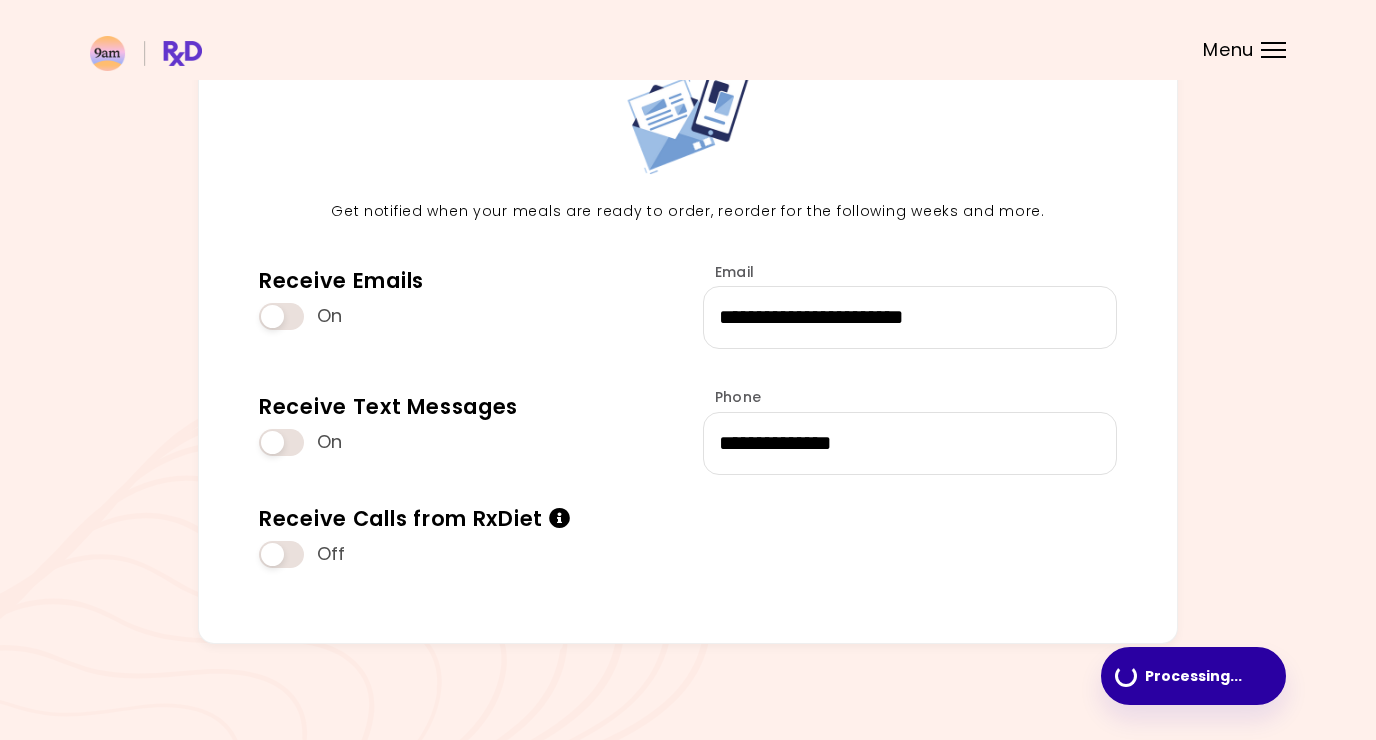 scroll, scrollTop: 0, scrollLeft: 0, axis: both 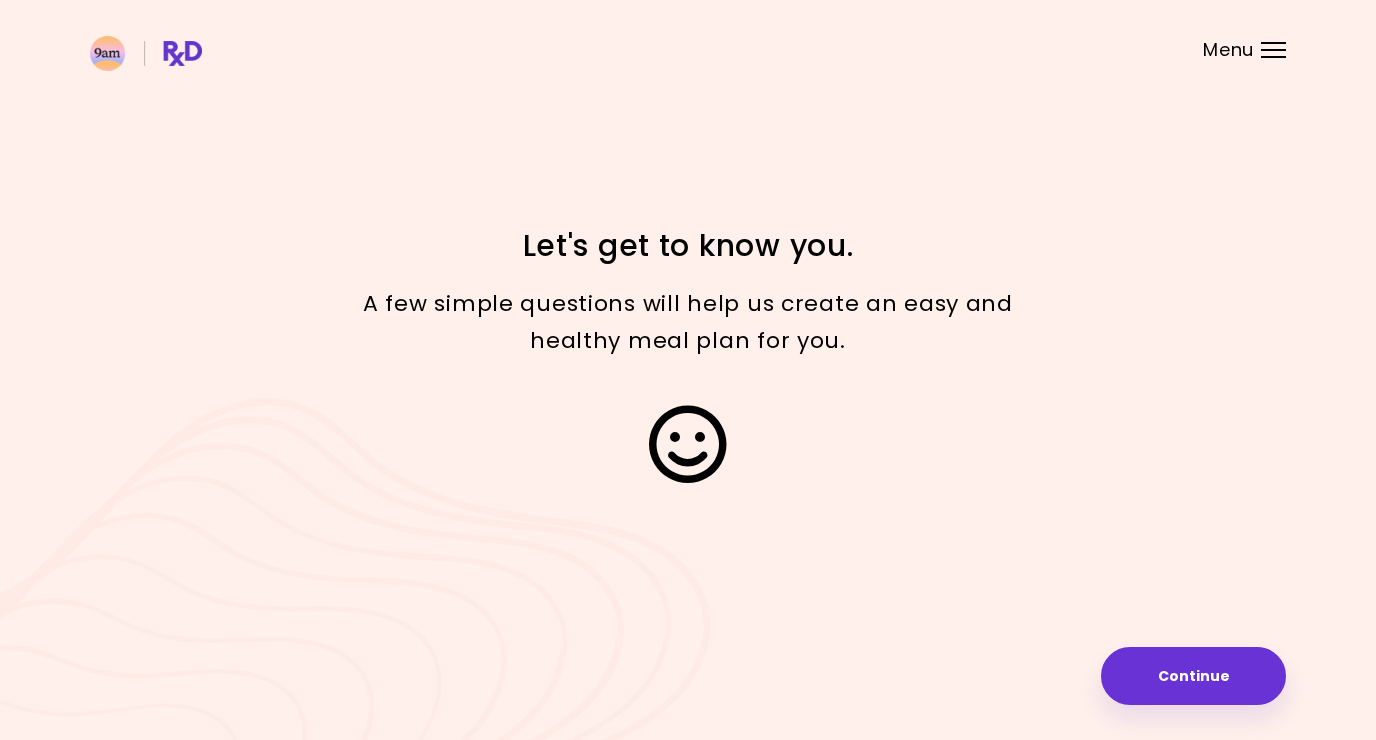 click on "Continue" at bounding box center (1193, 676) 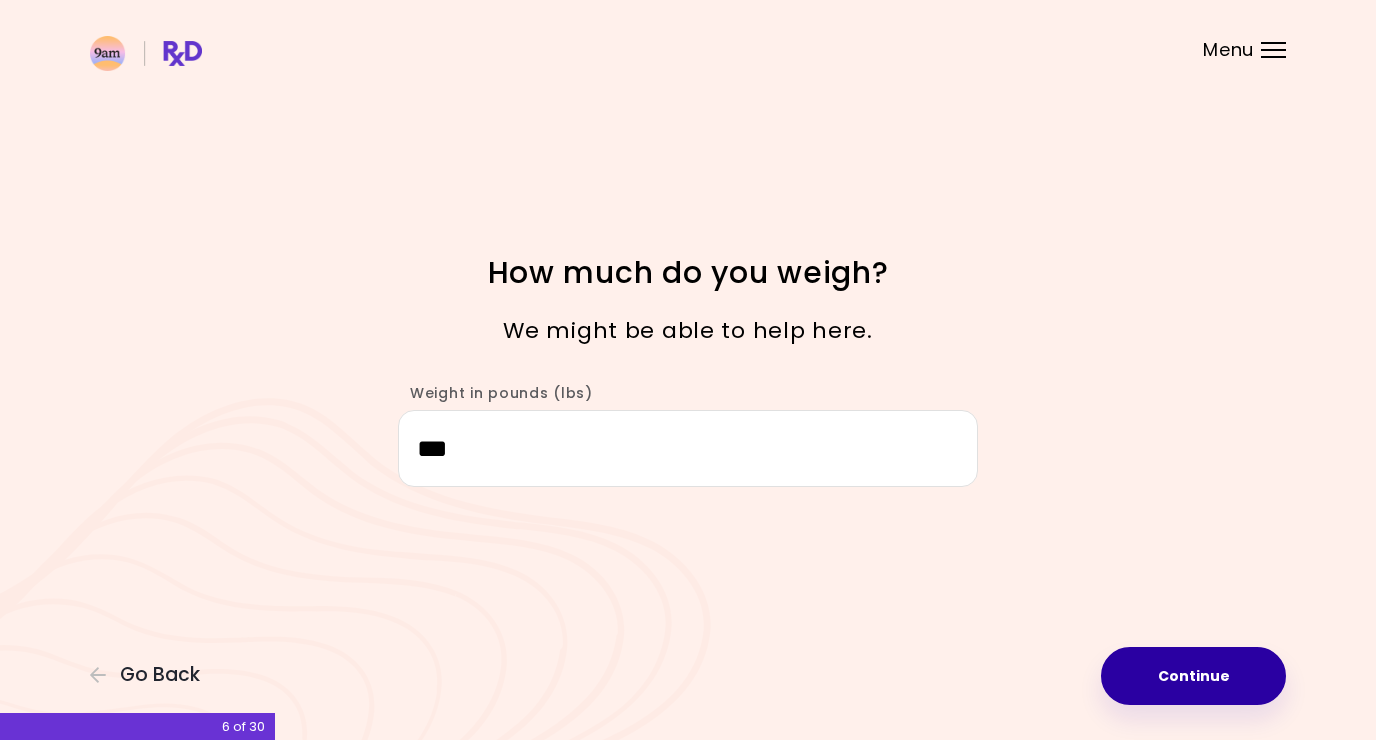 click on "Continue" at bounding box center (1193, 676) 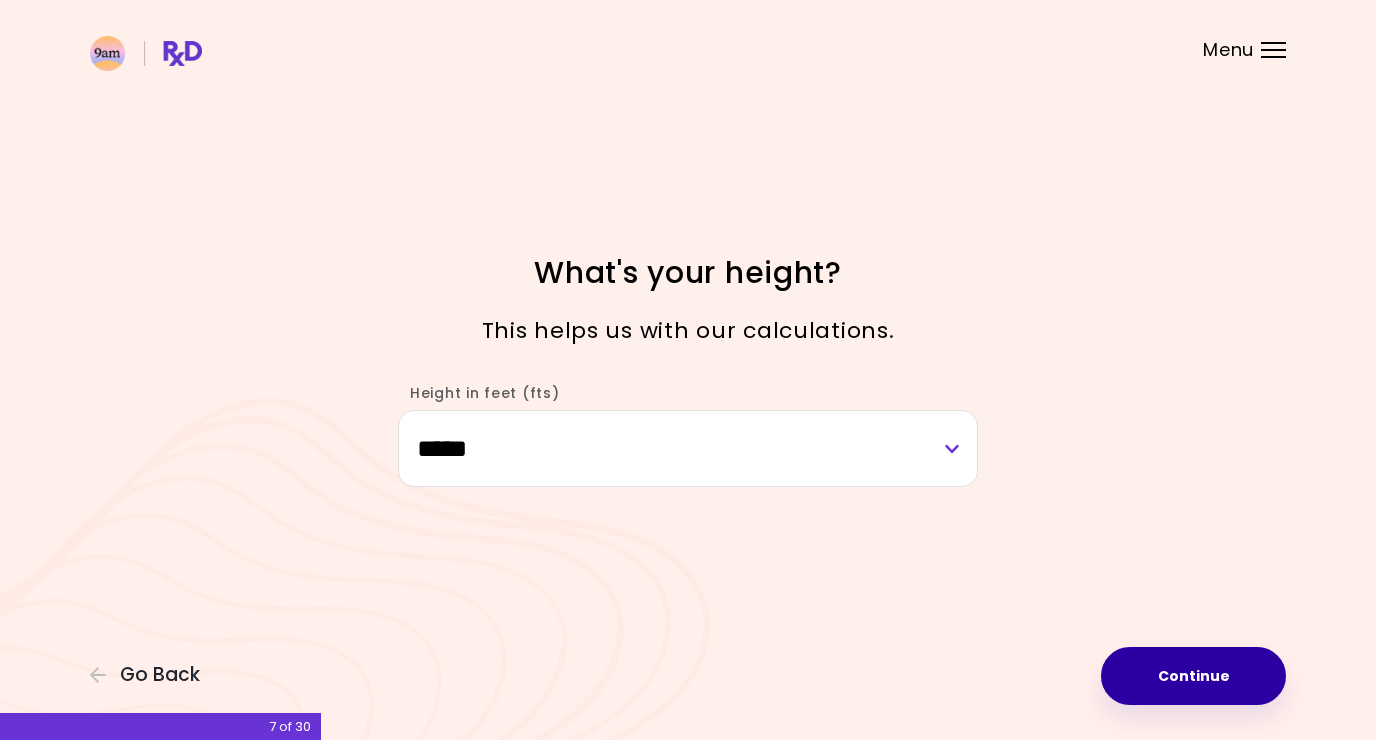 click on "Continue" at bounding box center [1193, 676] 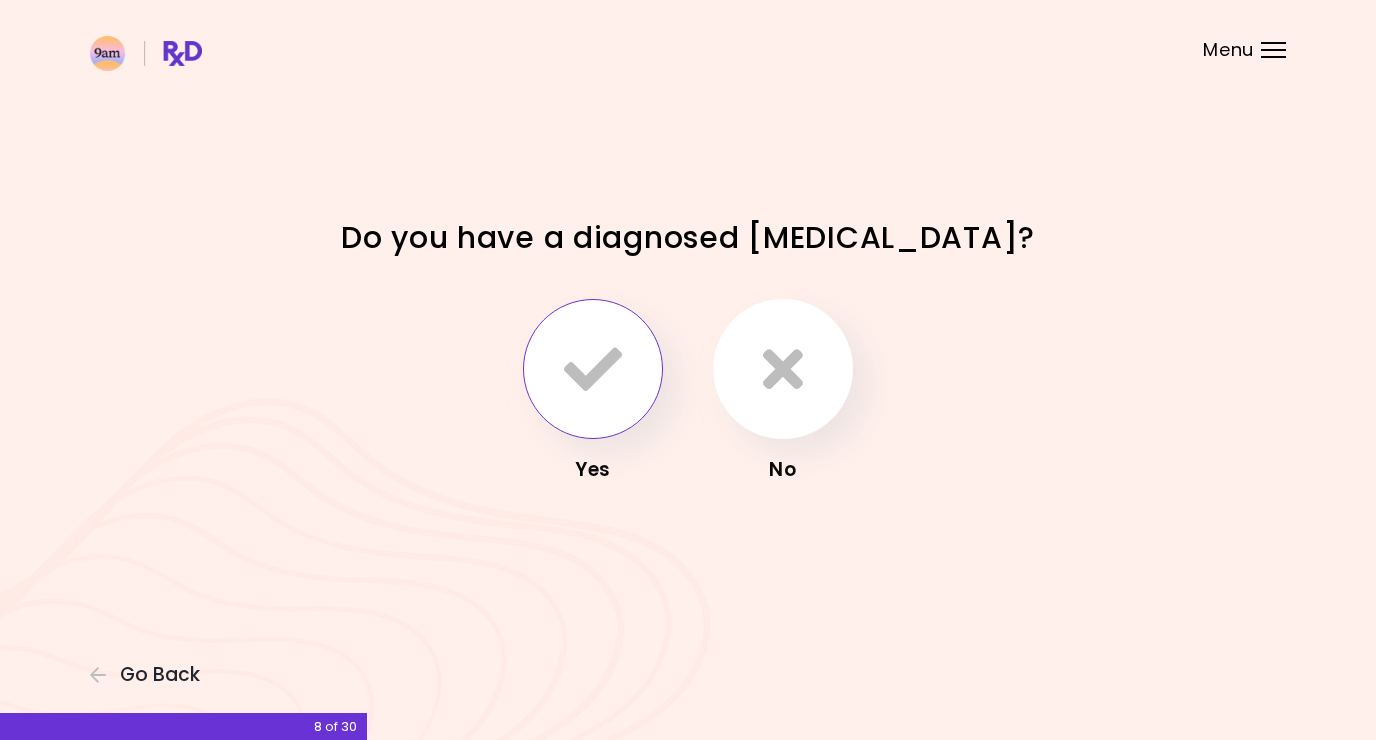 click at bounding box center [593, 369] 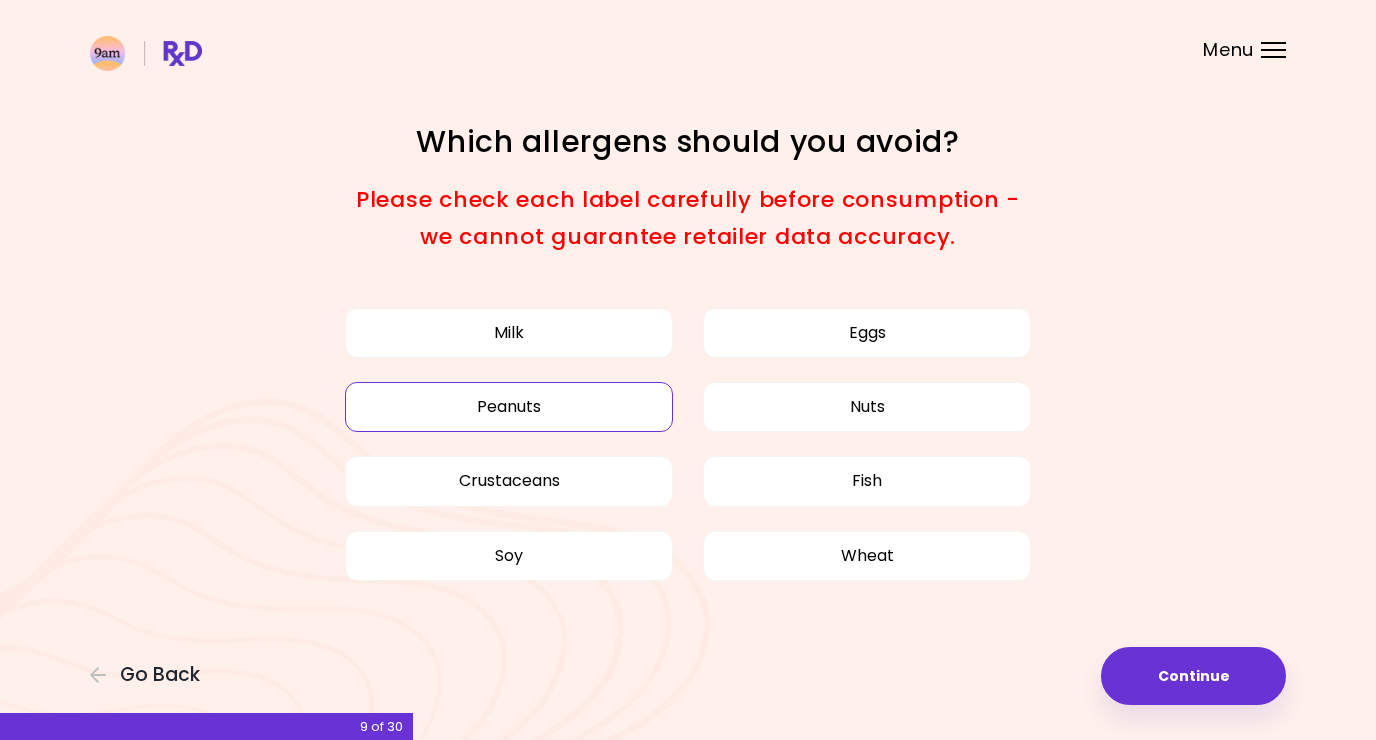 click on "Peanuts" at bounding box center (509, 407) 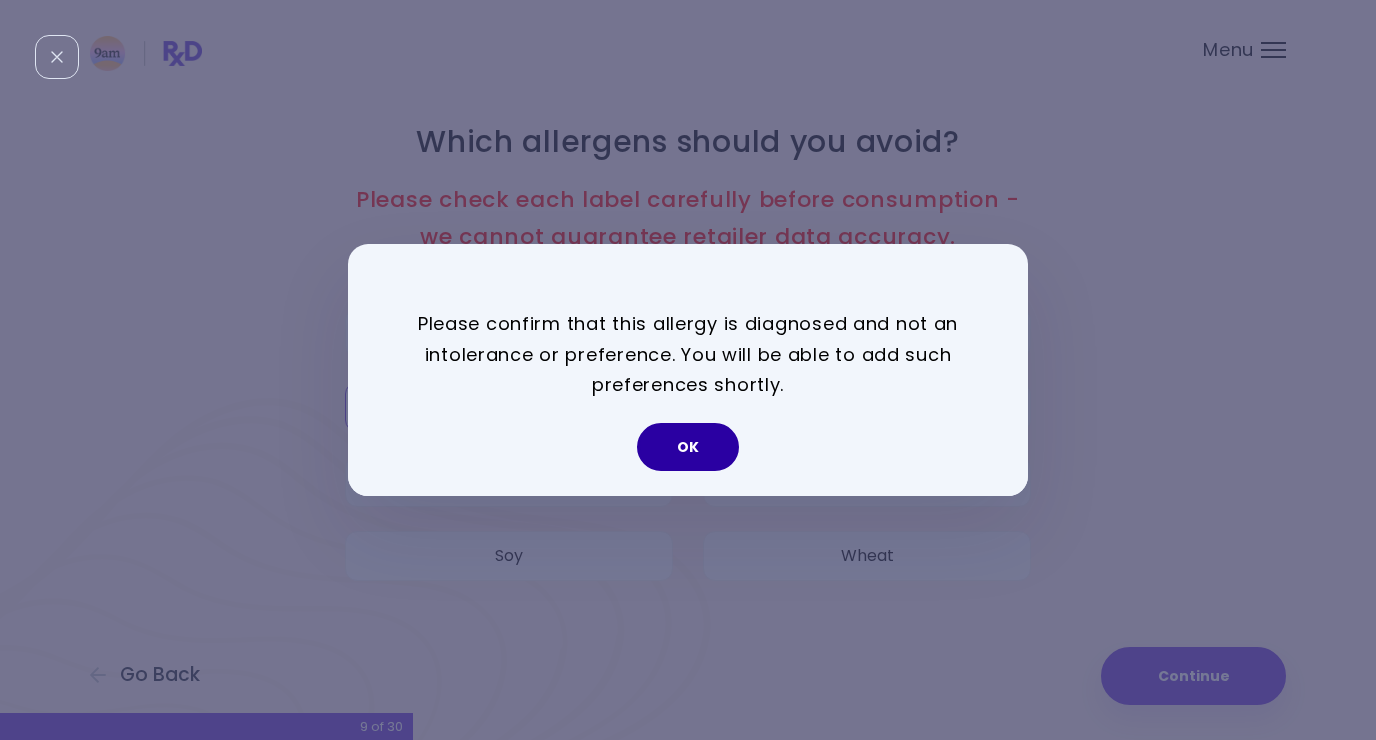 click on "OK" at bounding box center [688, 447] 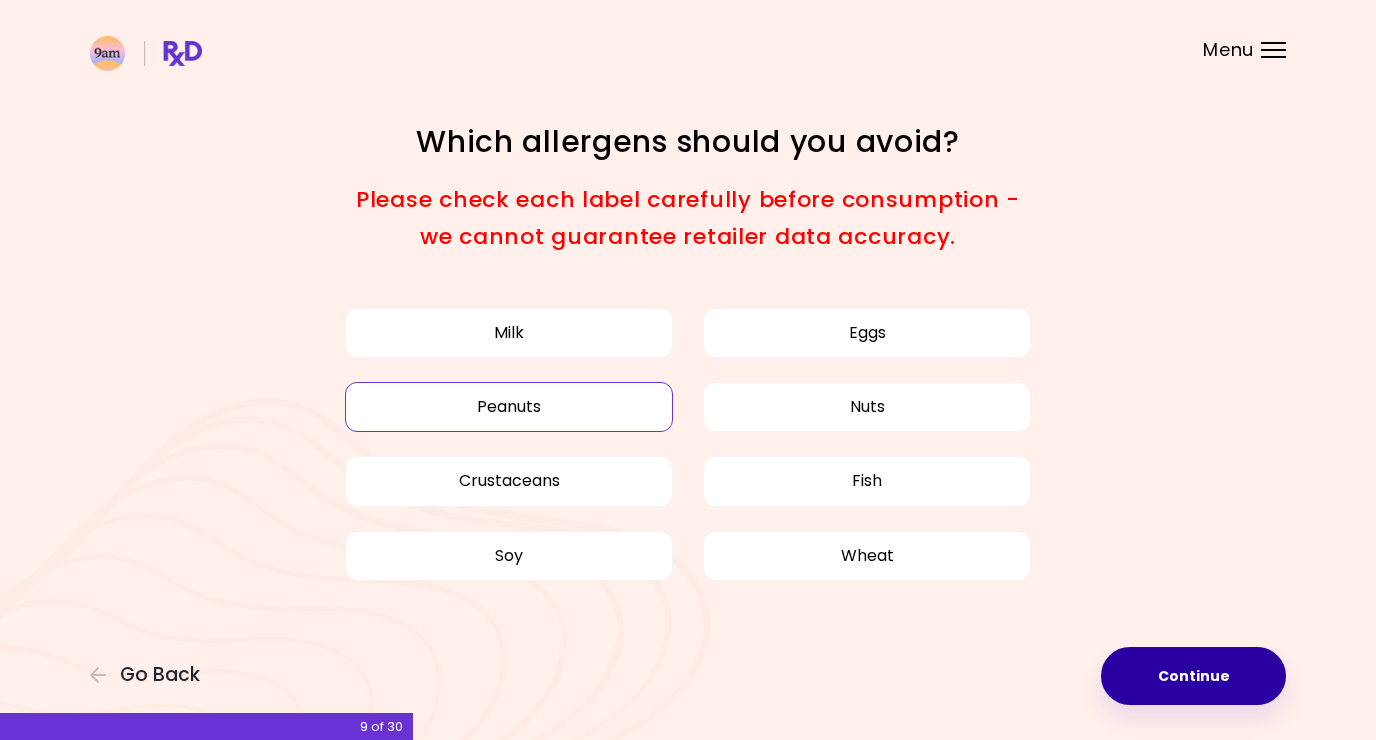 click on "Continue" at bounding box center (1193, 676) 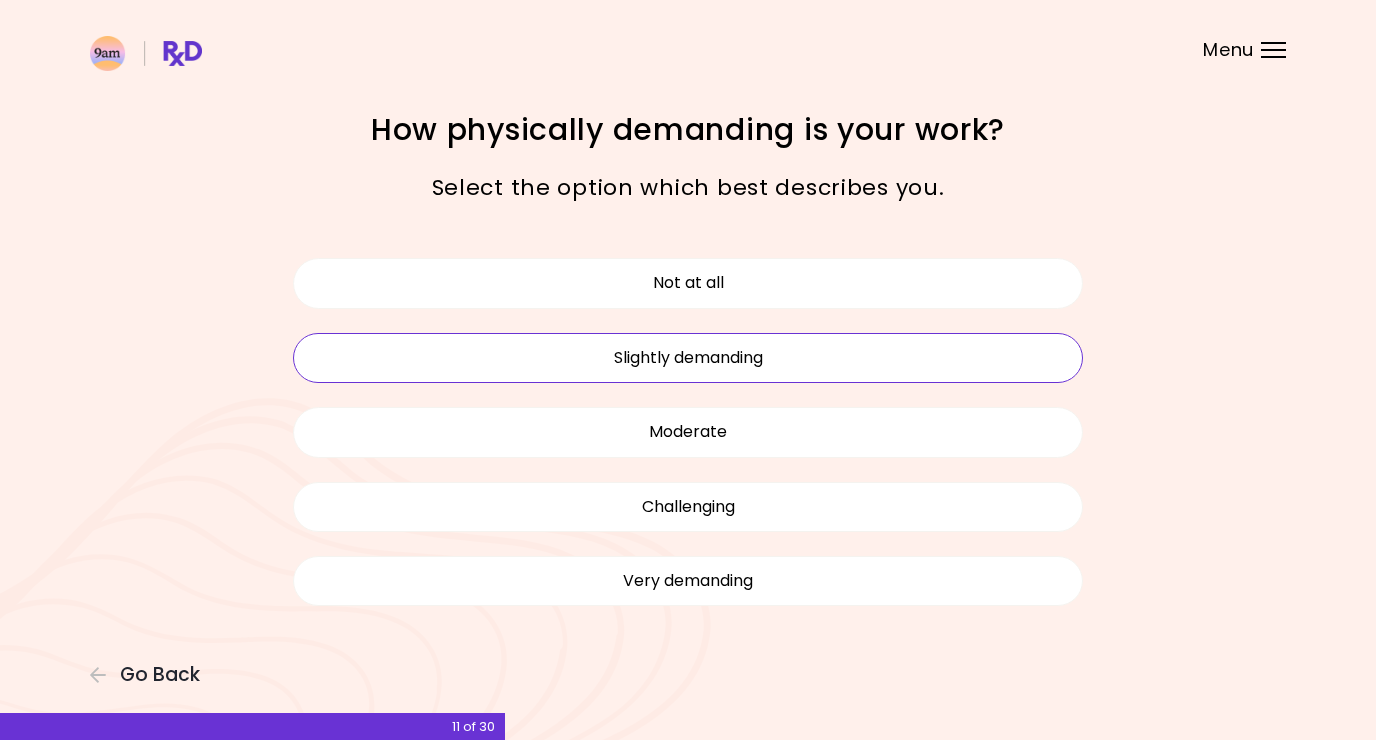 click on "Slightly demanding" at bounding box center [688, 358] 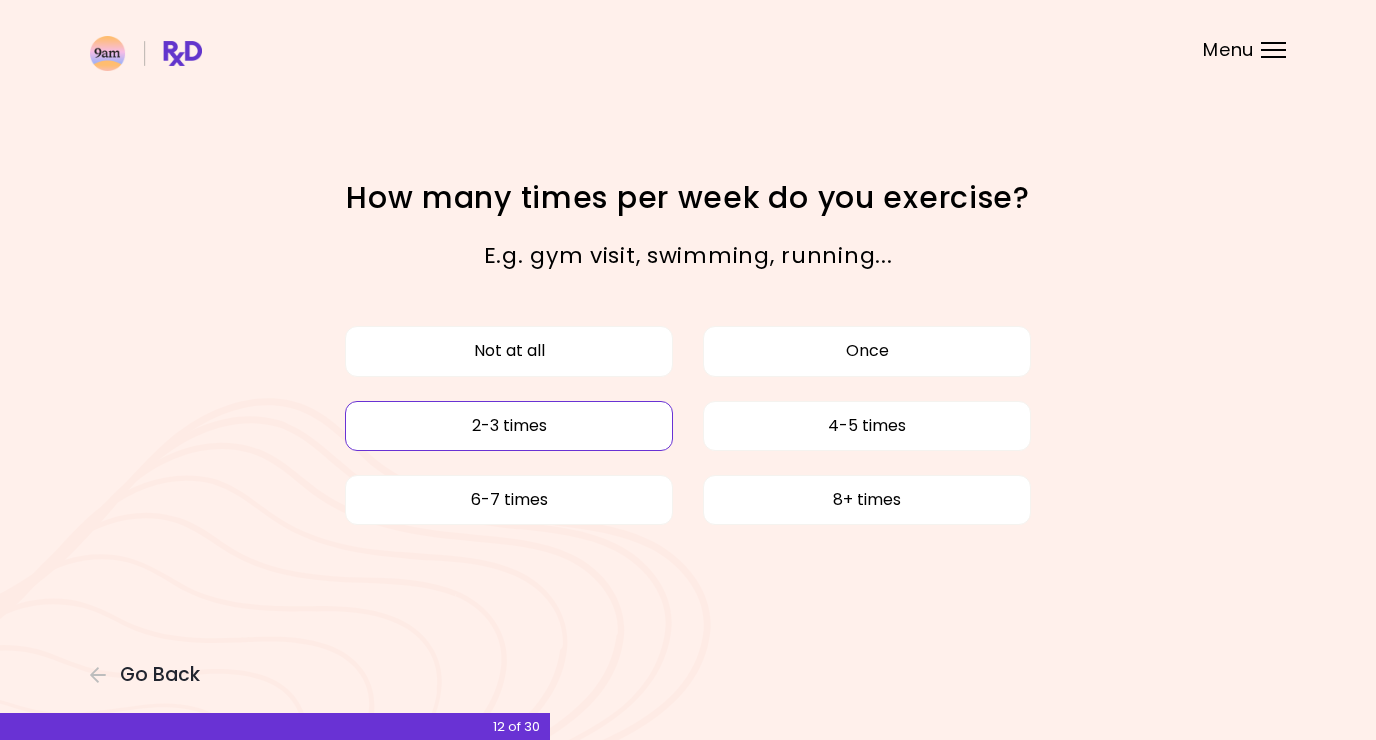 click on "2-3 times" at bounding box center [509, 426] 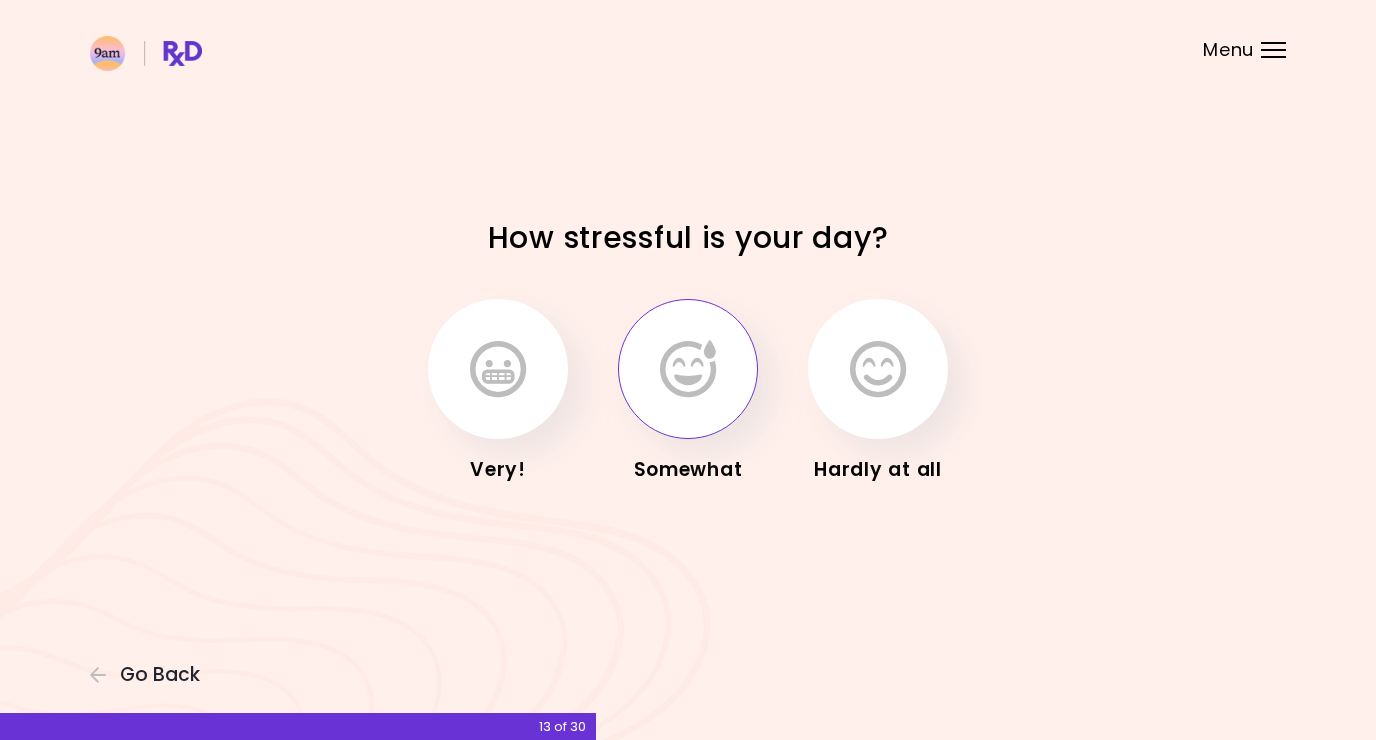 click at bounding box center (688, 369) 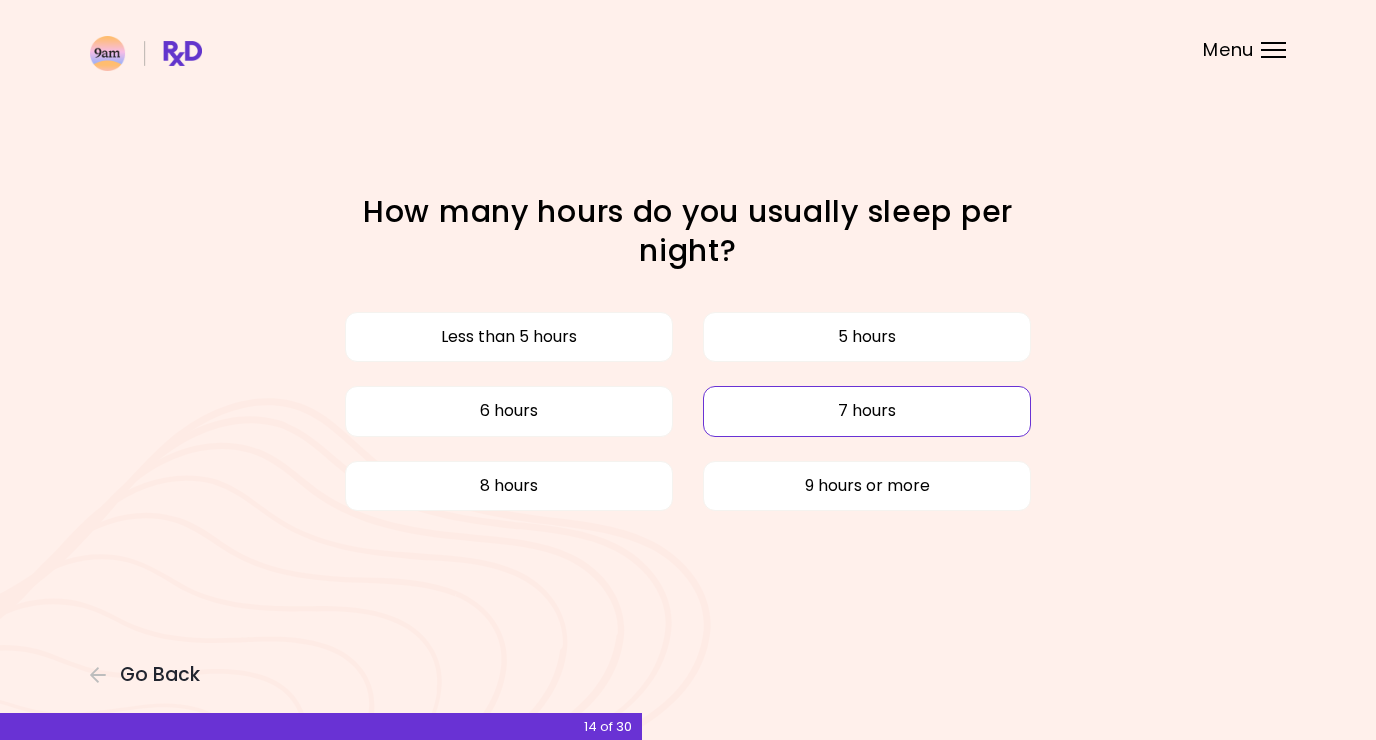 click on "7 hours" at bounding box center [867, 411] 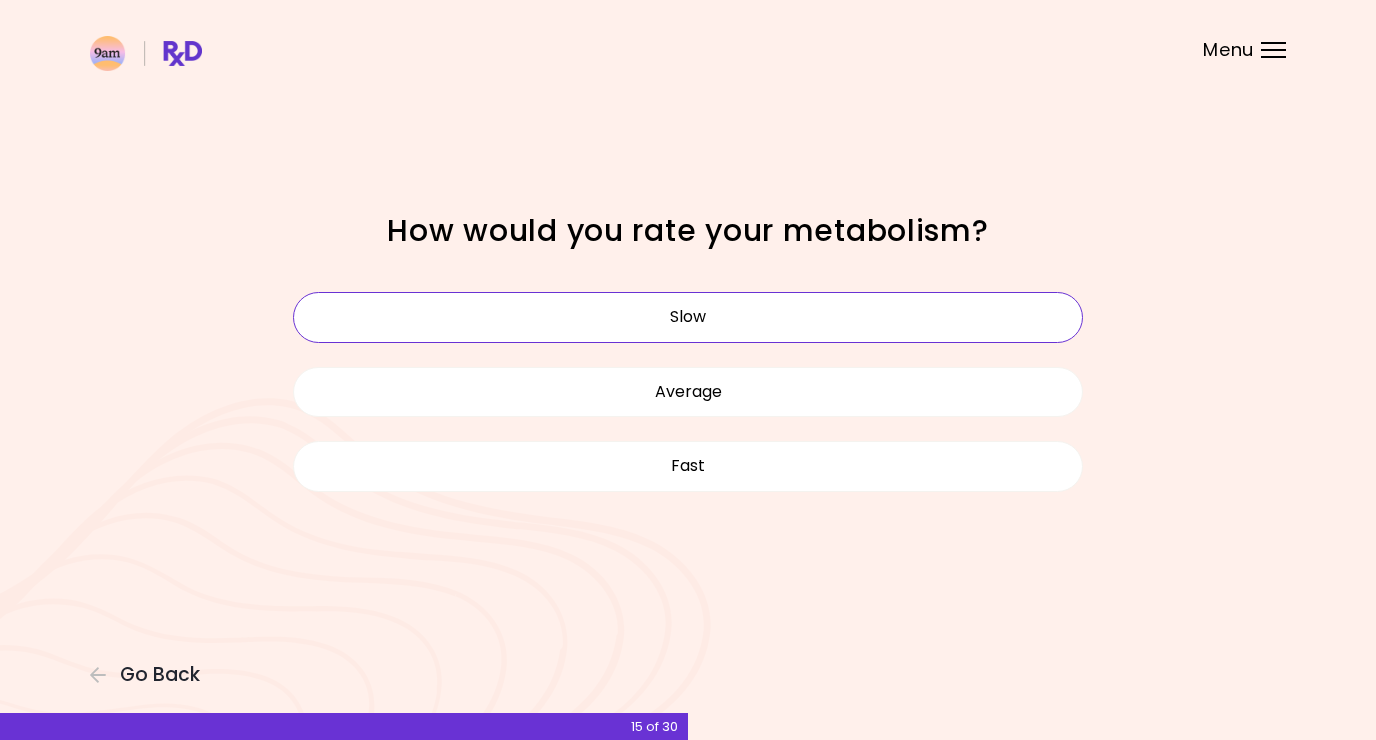click on "Slow" at bounding box center [688, 317] 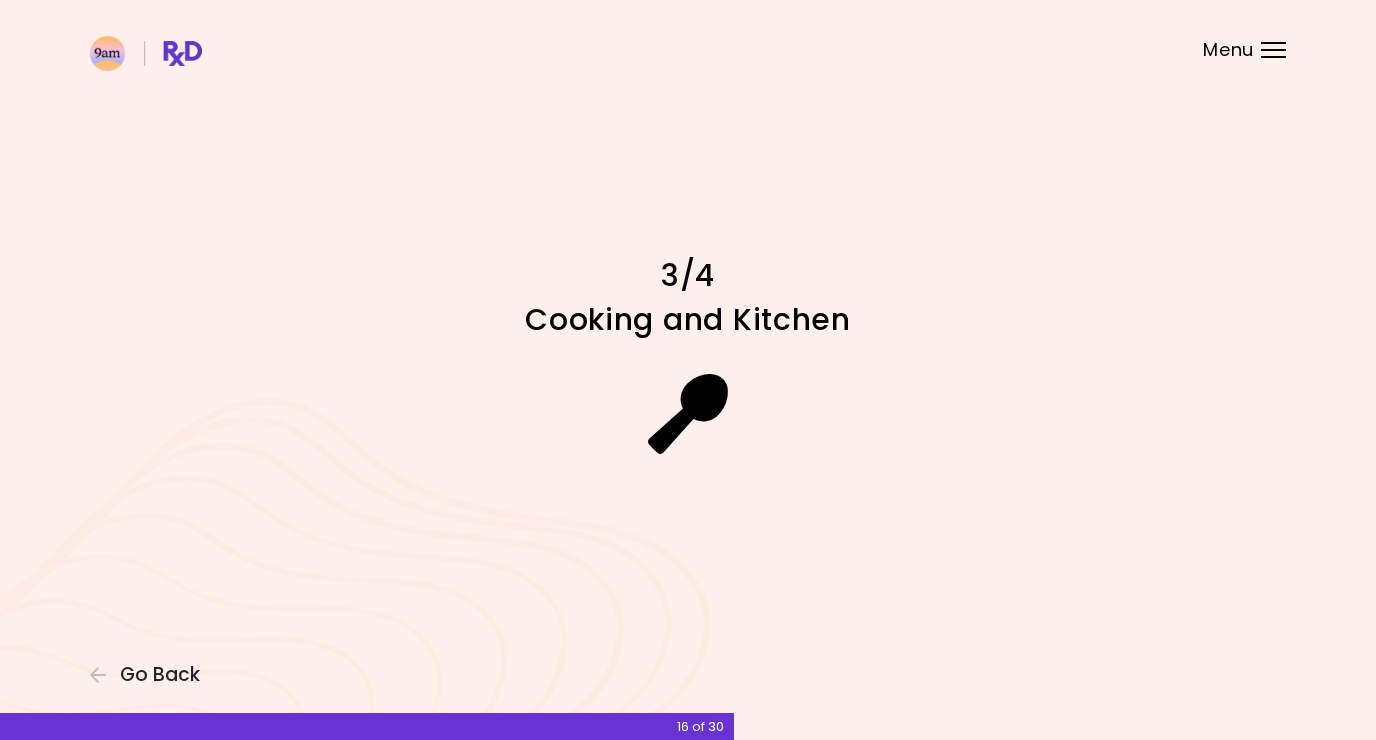 click at bounding box center [688, 414] 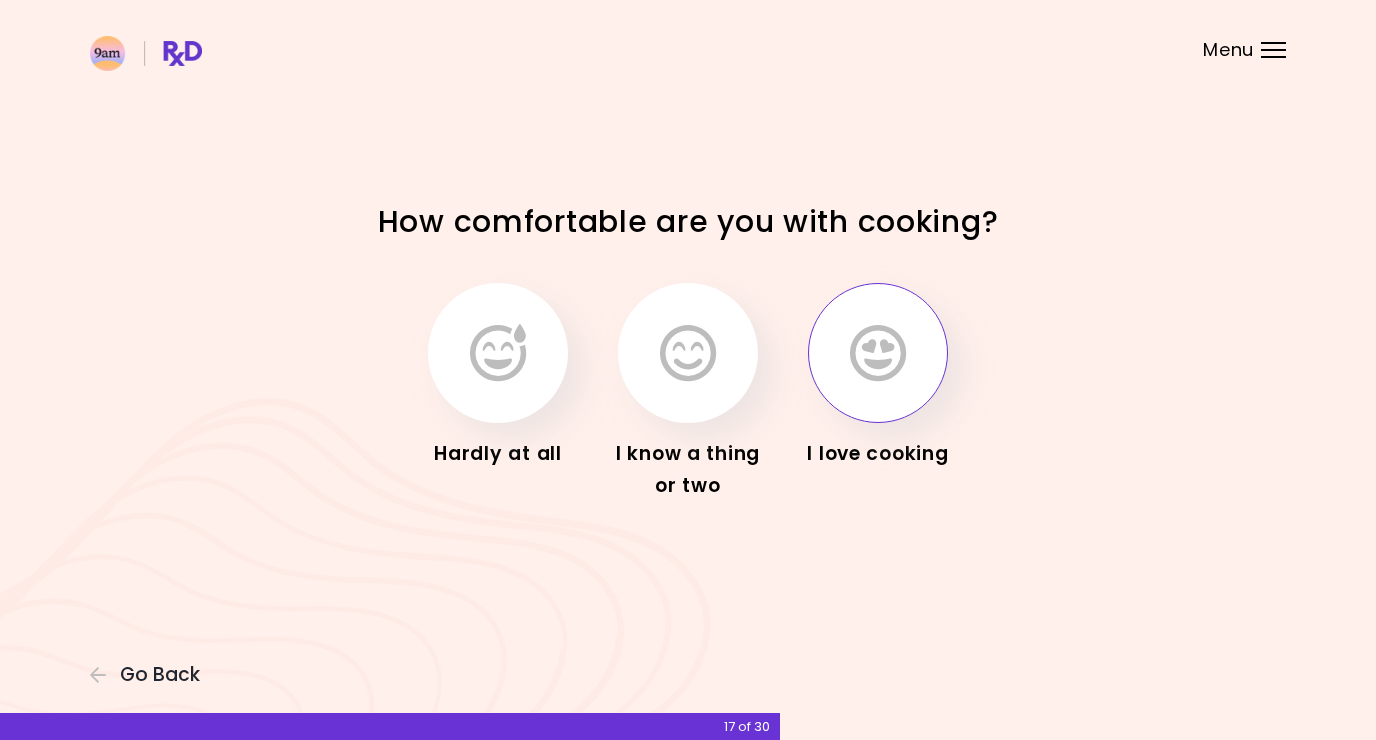 click at bounding box center (878, 353) 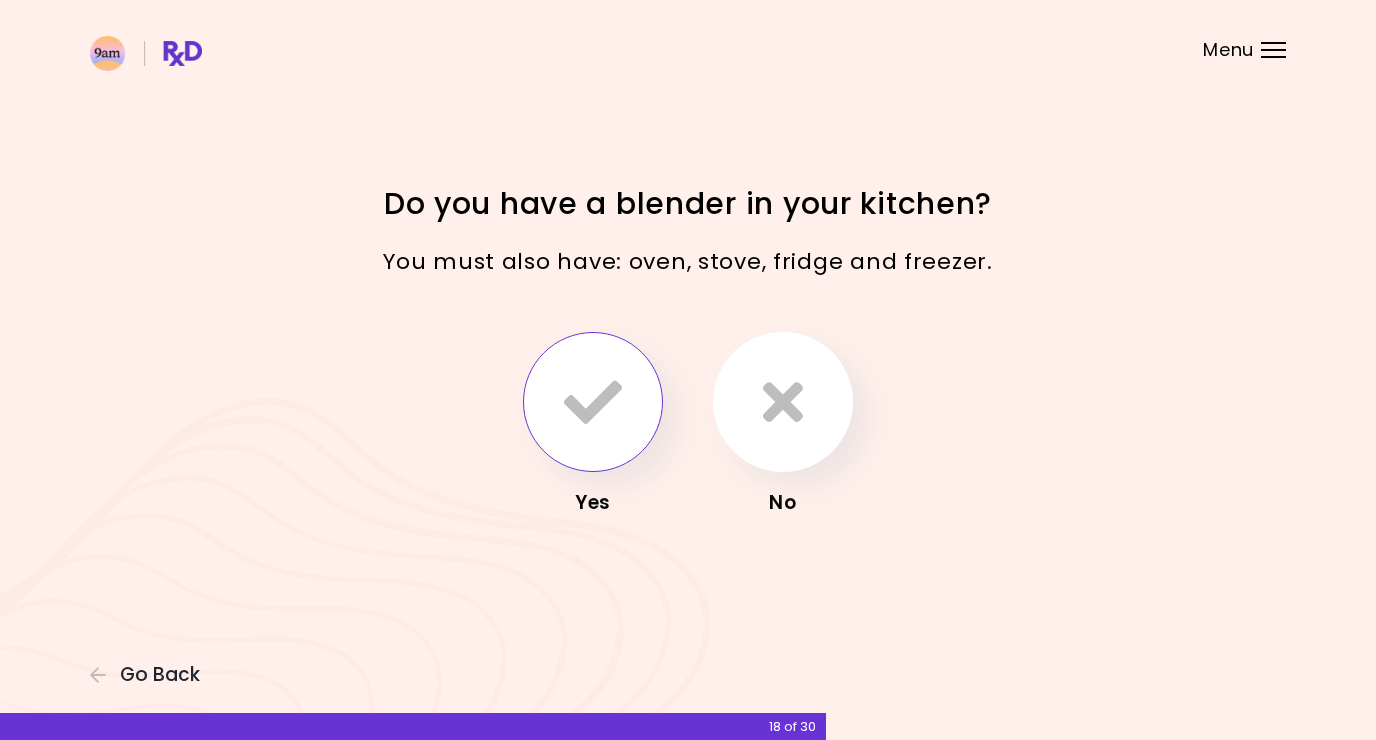 click at bounding box center [593, 402] 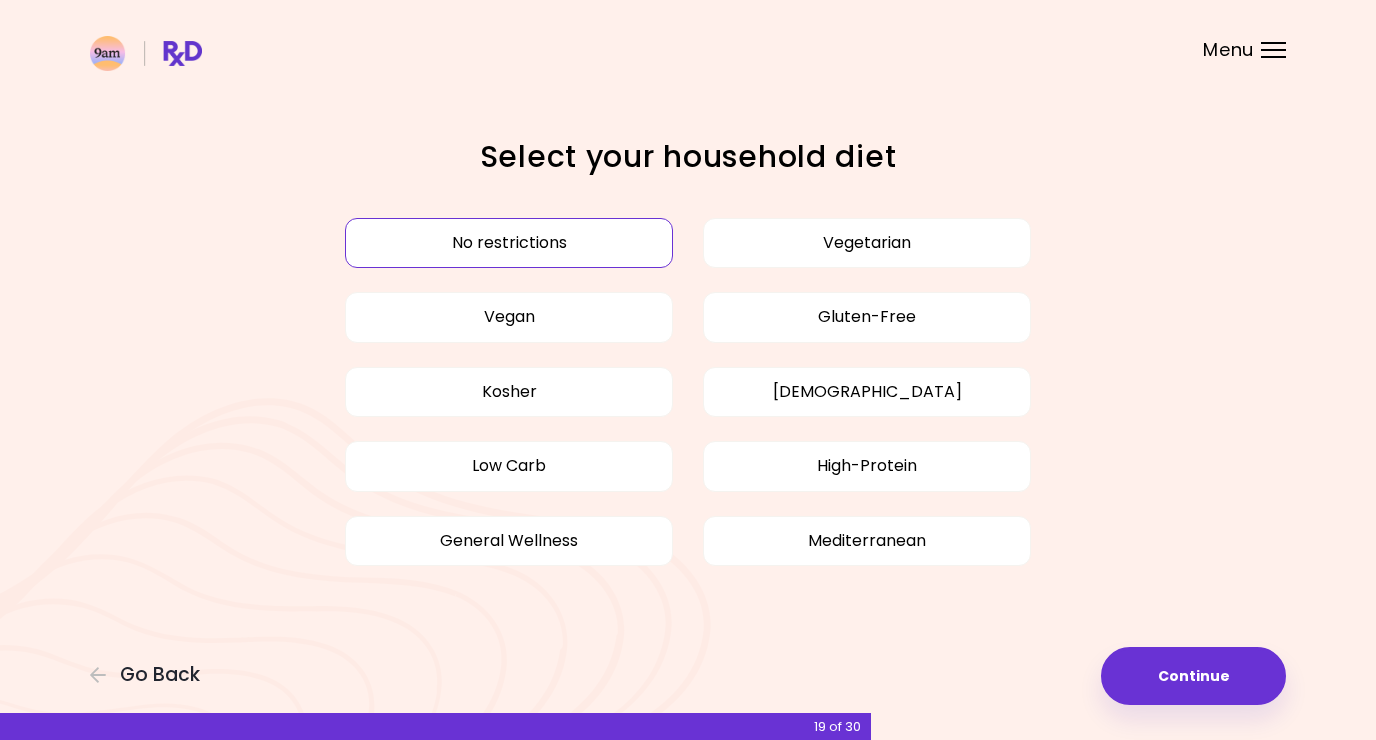 click on "No restrictions" at bounding box center [509, 243] 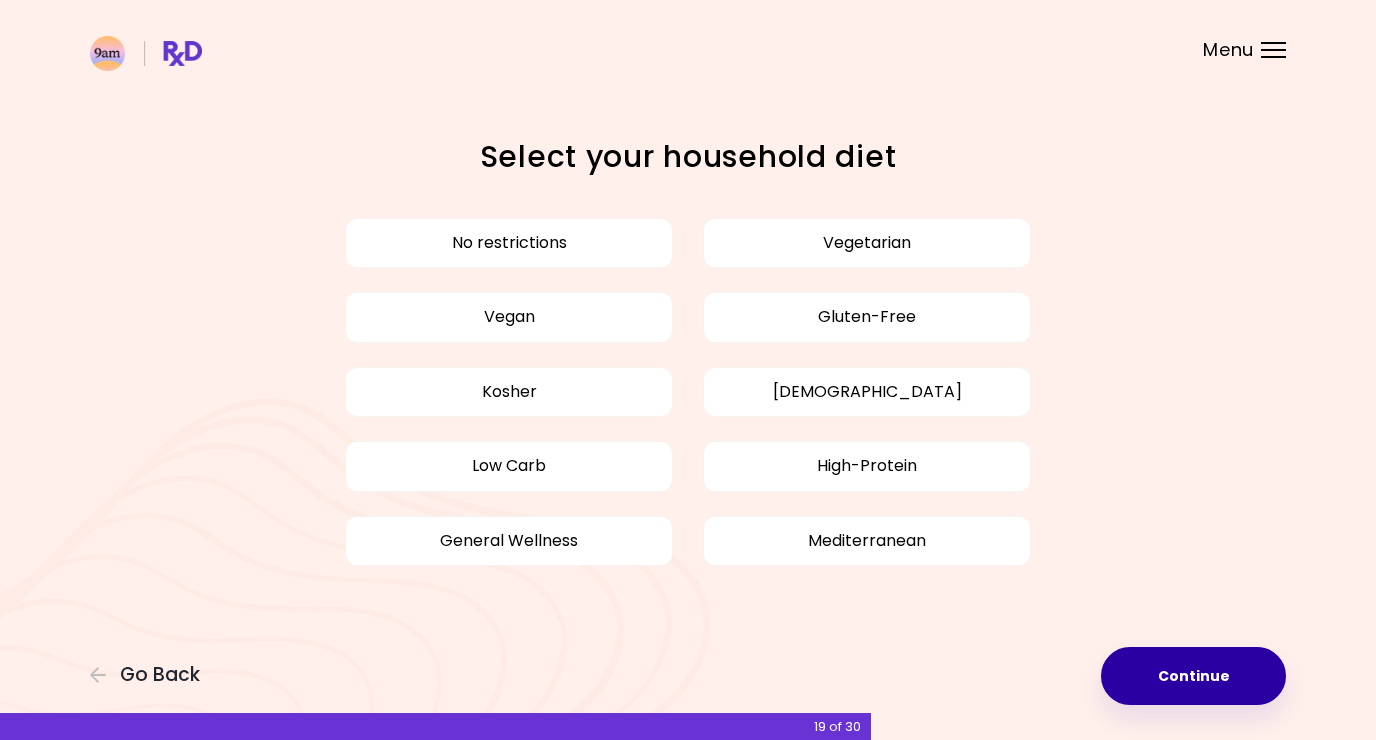 click on "Continue" at bounding box center (1193, 676) 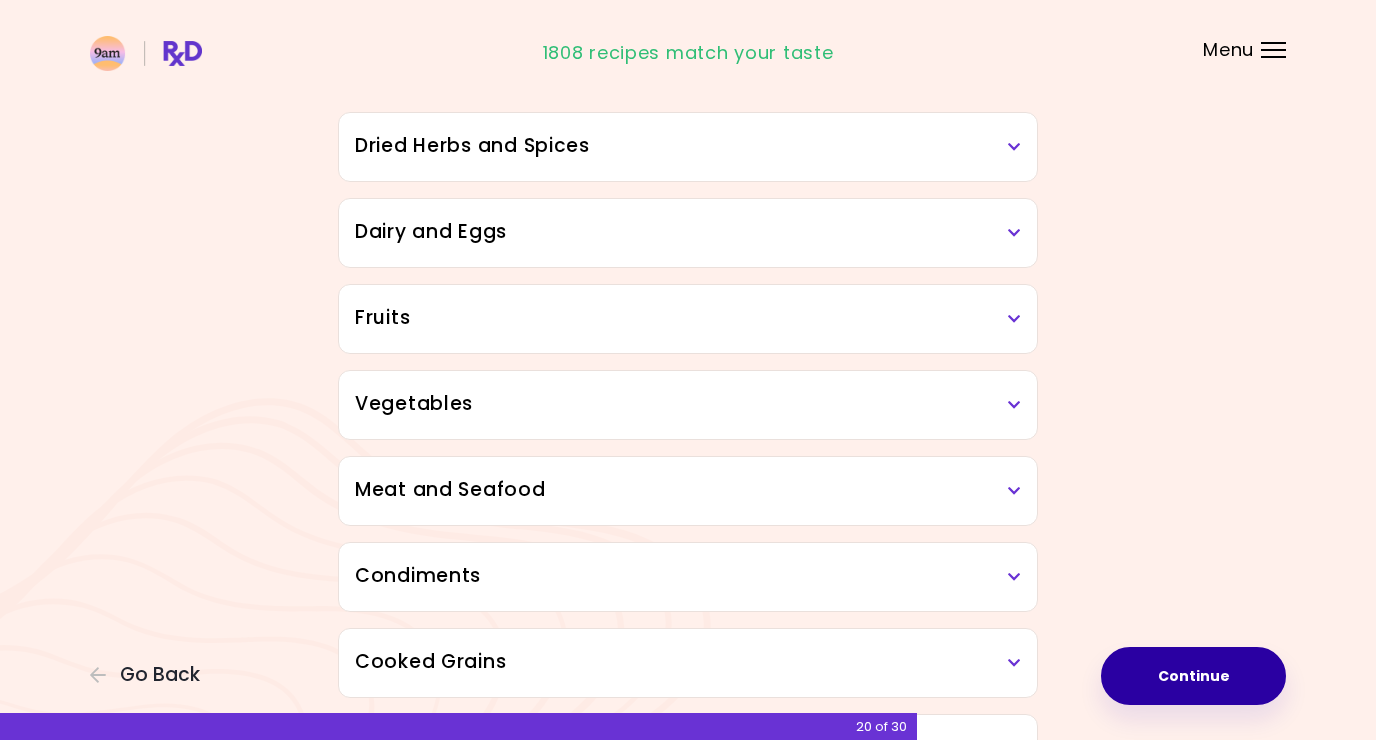 scroll, scrollTop: 128, scrollLeft: 0, axis: vertical 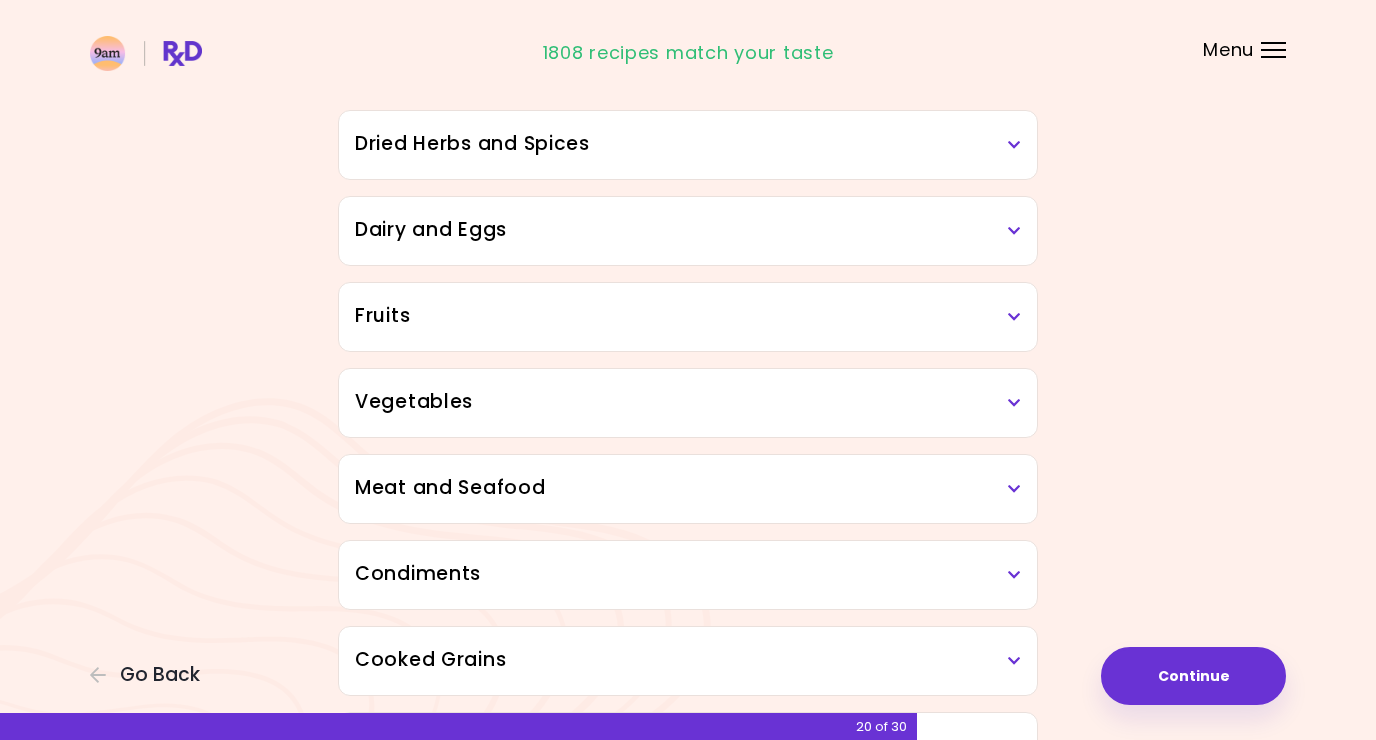click on "Vegetables" at bounding box center [688, 402] 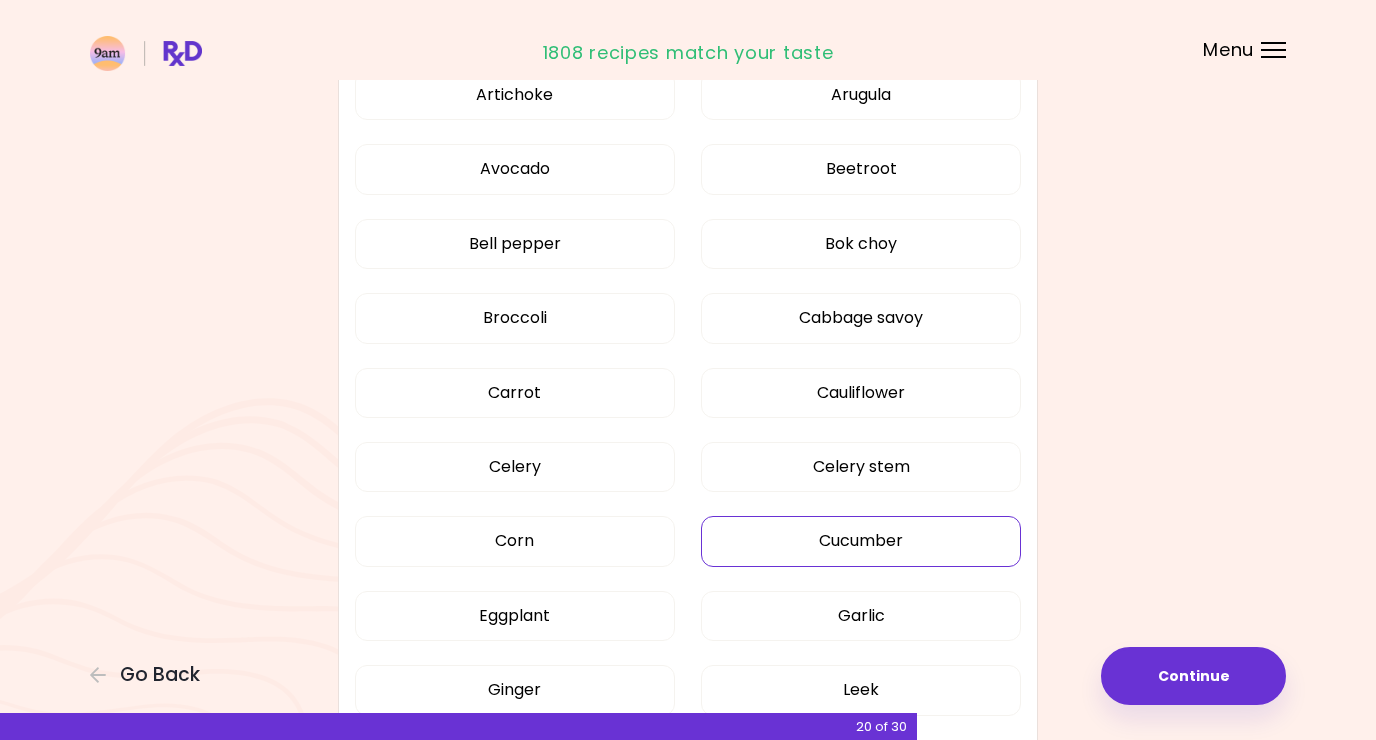 scroll, scrollTop: 509, scrollLeft: 0, axis: vertical 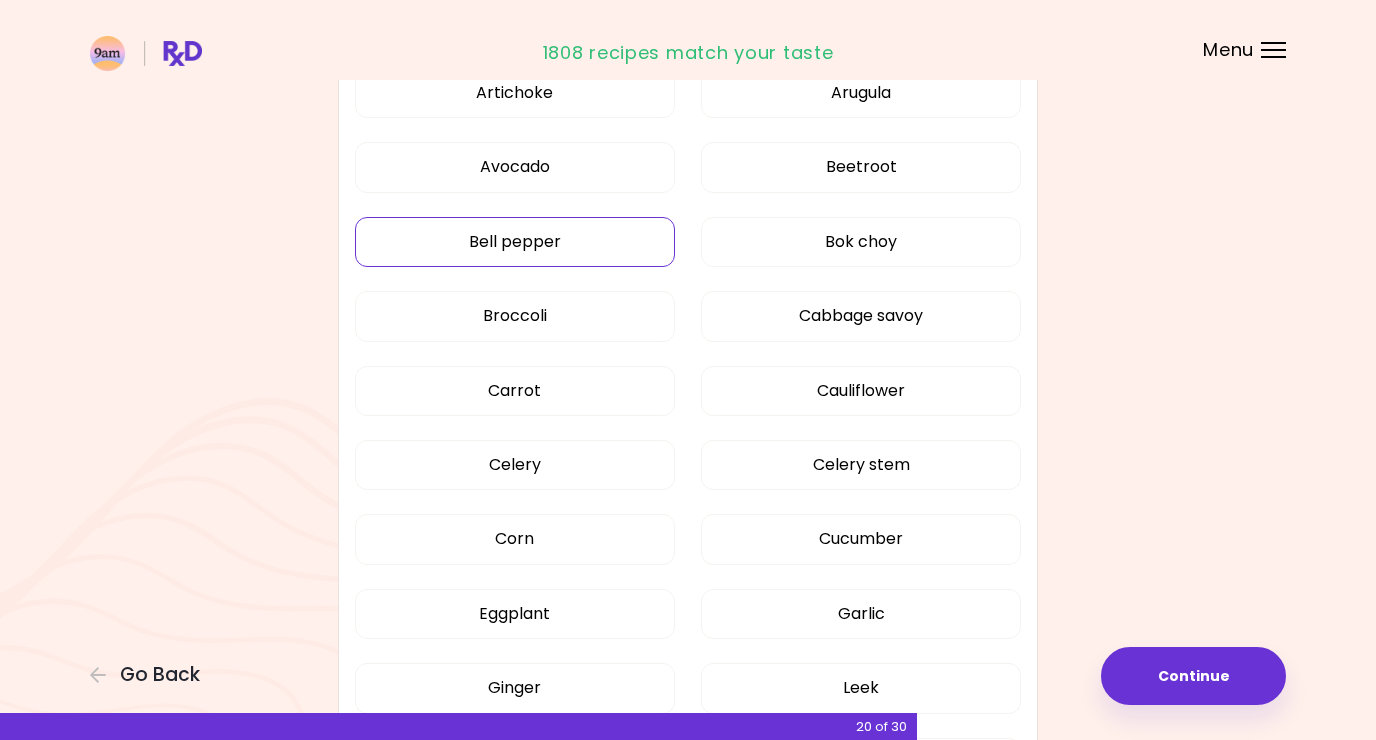 click on "Bell pepper" at bounding box center (515, 242) 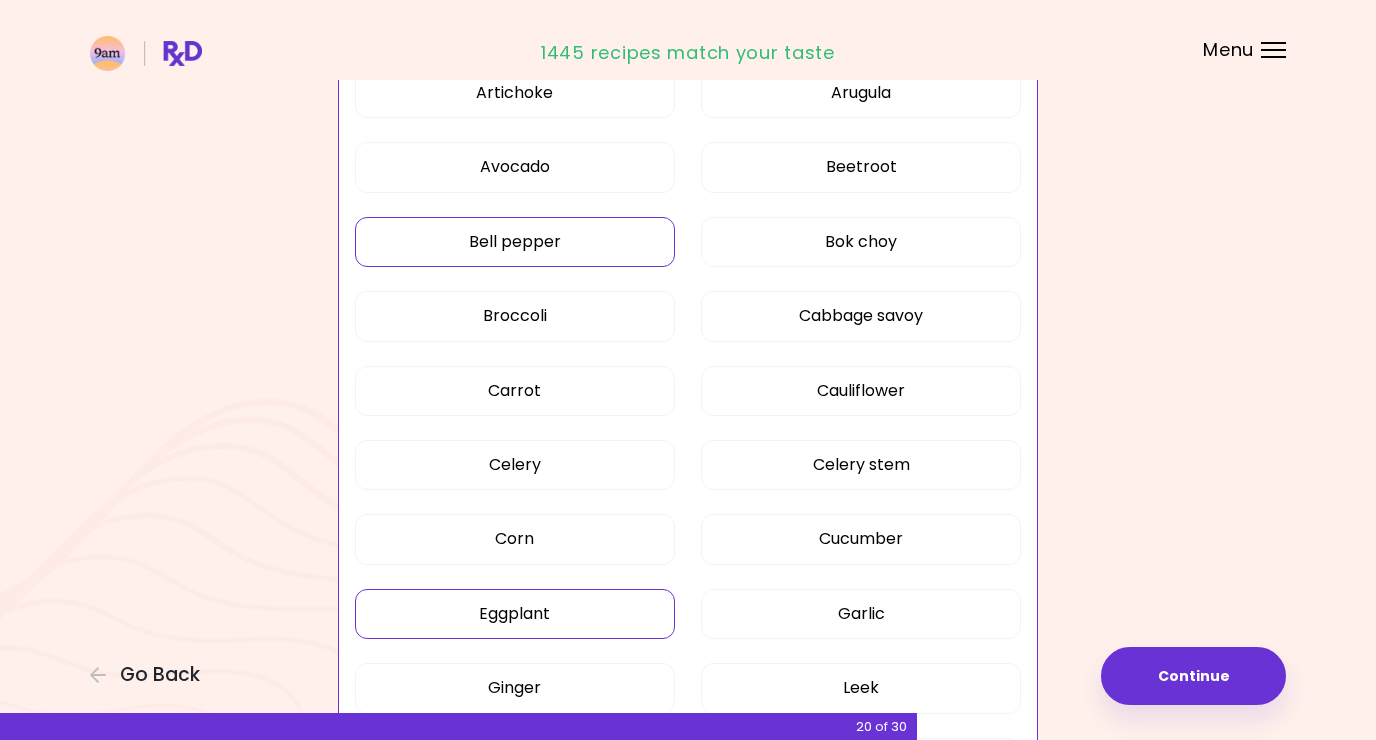 click on "Eggplant" at bounding box center [515, 614] 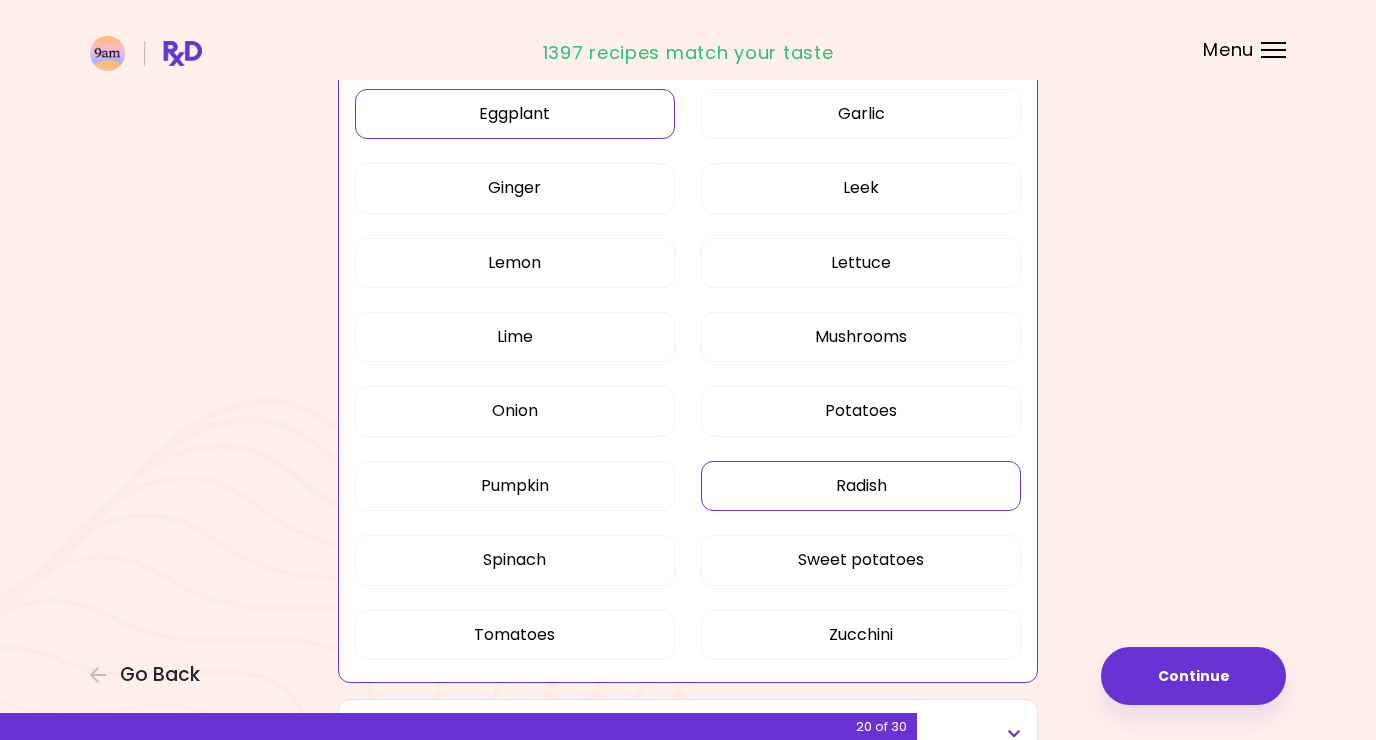 scroll, scrollTop: 1017, scrollLeft: 0, axis: vertical 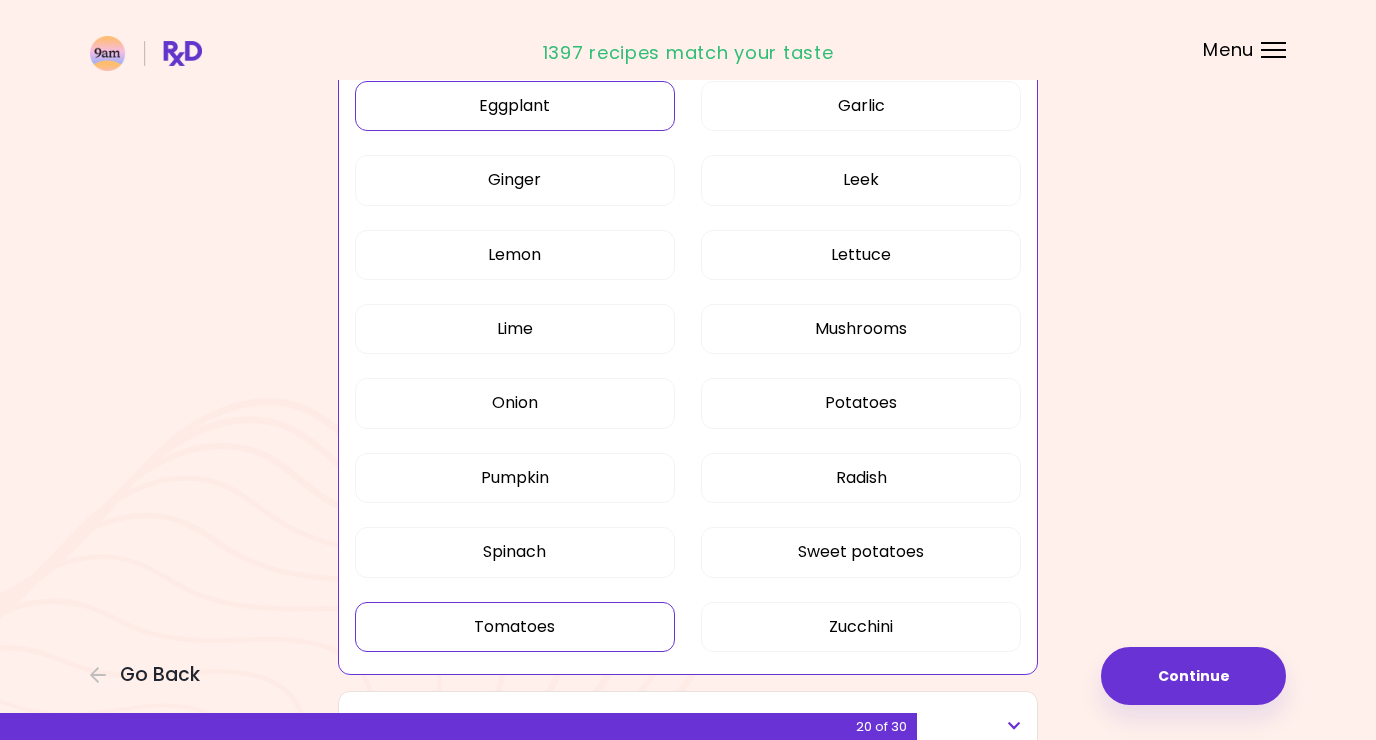 click on "Tomatoes" at bounding box center (515, 627) 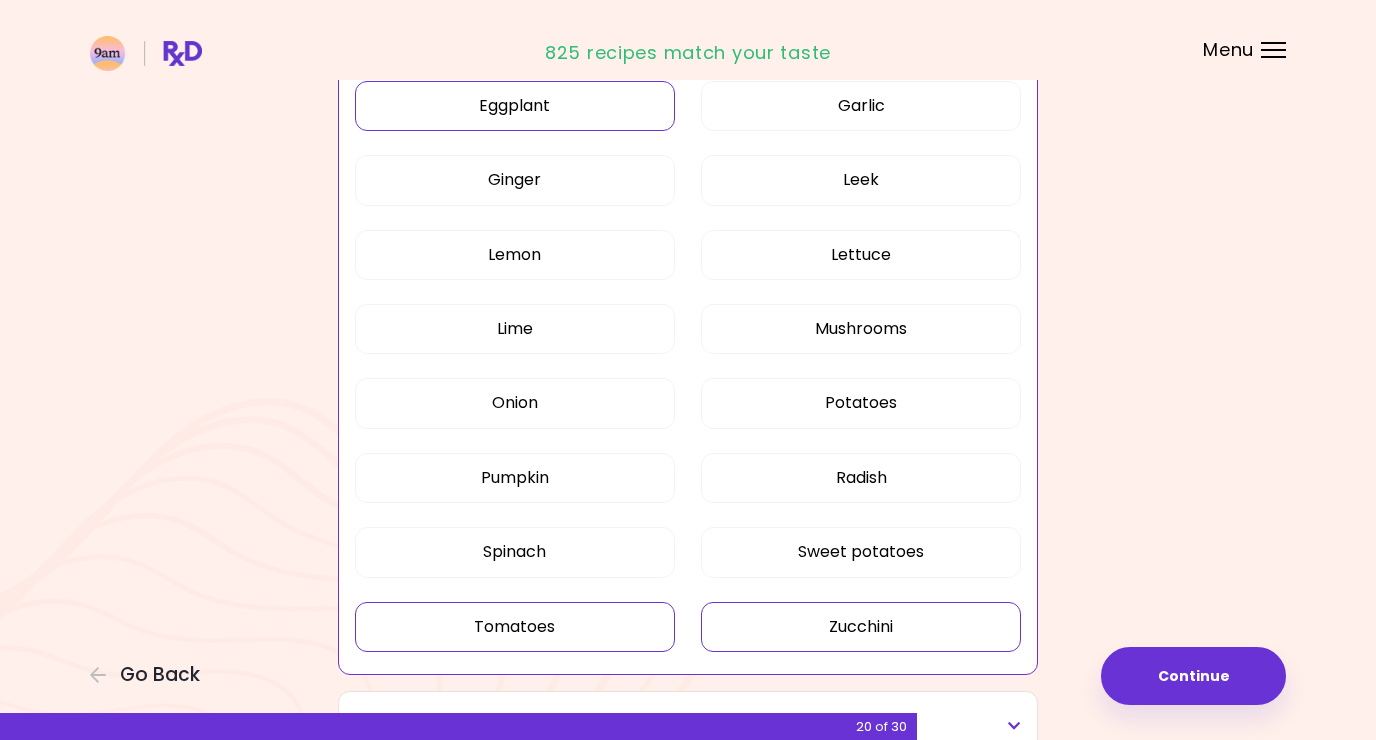 click on "Zucchini" at bounding box center [861, 627] 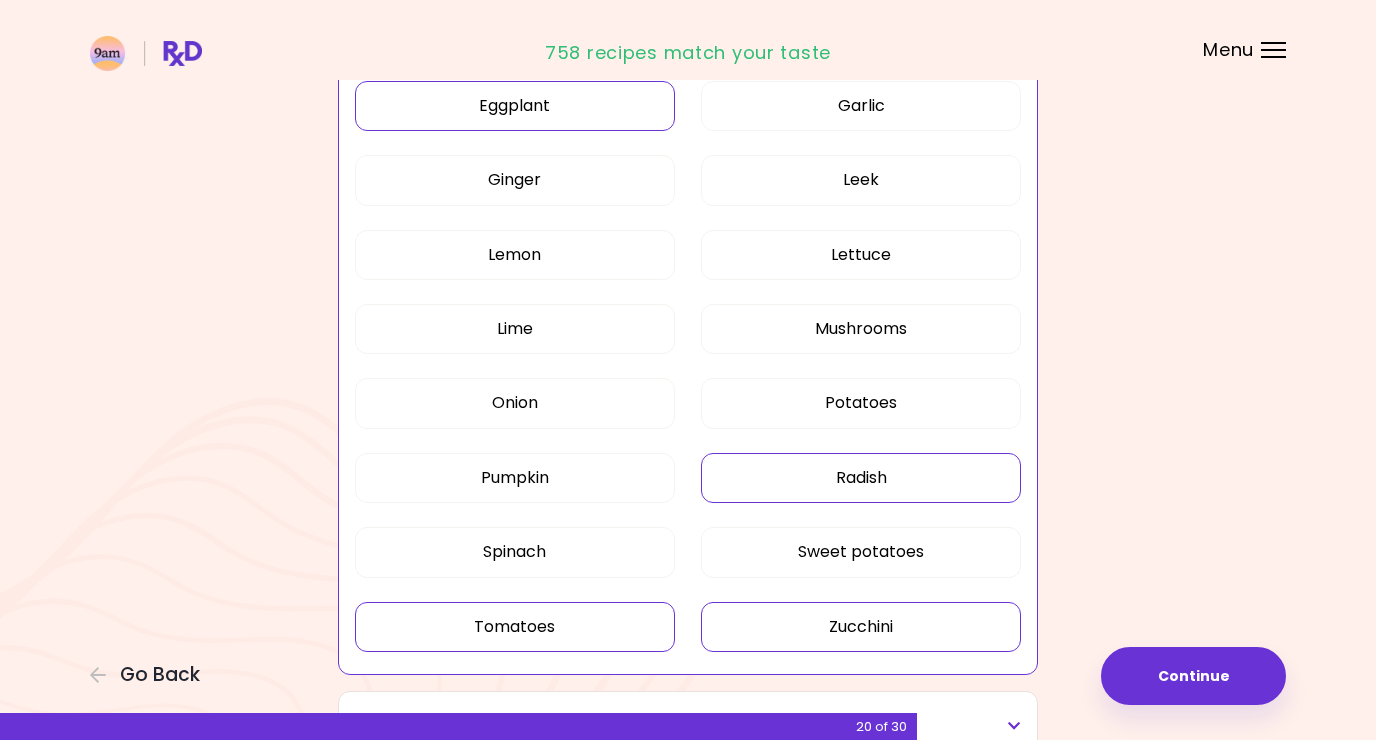 click on "Radish" at bounding box center [861, 478] 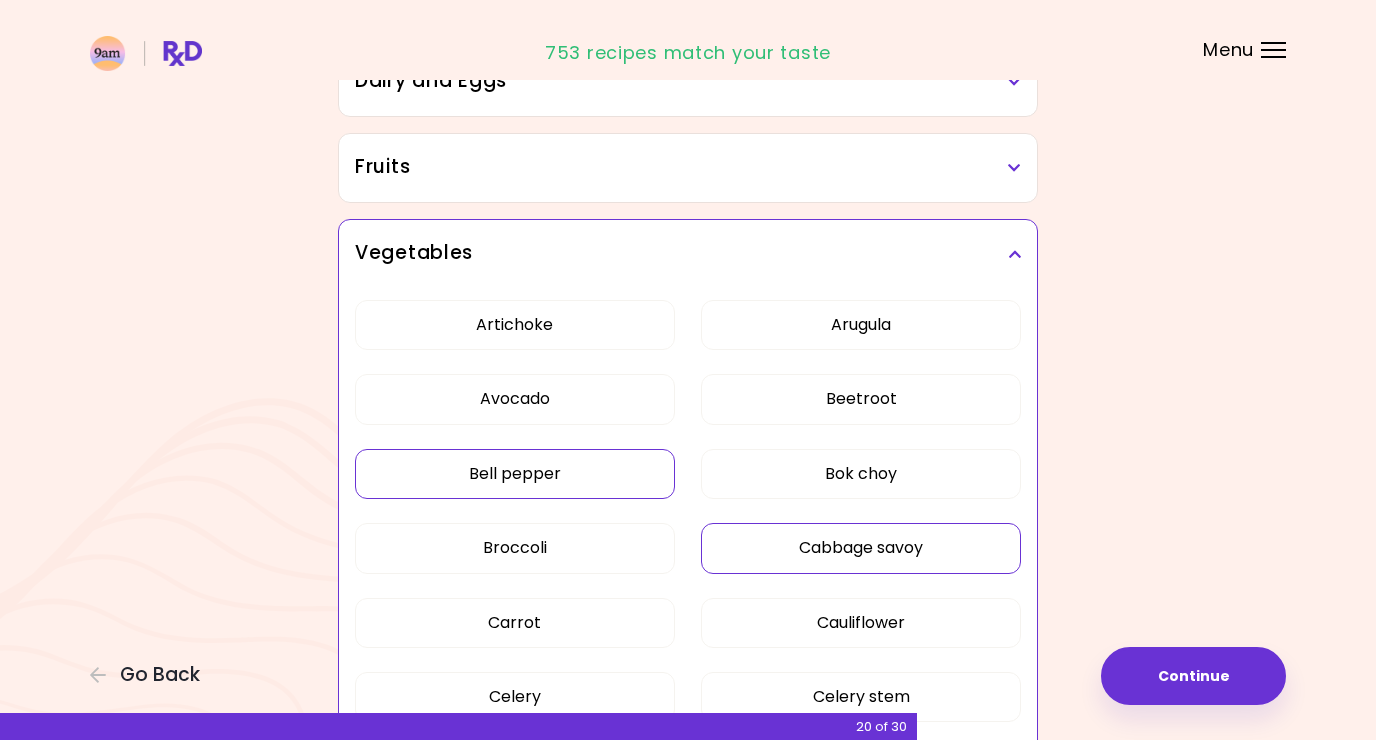 scroll, scrollTop: 273, scrollLeft: 0, axis: vertical 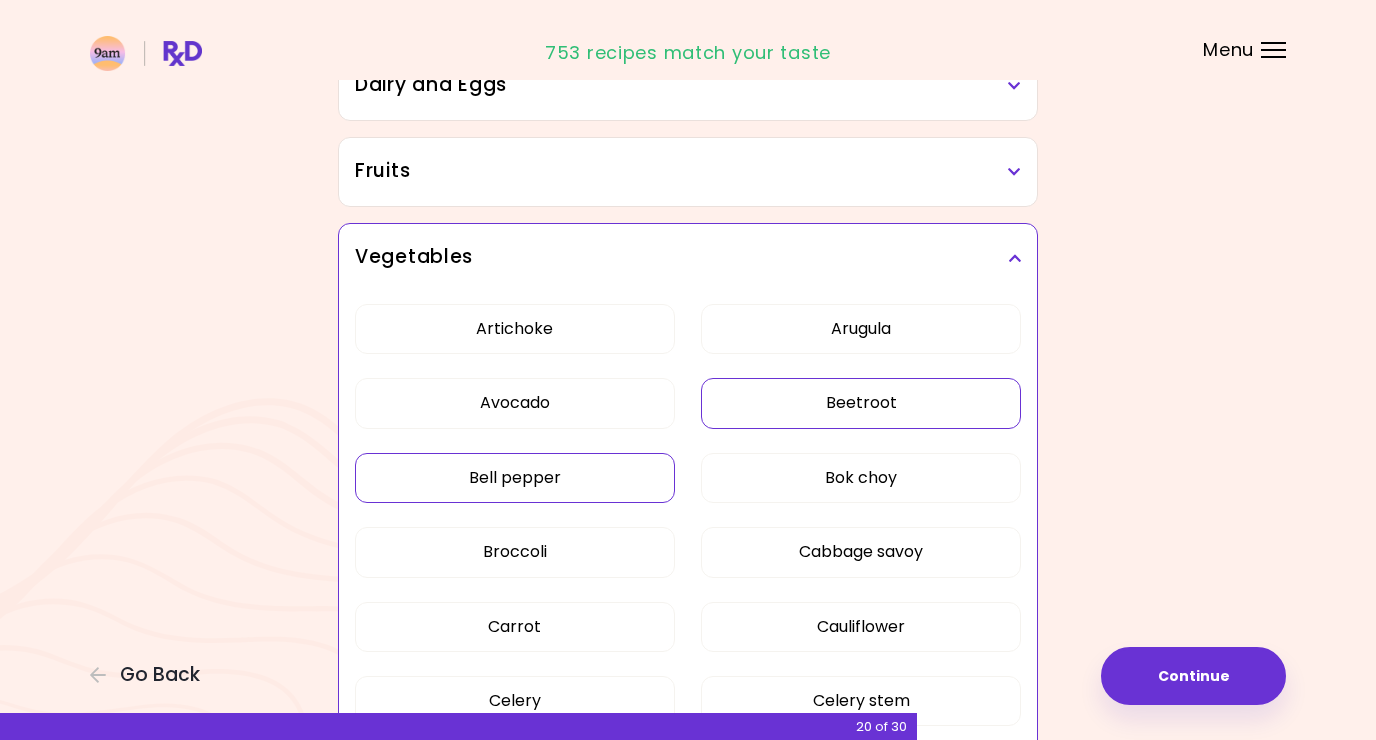 click on "Beetroot" at bounding box center [861, 403] 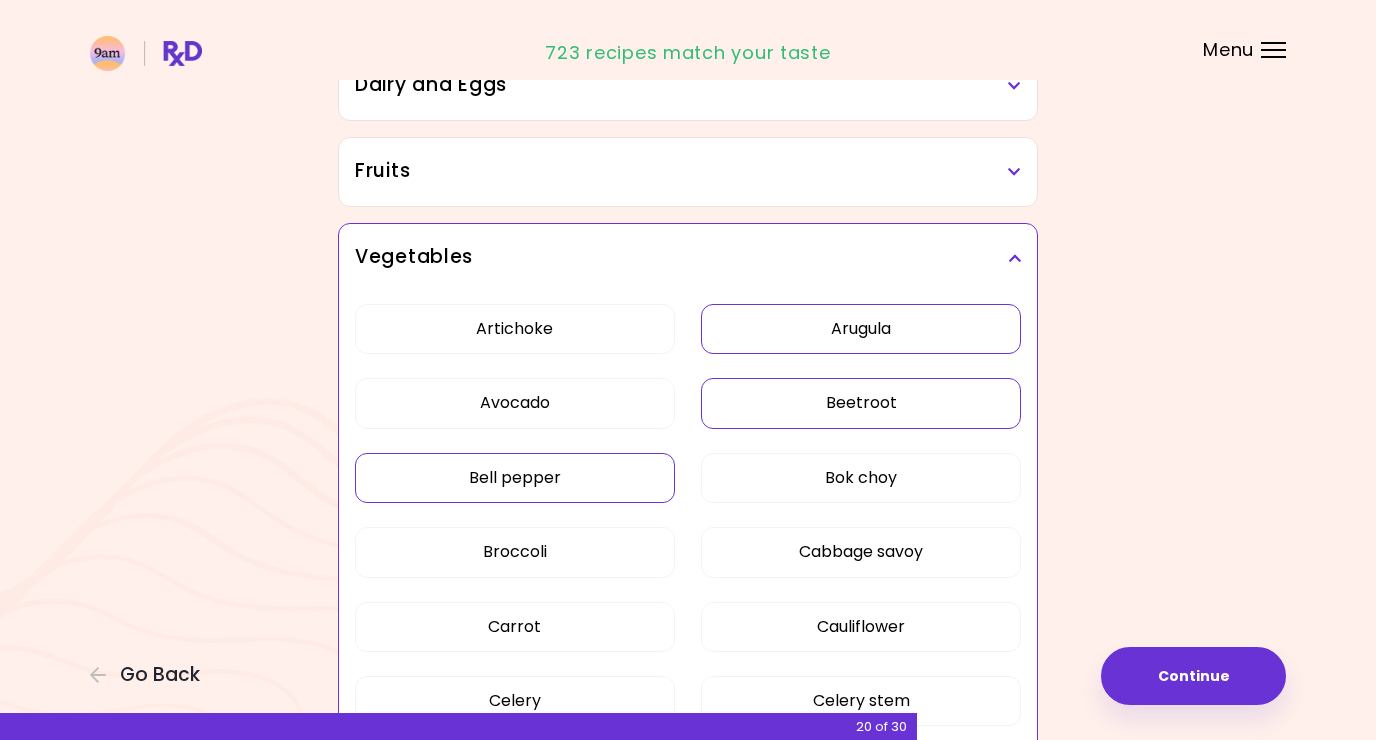 click on "Arugula" at bounding box center [861, 329] 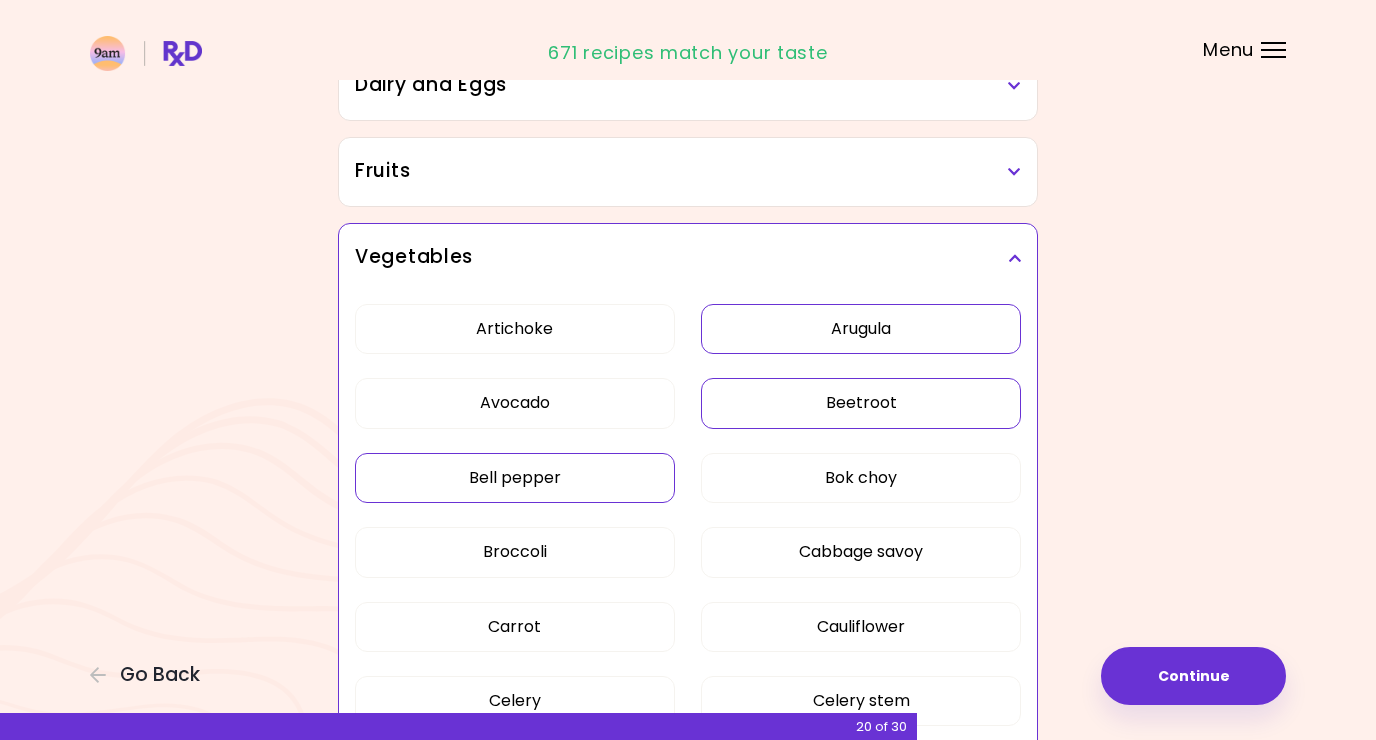 click at bounding box center [1014, 258] 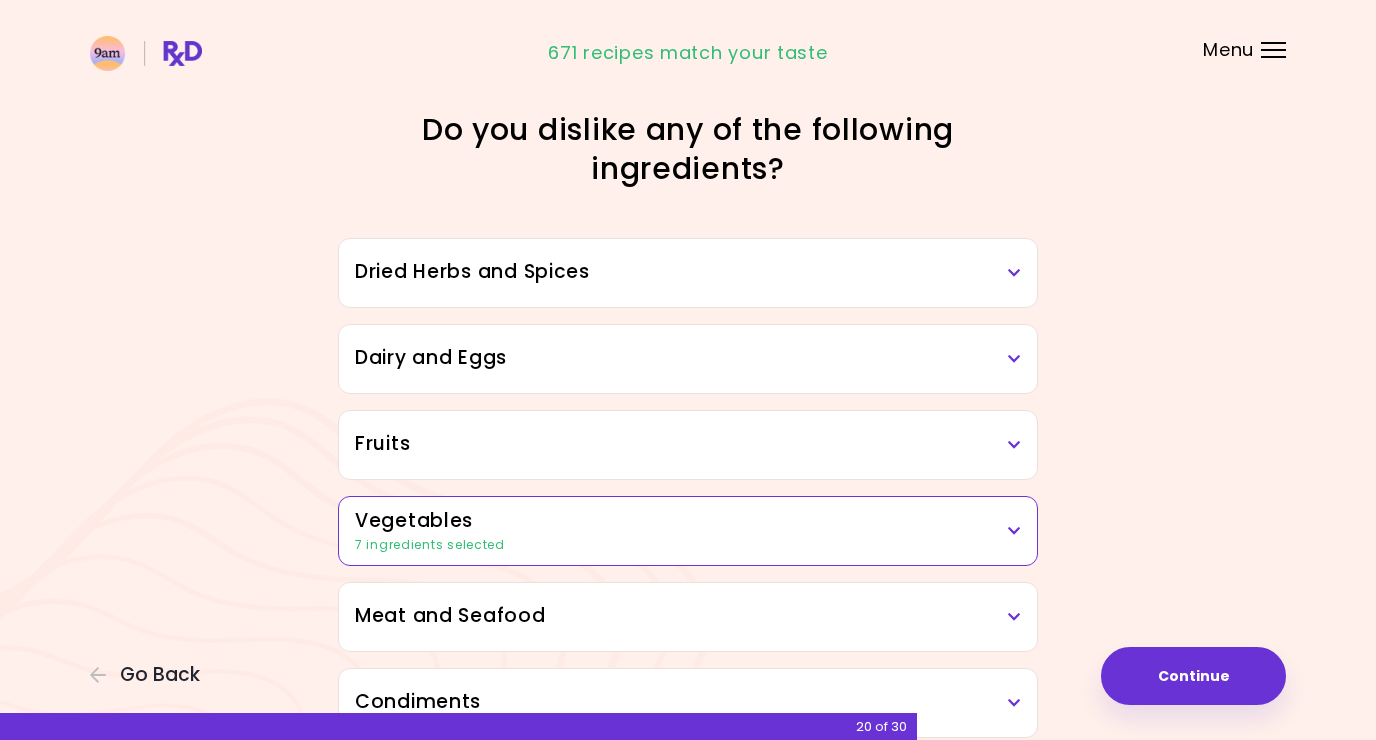 scroll, scrollTop: 0, scrollLeft: 0, axis: both 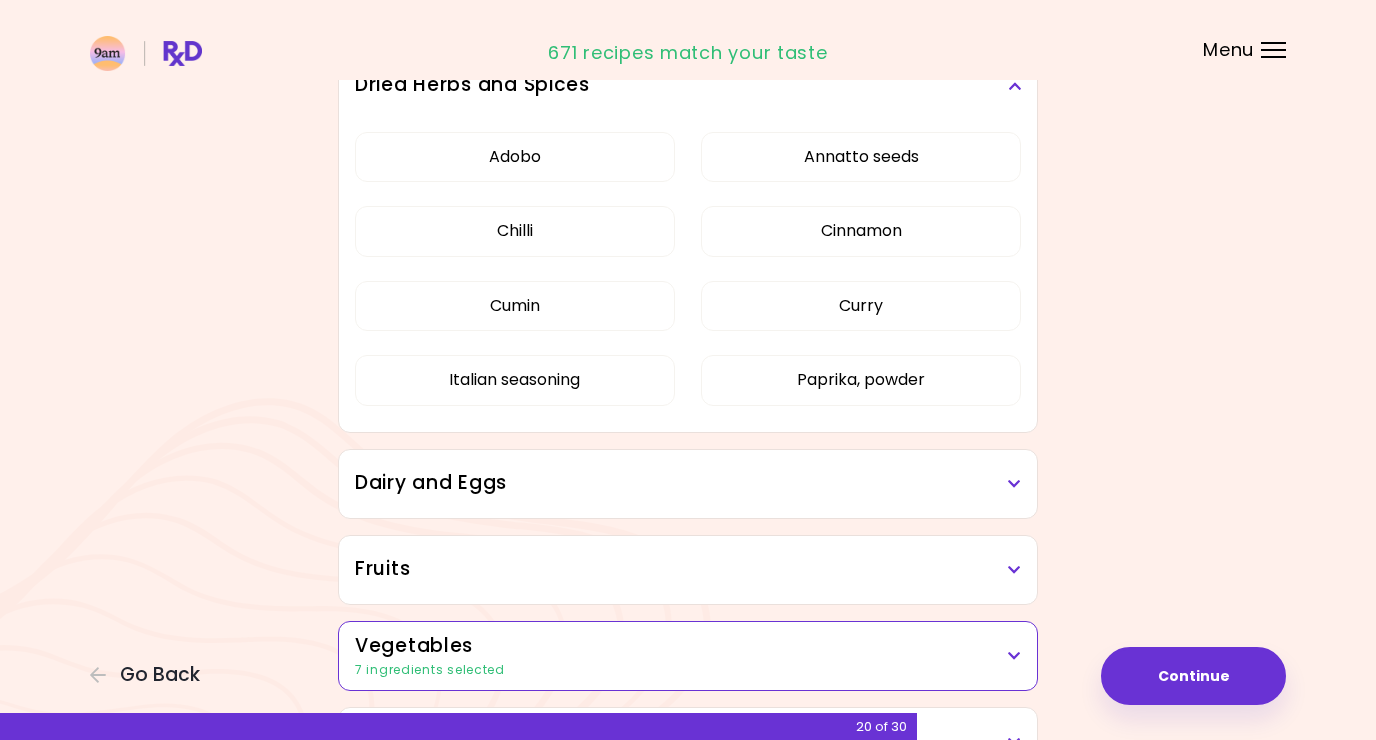 click on "Dairy and Eggs" at bounding box center (688, 484) 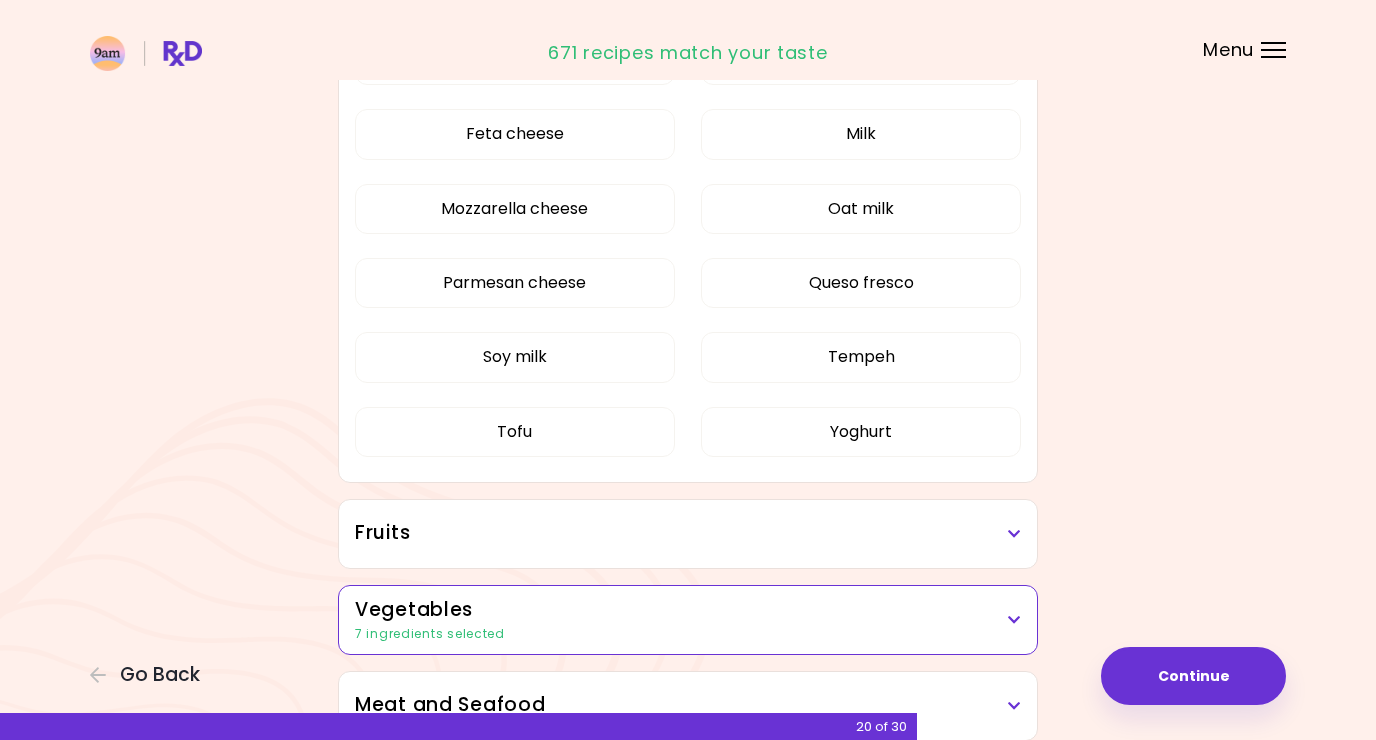 scroll, scrollTop: 838, scrollLeft: 0, axis: vertical 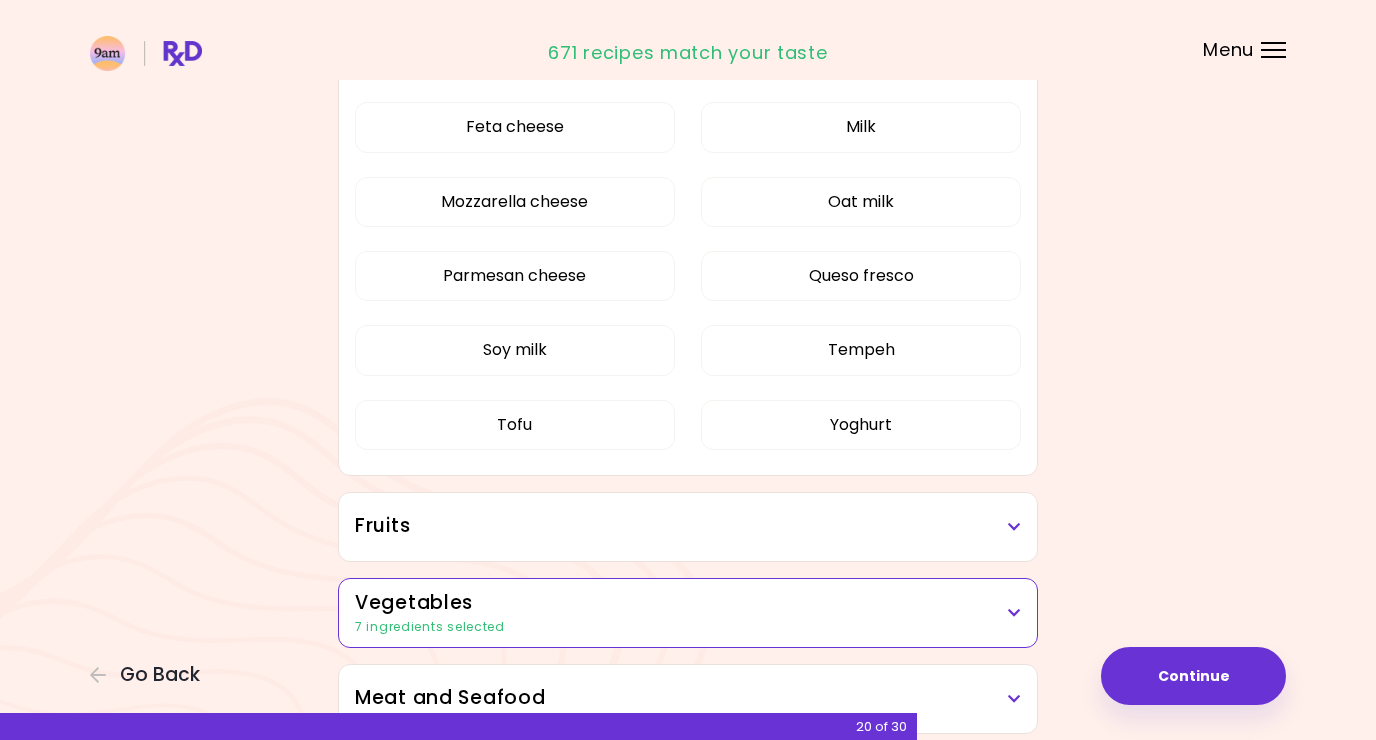 click on "Fruits" at bounding box center [688, 526] 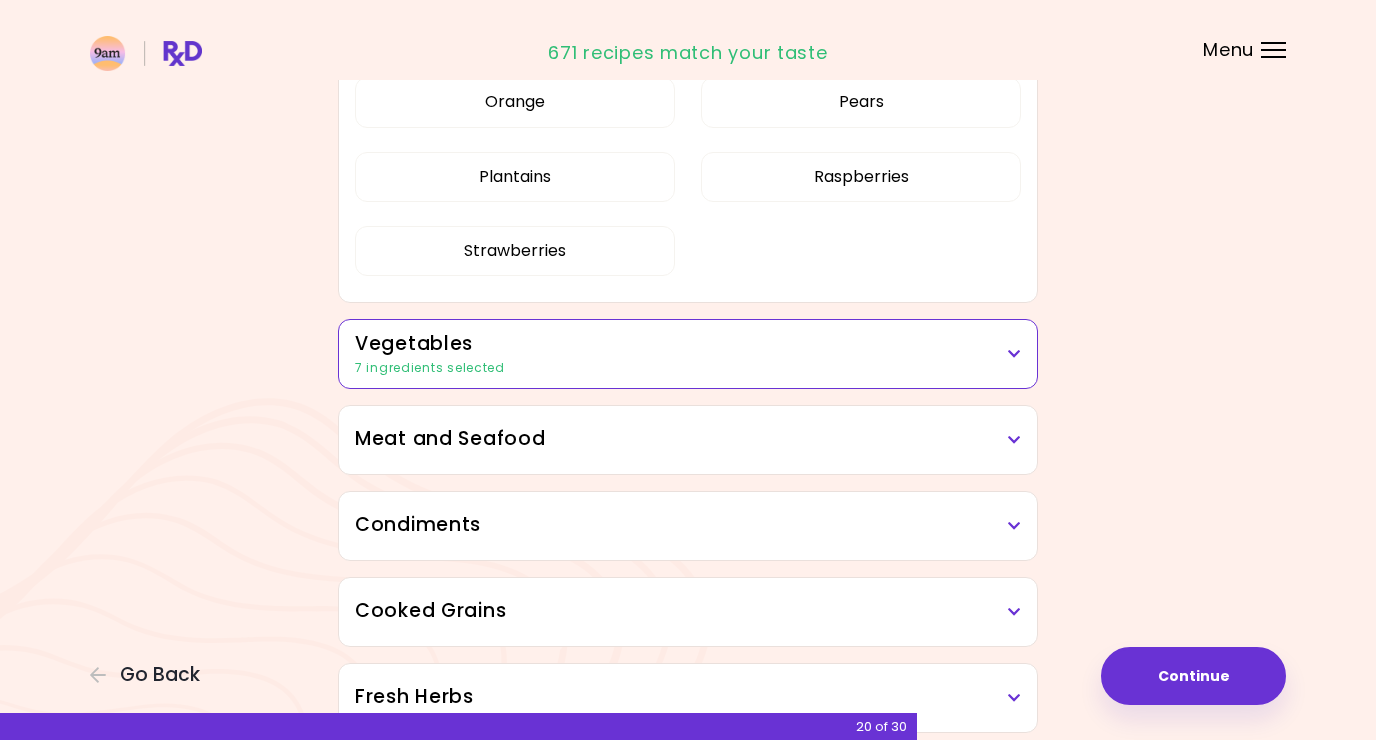 scroll, scrollTop: 1566, scrollLeft: 0, axis: vertical 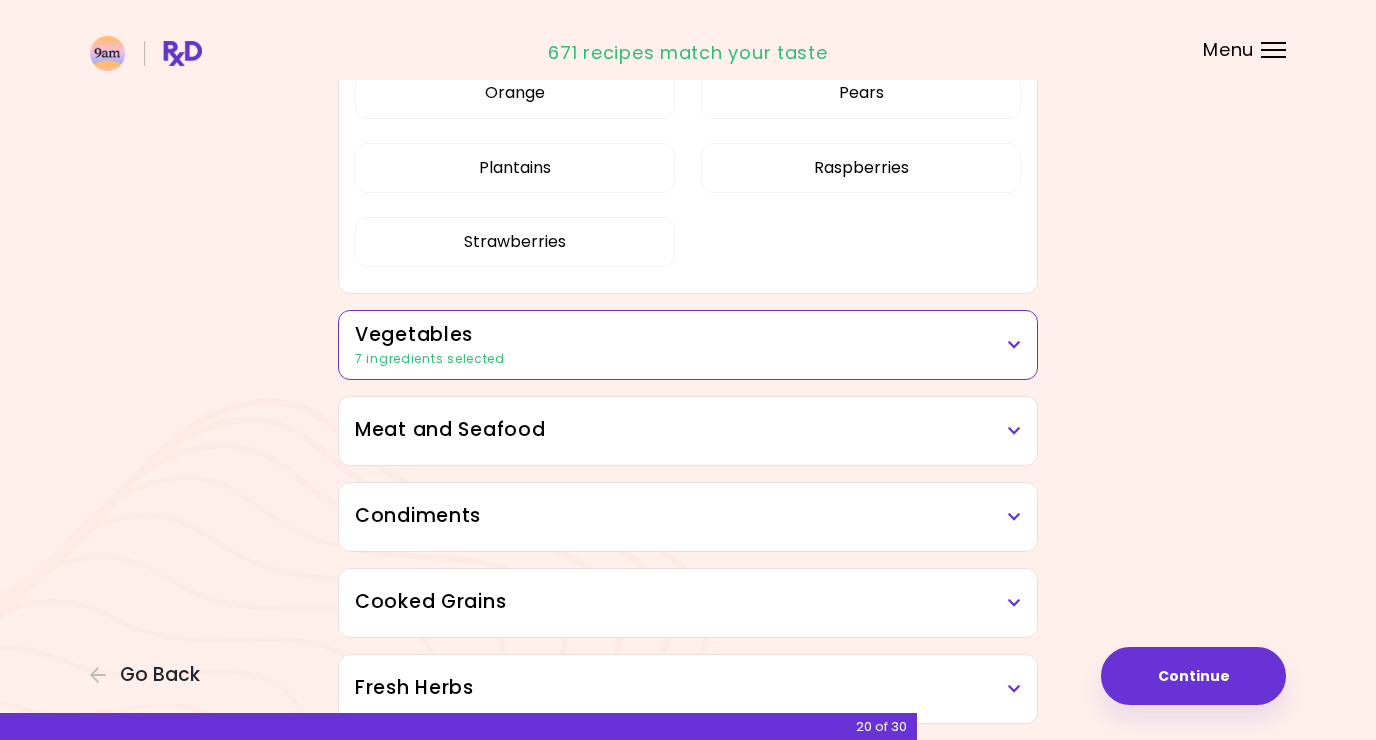 click on "Meat and Seafood" at bounding box center [688, 430] 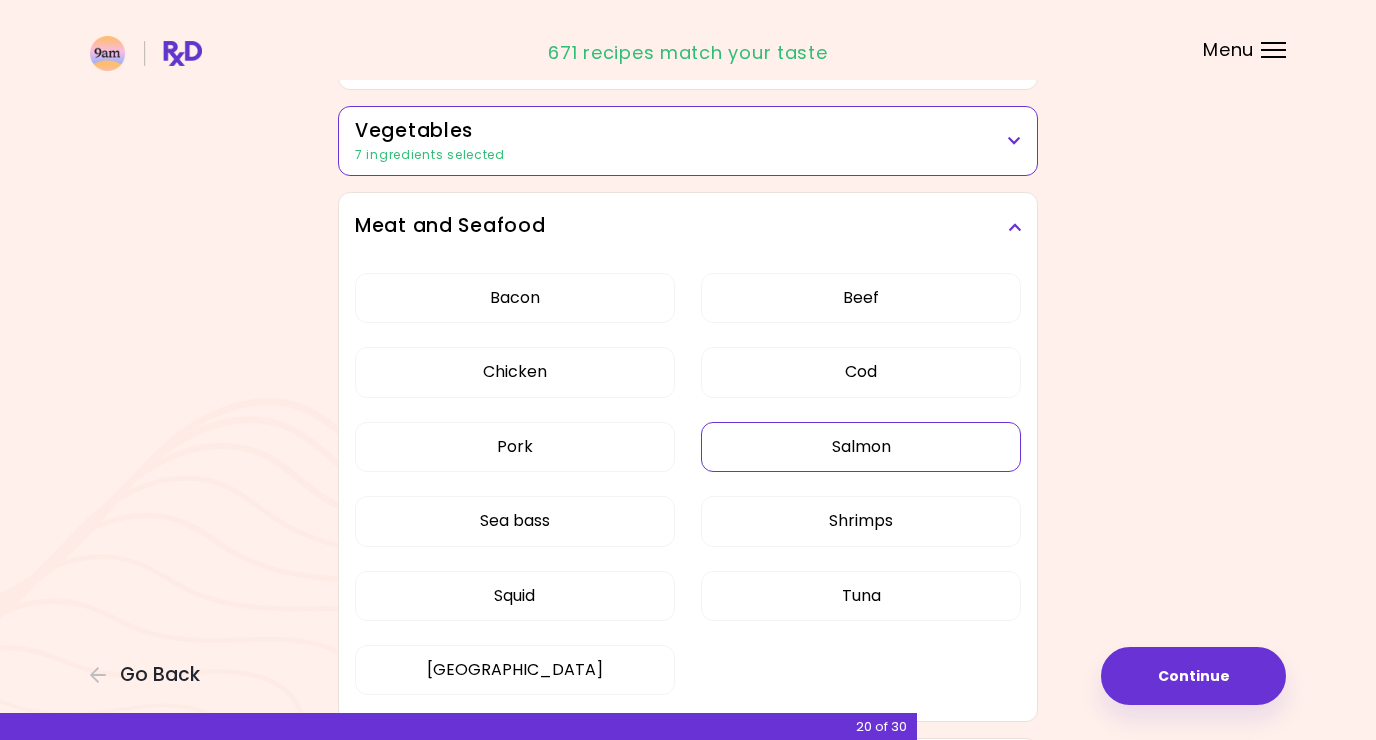 scroll, scrollTop: 1800, scrollLeft: 0, axis: vertical 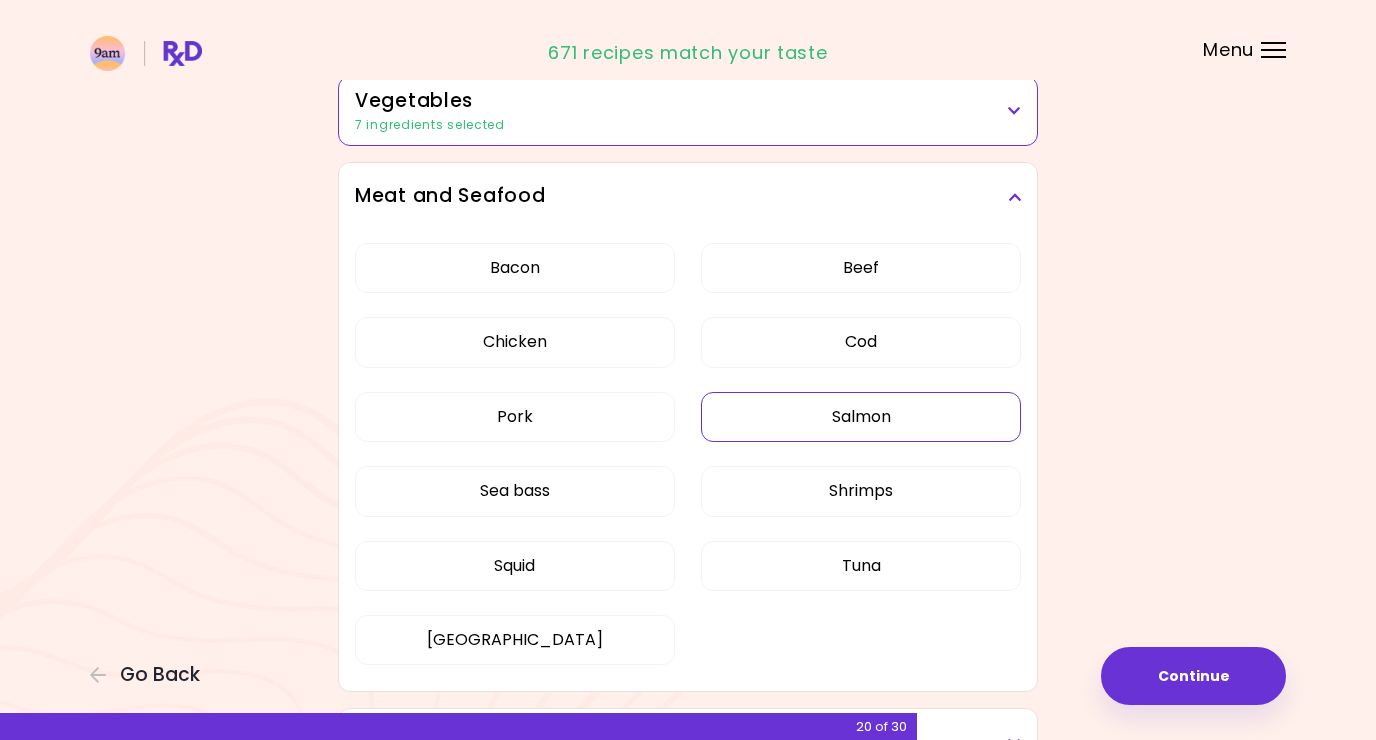 click on "Salmon" at bounding box center [861, 417] 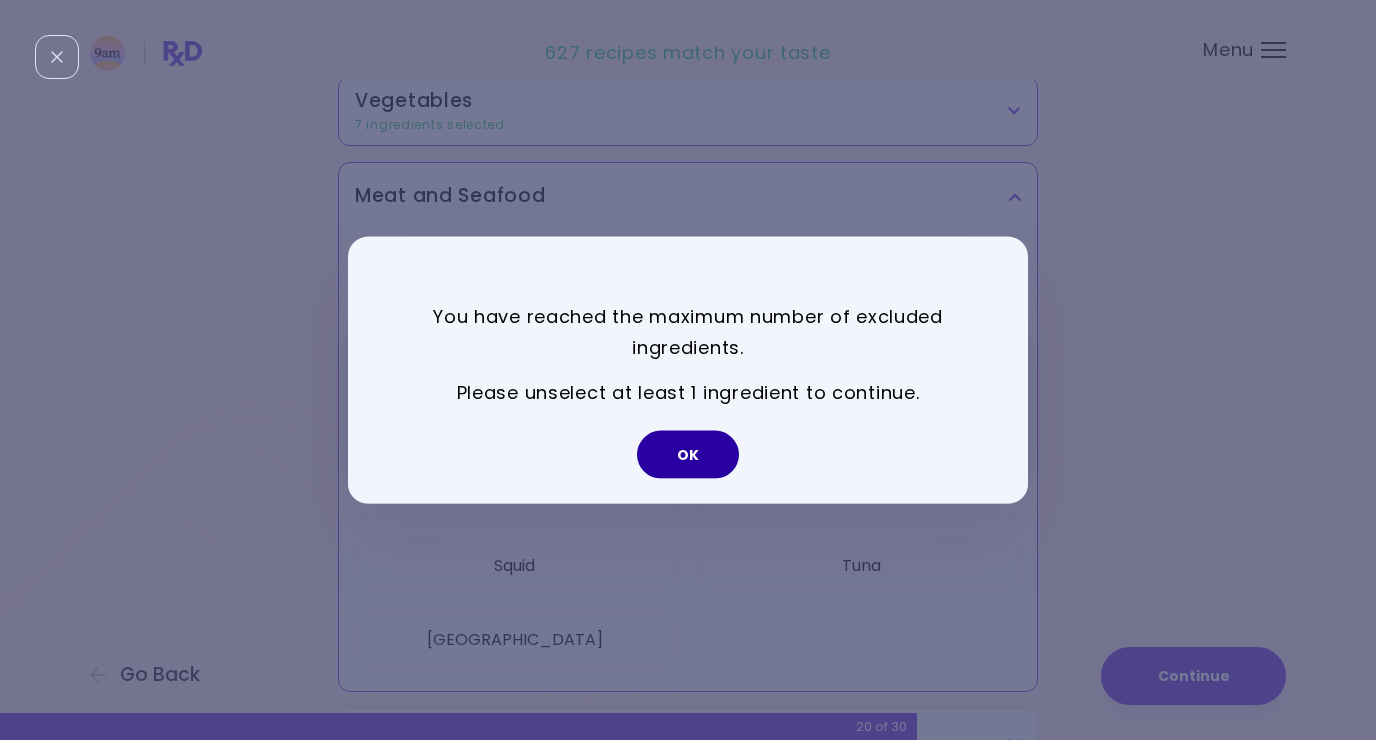 click on "OK" at bounding box center [688, 454] 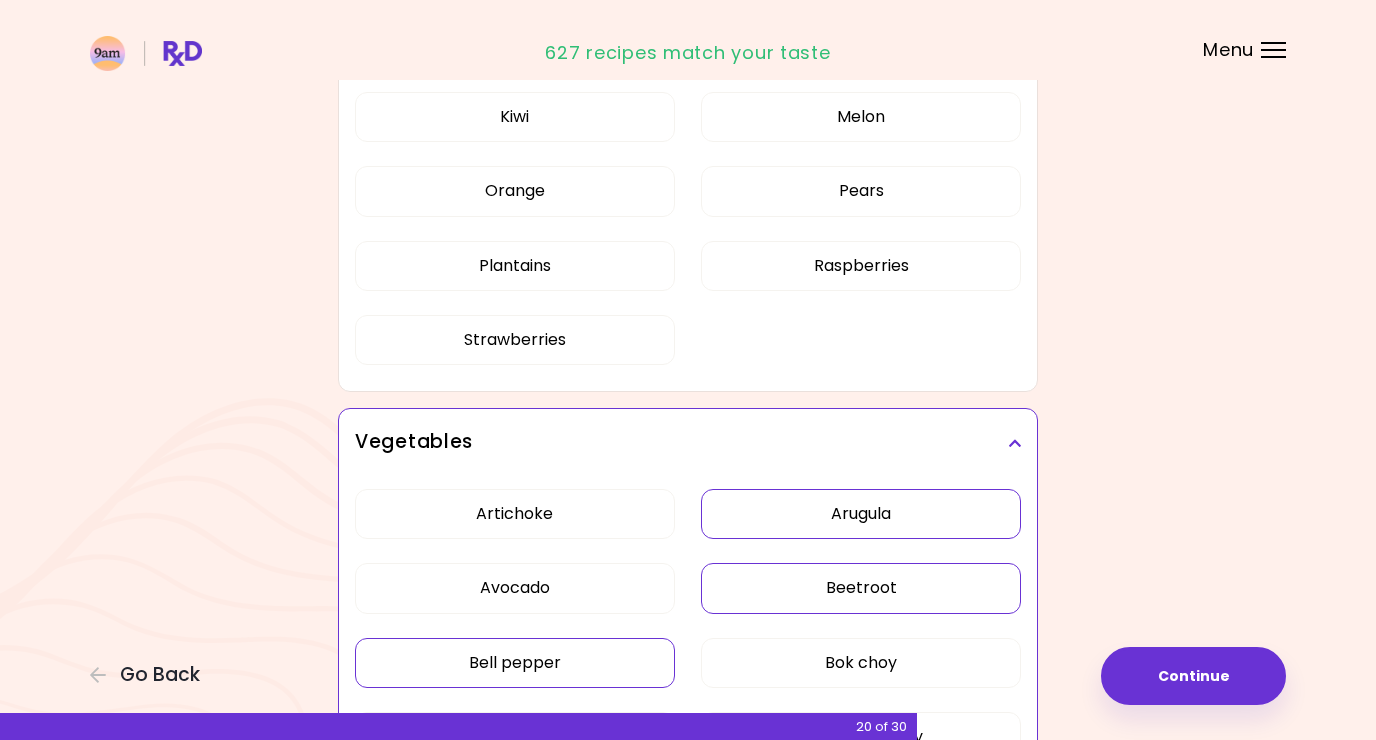 click on "Arugula" at bounding box center [861, 514] 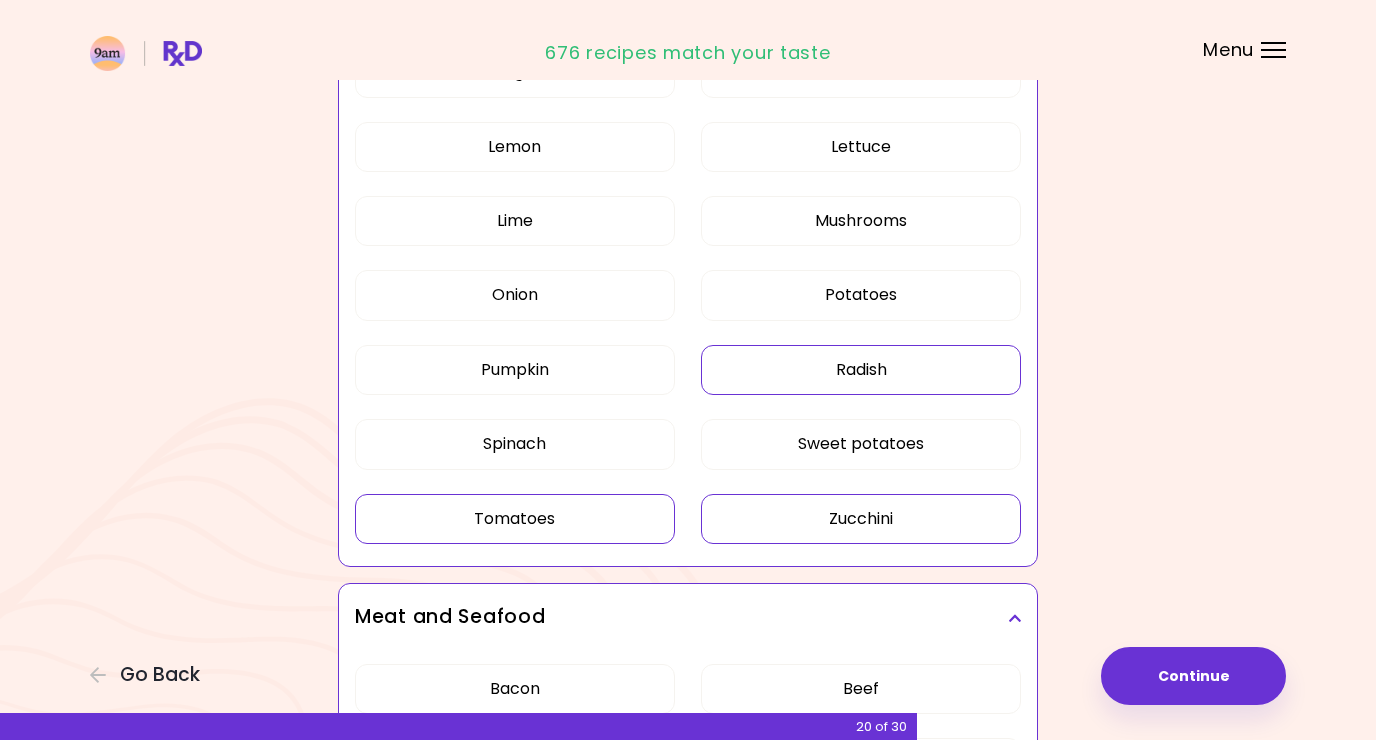 scroll, scrollTop: 2510, scrollLeft: 0, axis: vertical 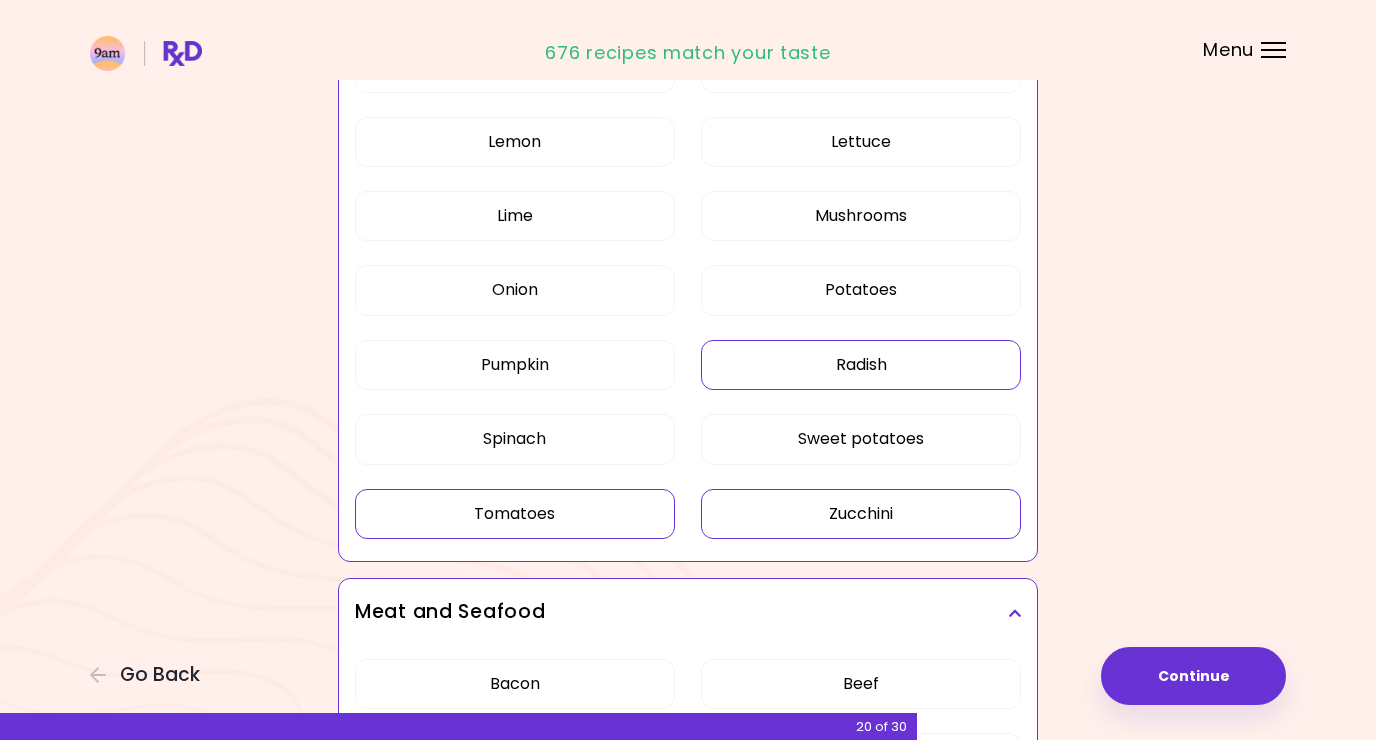 click on "Radish" at bounding box center [861, 365] 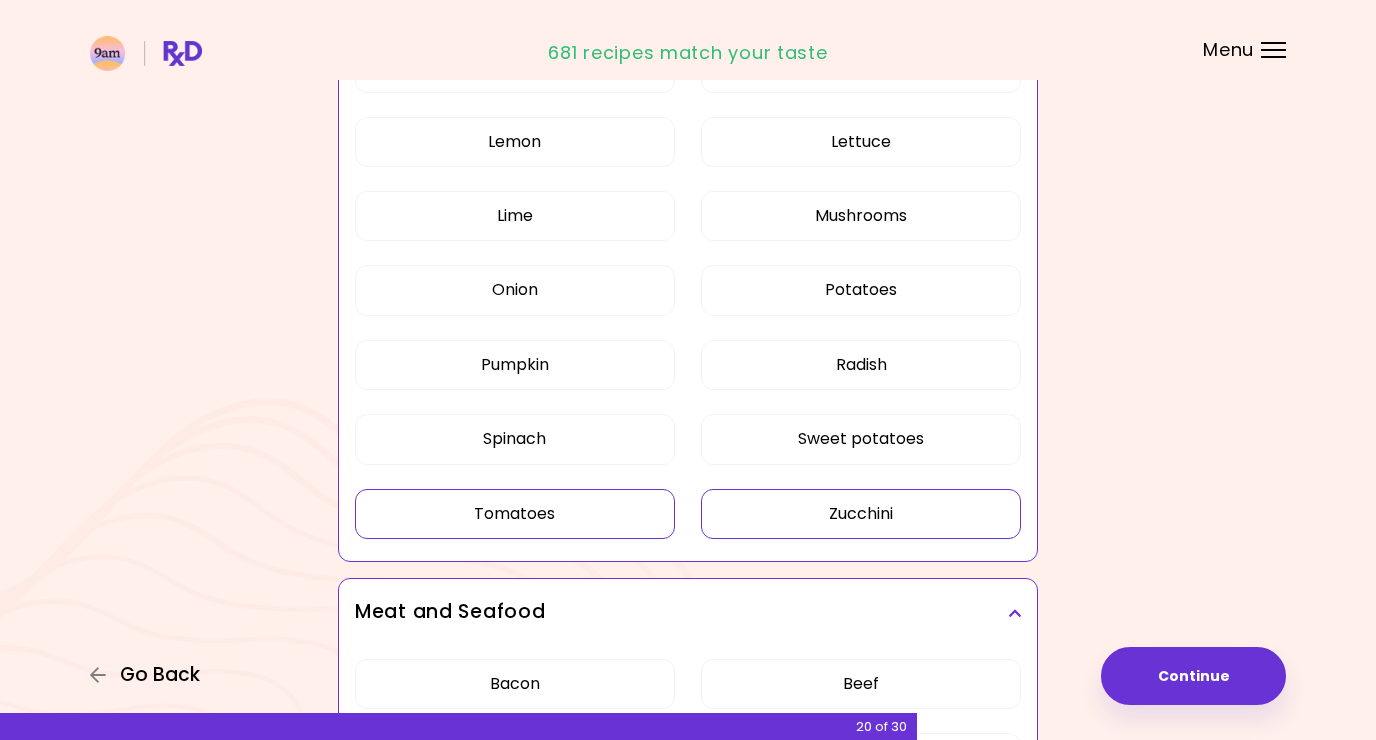 click on "Go Back" at bounding box center [160, 675] 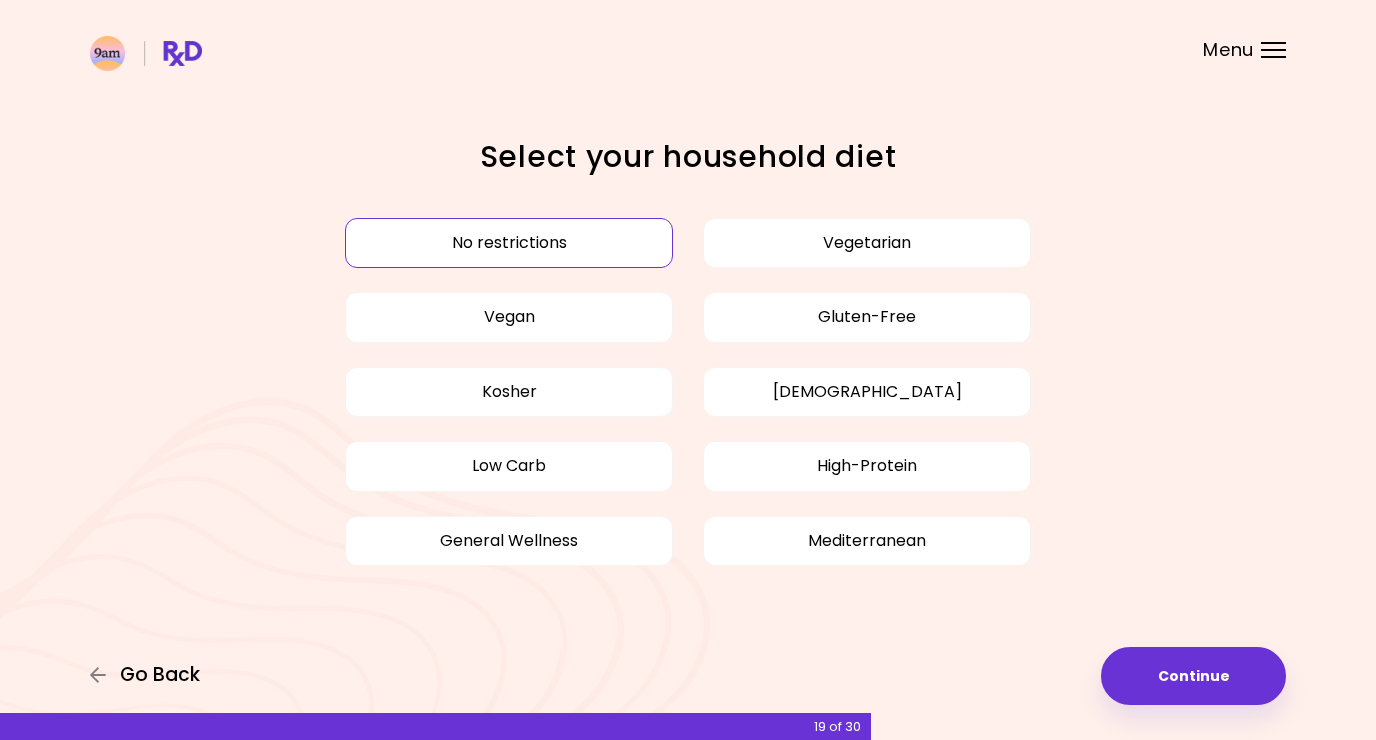 click on "Go Back" at bounding box center (160, 675) 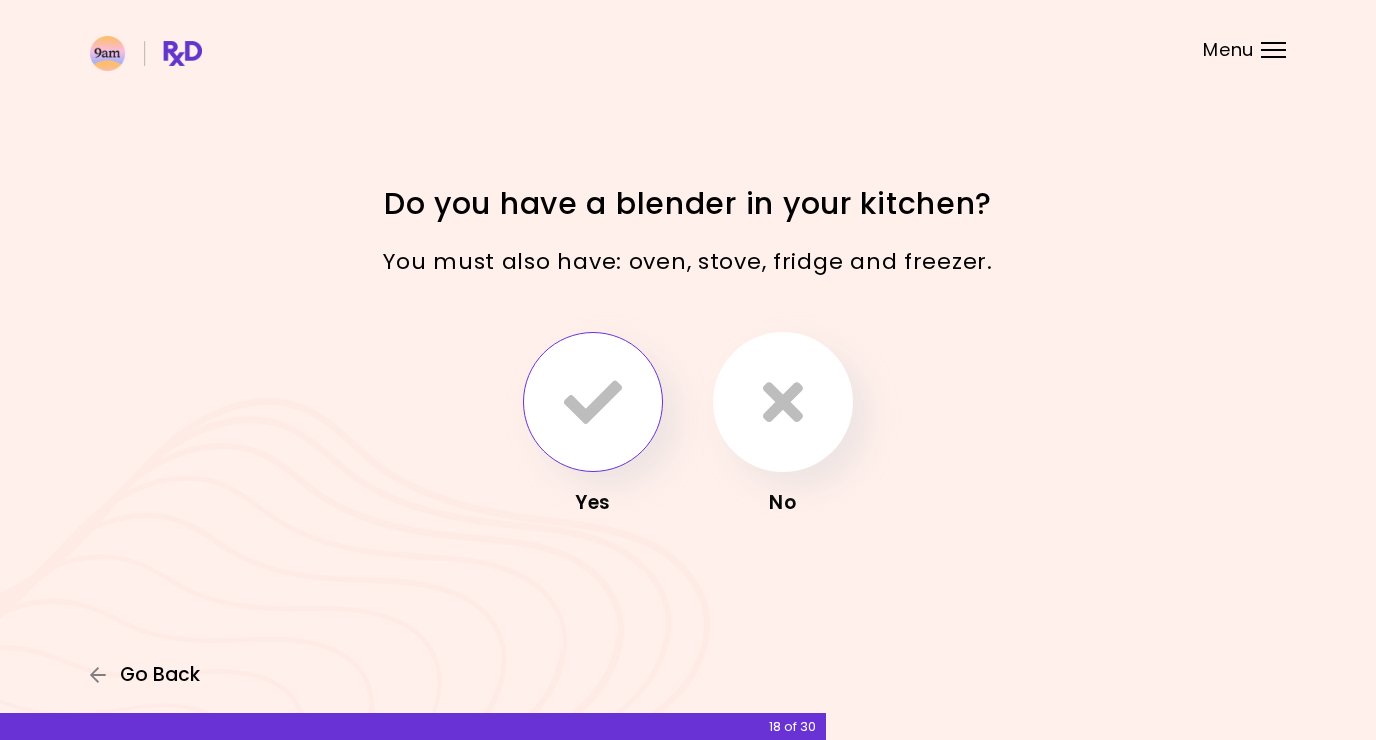 click on "Go Back" at bounding box center (160, 675) 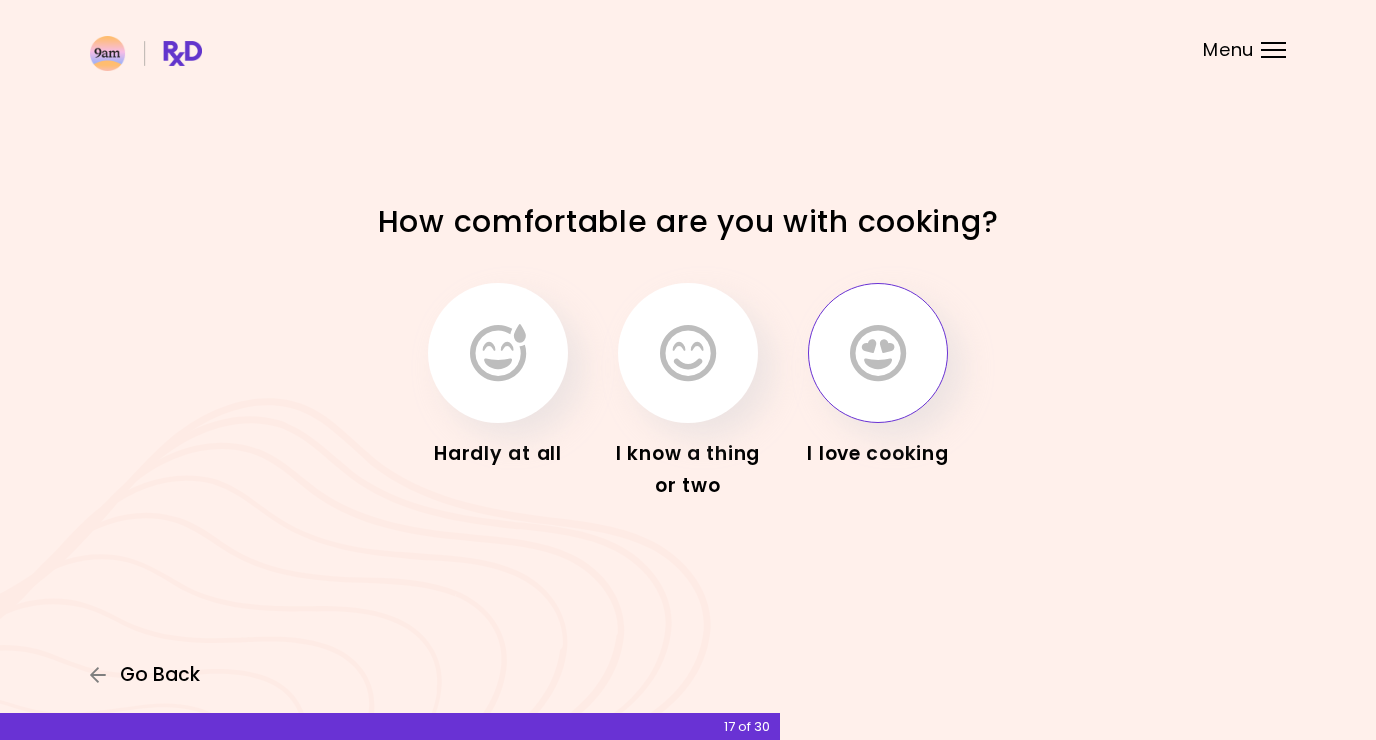 click on "Go Back" at bounding box center (160, 675) 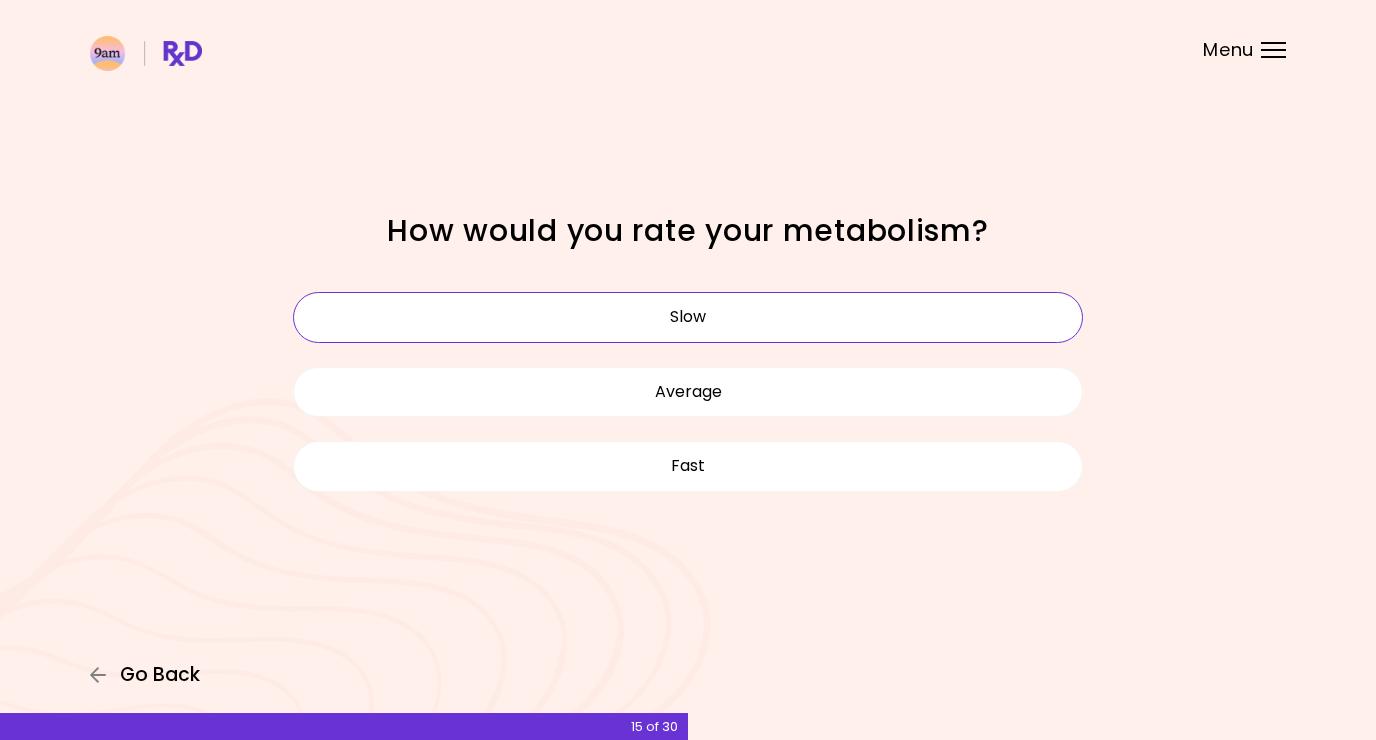 click on "Go Back" at bounding box center (160, 675) 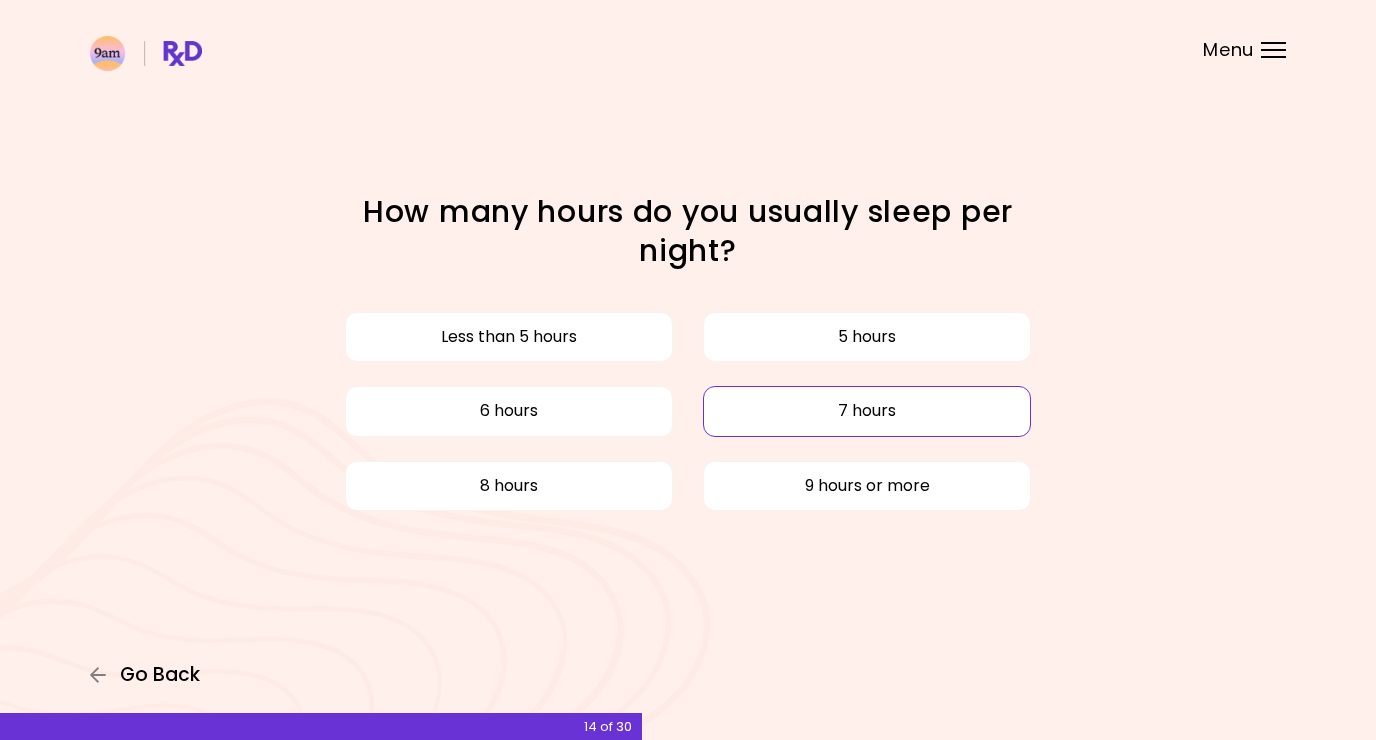 click on "Go Back" at bounding box center [160, 675] 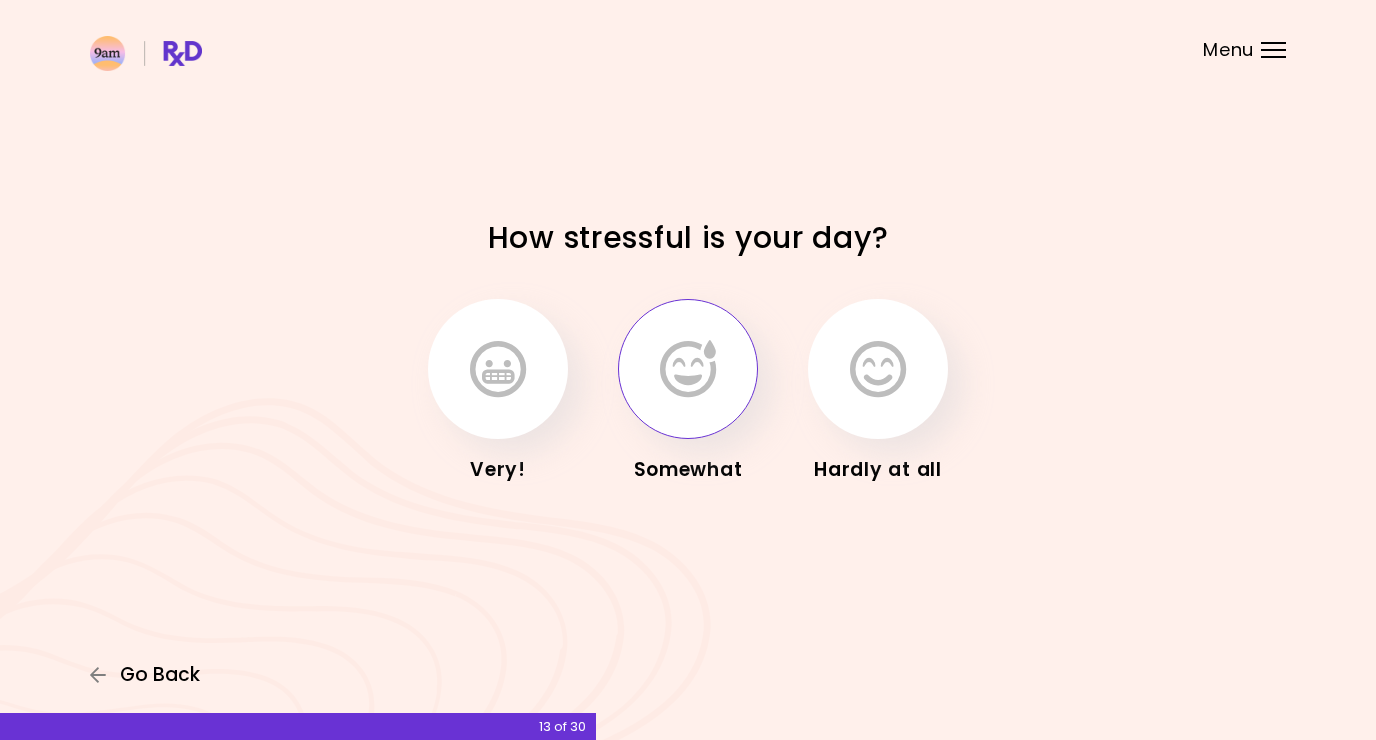 click on "Go Back" at bounding box center (160, 675) 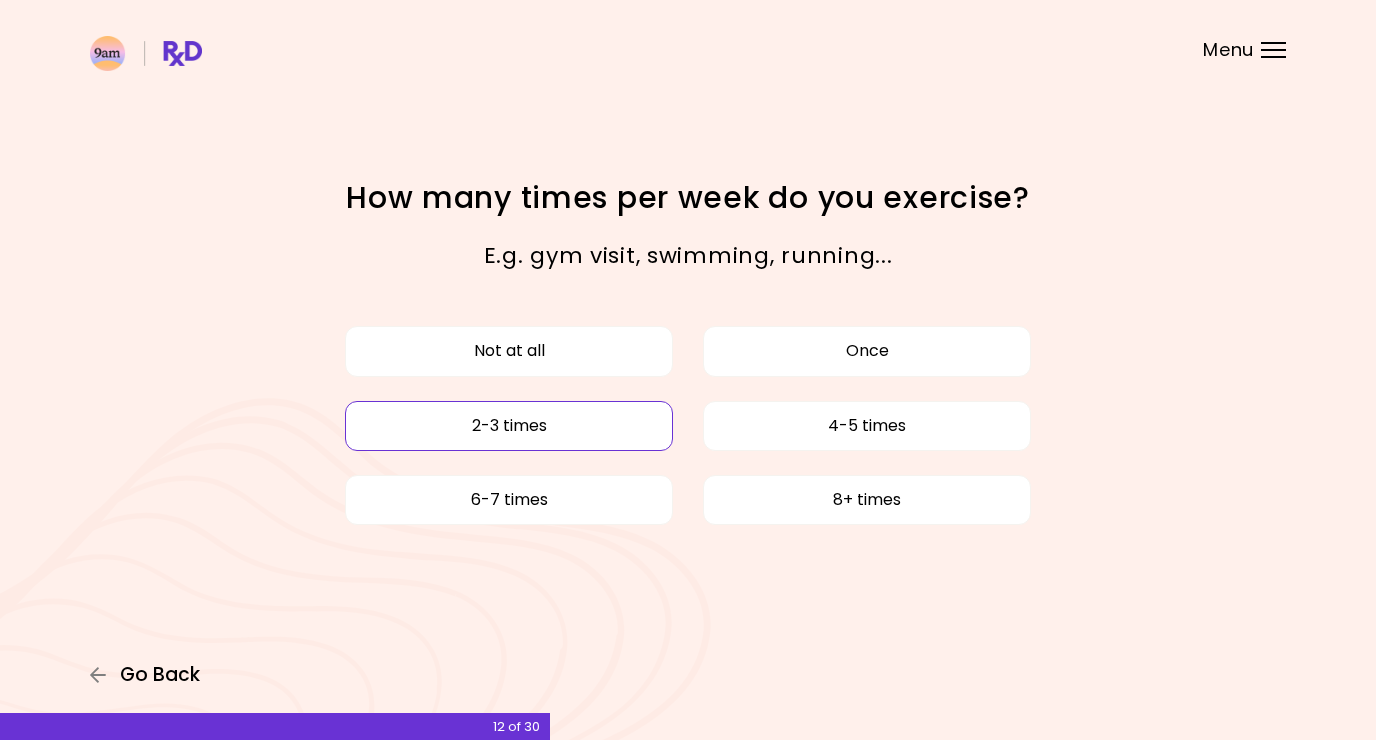 click on "Go Back" at bounding box center [160, 675] 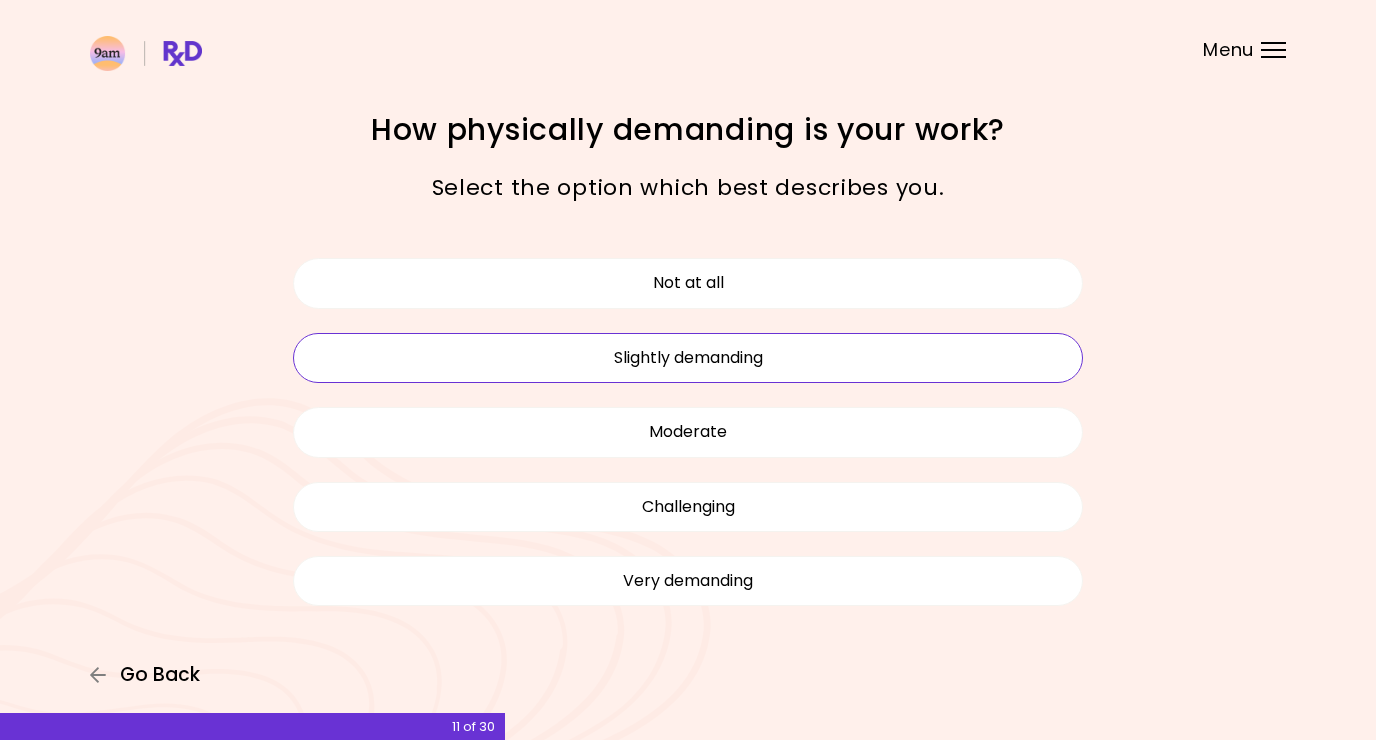 click on "Go Back" at bounding box center [160, 675] 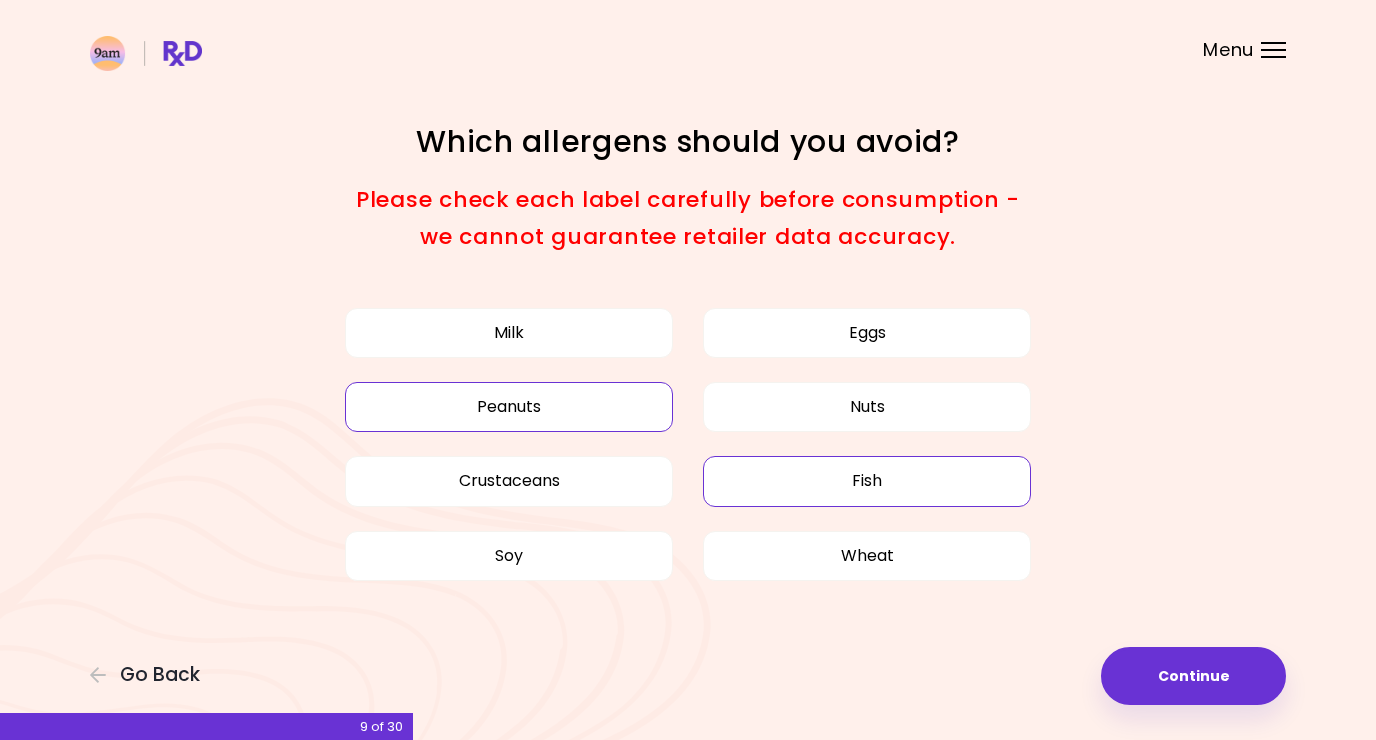 click on "Fish" at bounding box center [867, 481] 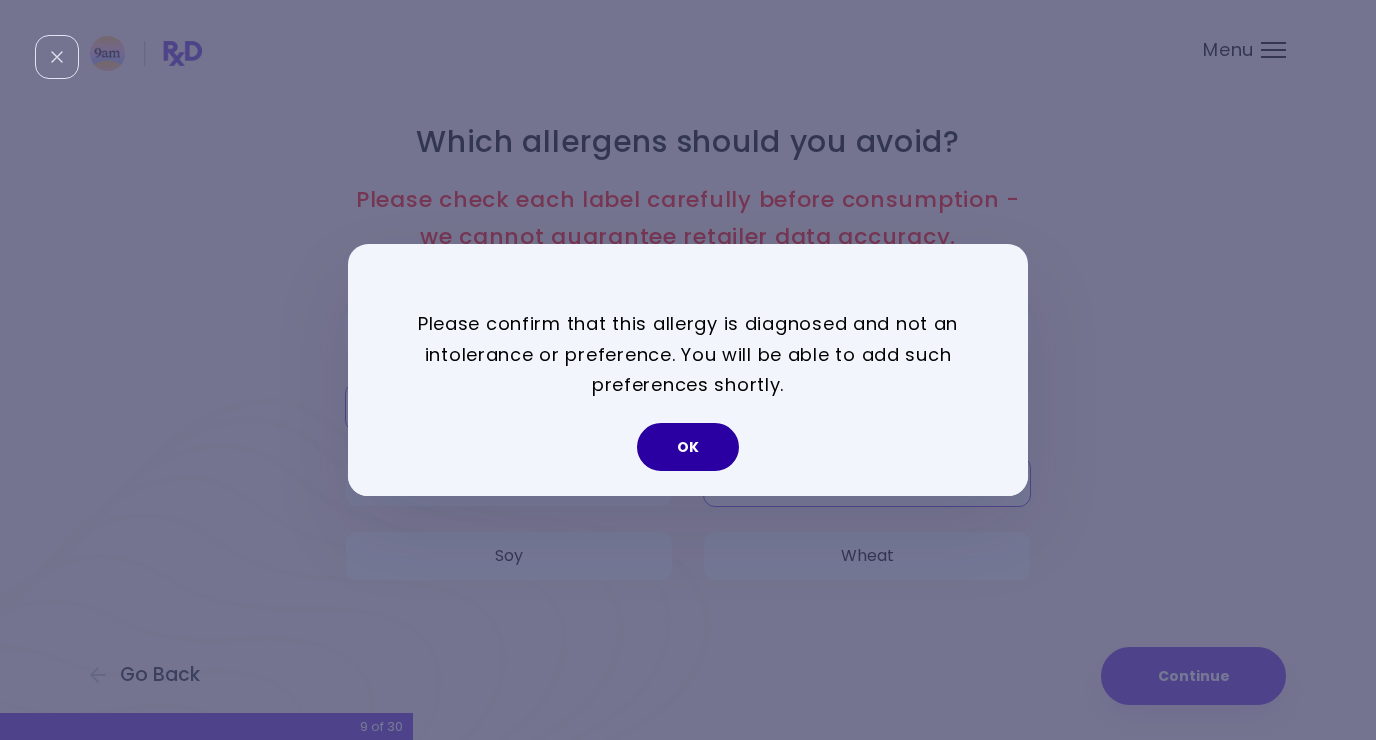 click on "OK" at bounding box center [688, 447] 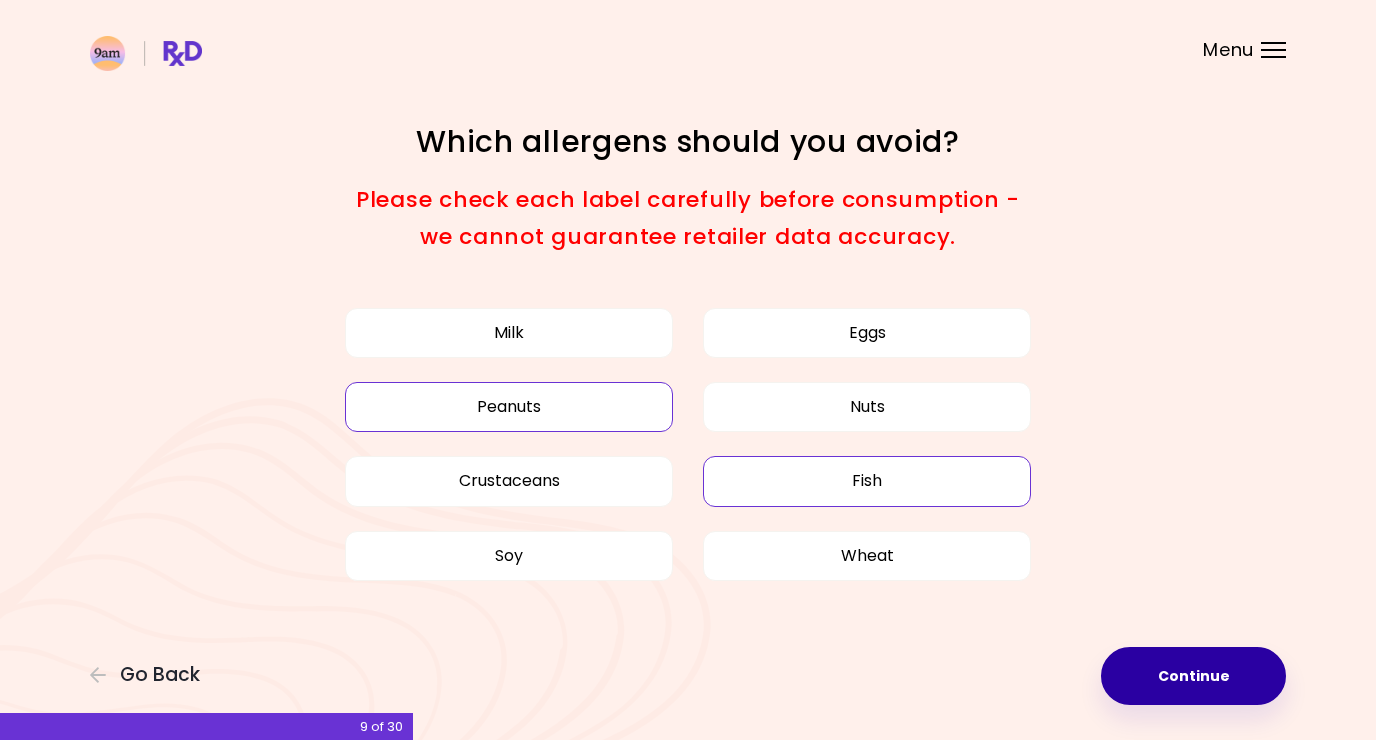 click on "Continue" at bounding box center [1193, 676] 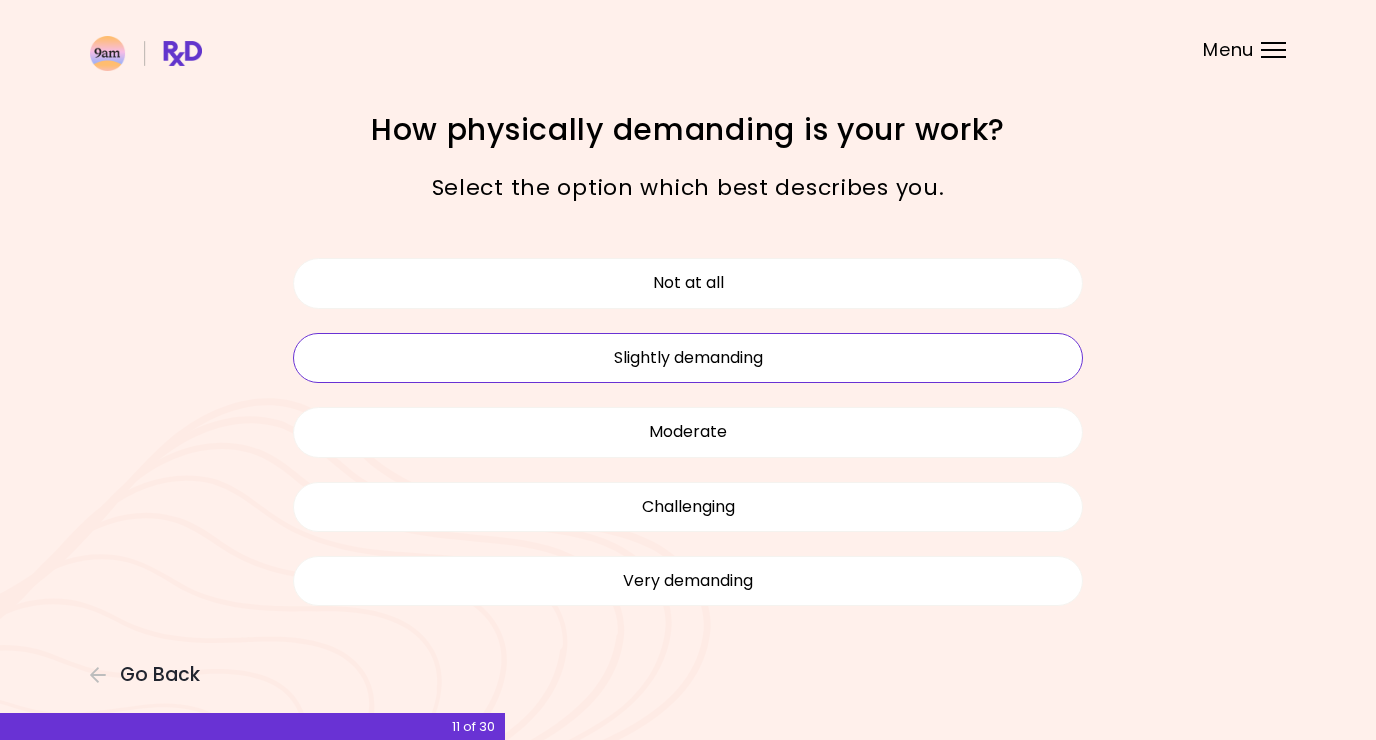 click on "Slightly demanding" at bounding box center (688, 358) 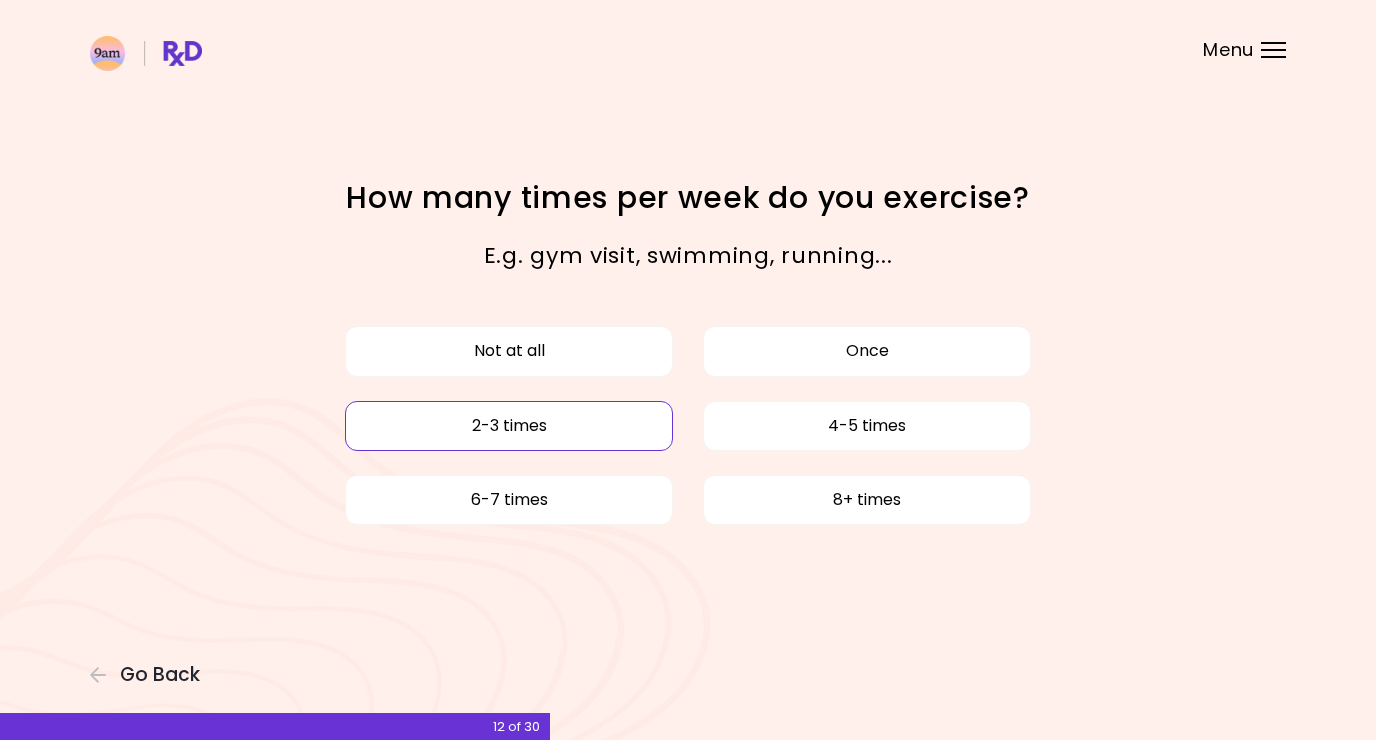 click on "2-3 times" at bounding box center [509, 426] 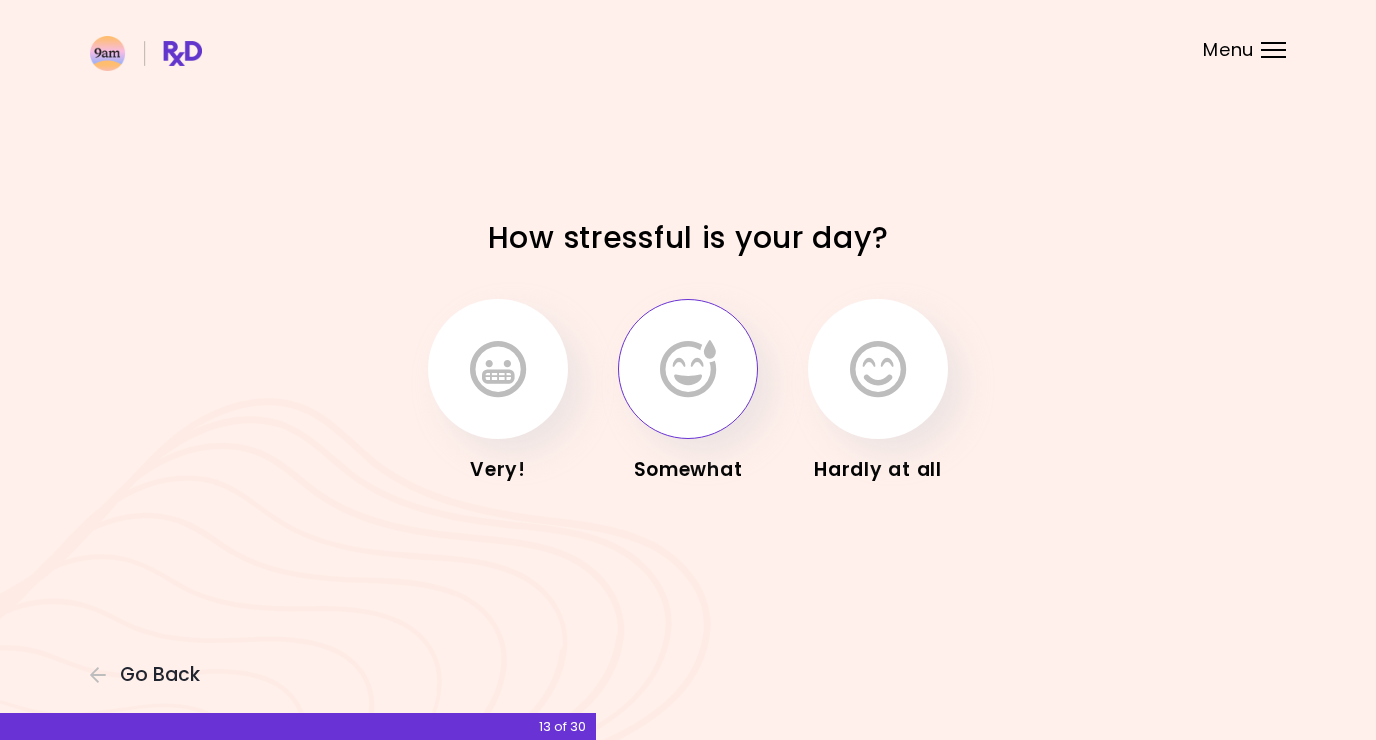 click at bounding box center [688, 369] 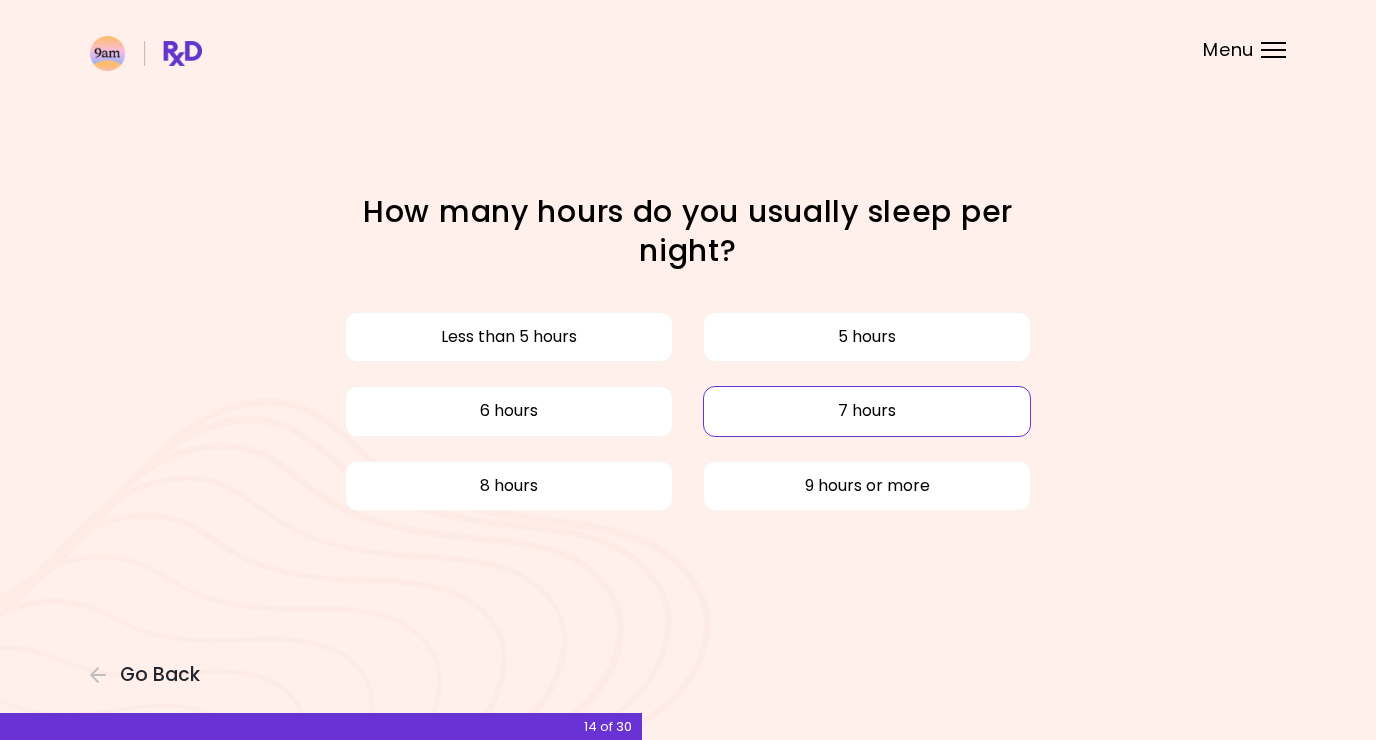 click on "7 hours" at bounding box center [867, 411] 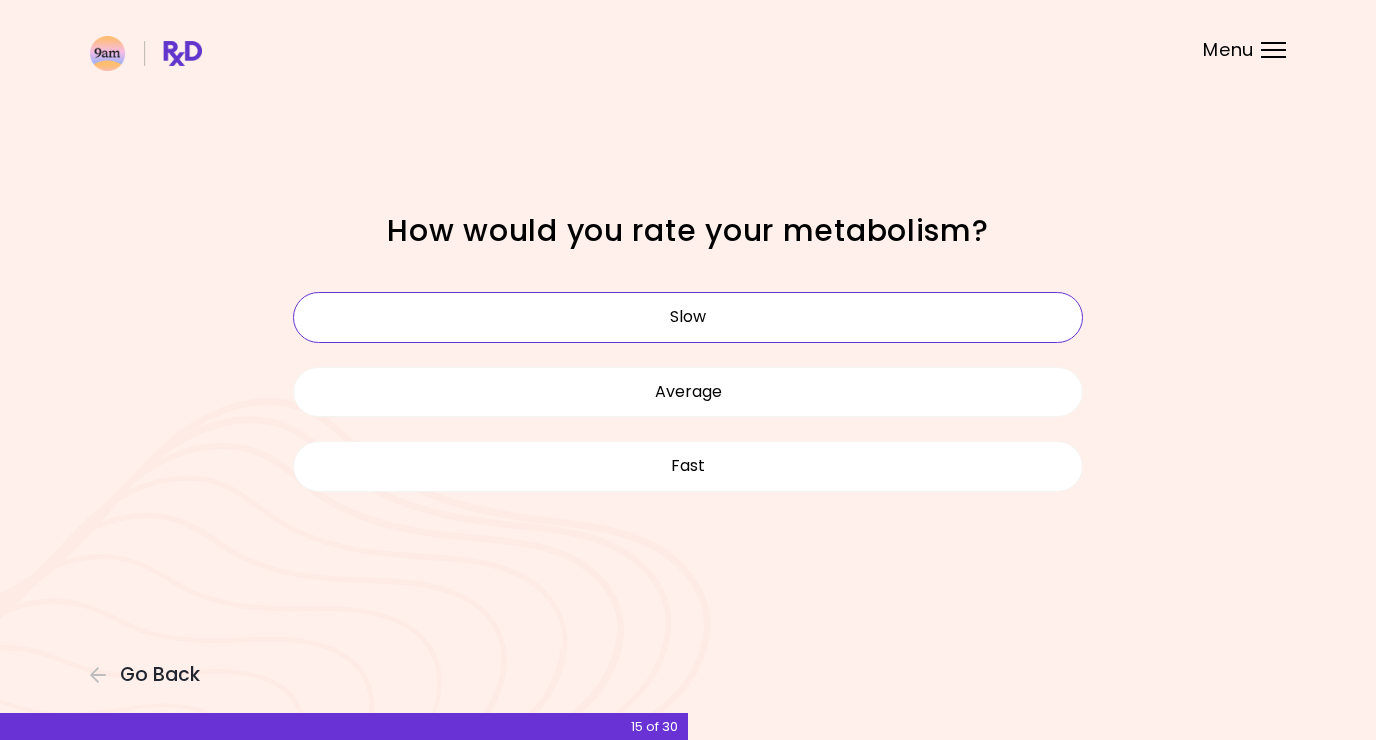 click on "Slow" at bounding box center (688, 317) 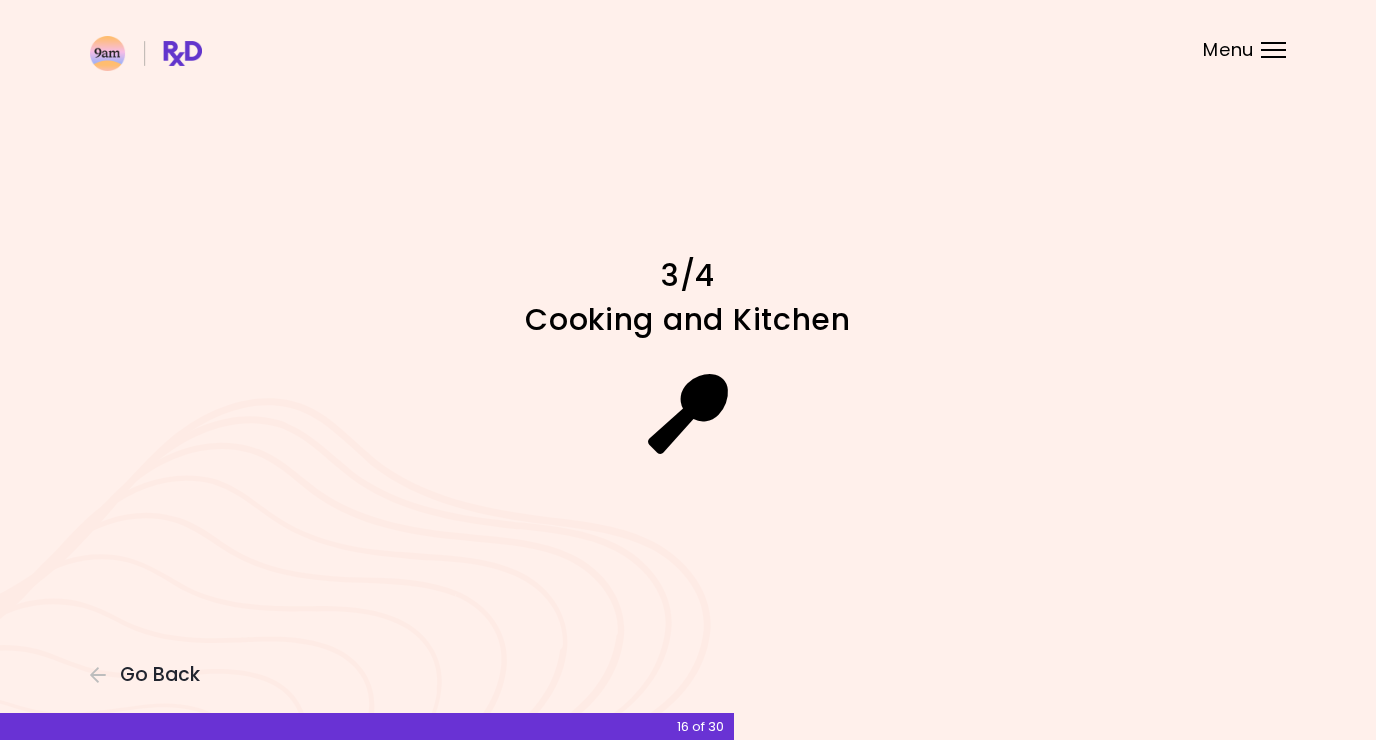 click on "Cooking and Kitchen" at bounding box center [688, 319] 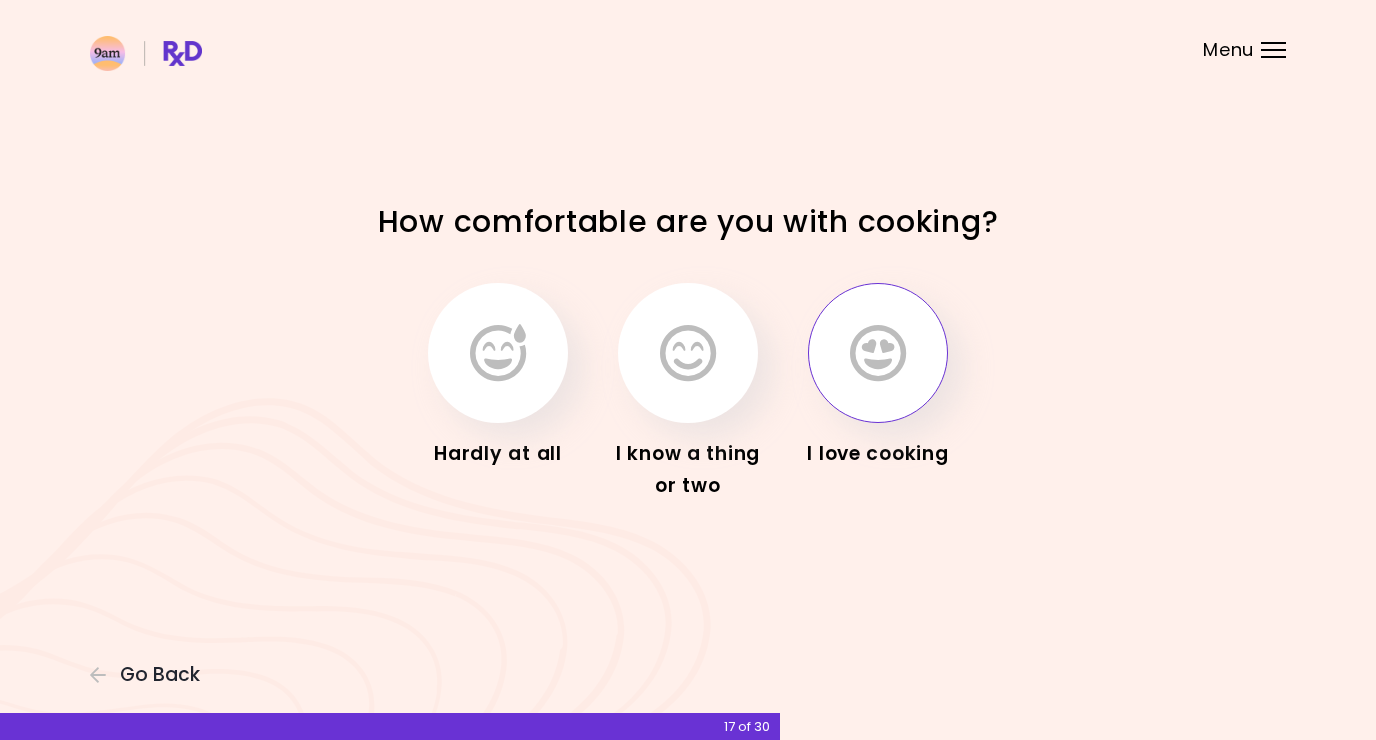 click at bounding box center (878, 353) 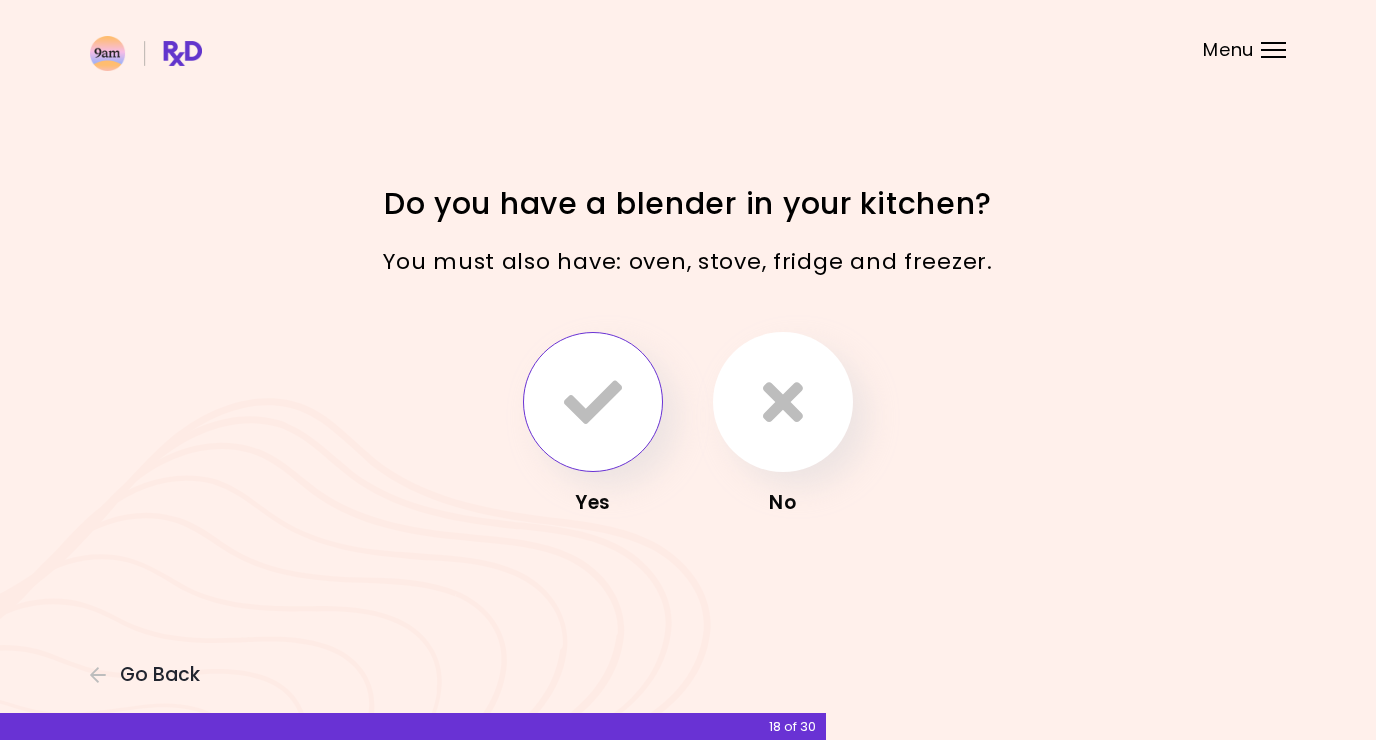 click at bounding box center [593, 402] 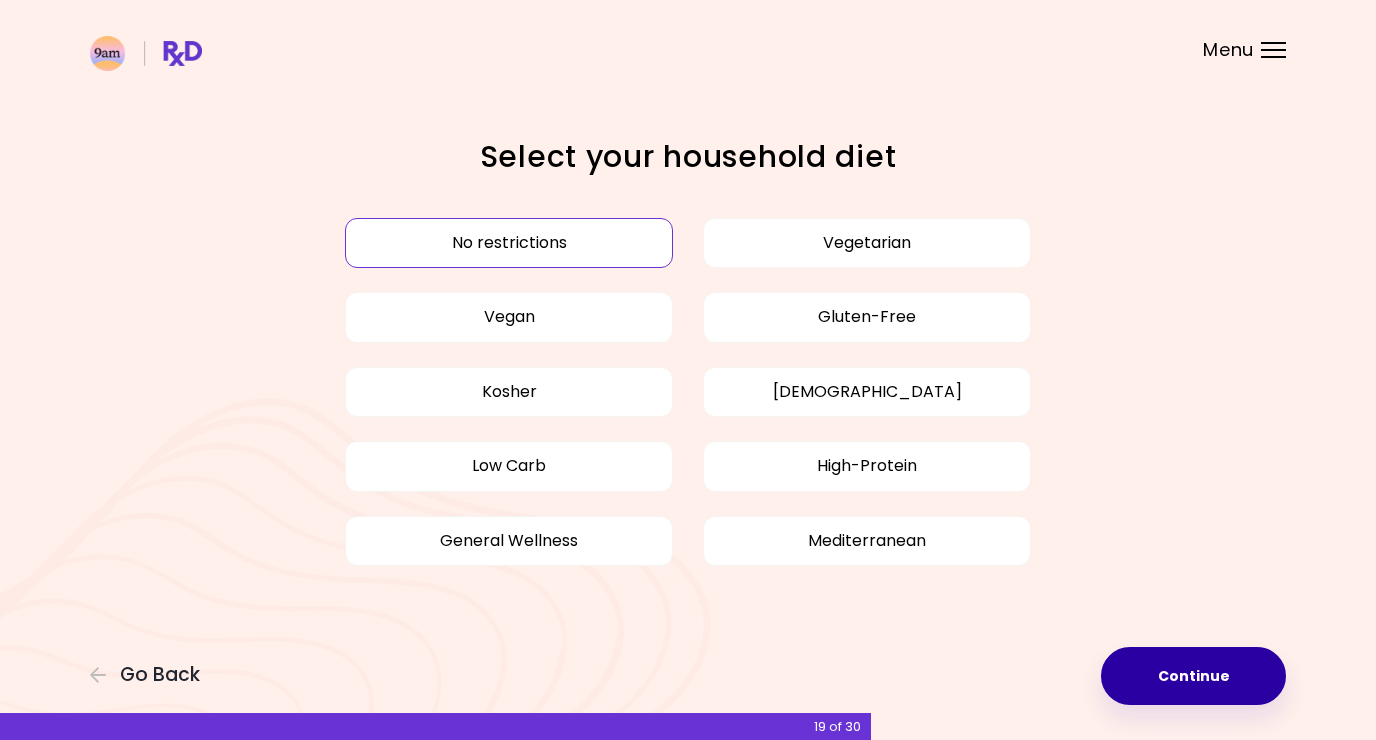 click on "Continue" at bounding box center (1193, 676) 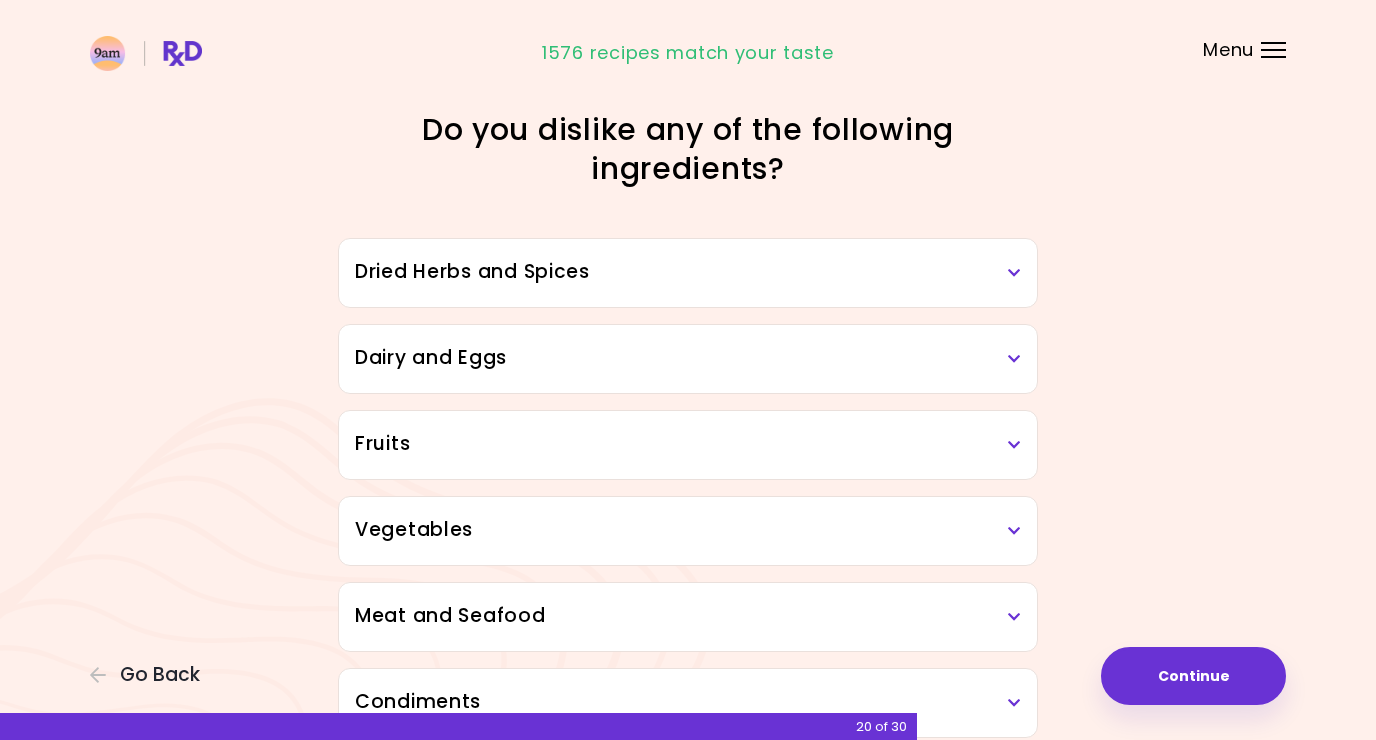 scroll, scrollTop: 0, scrollLeft: 0, axis: both 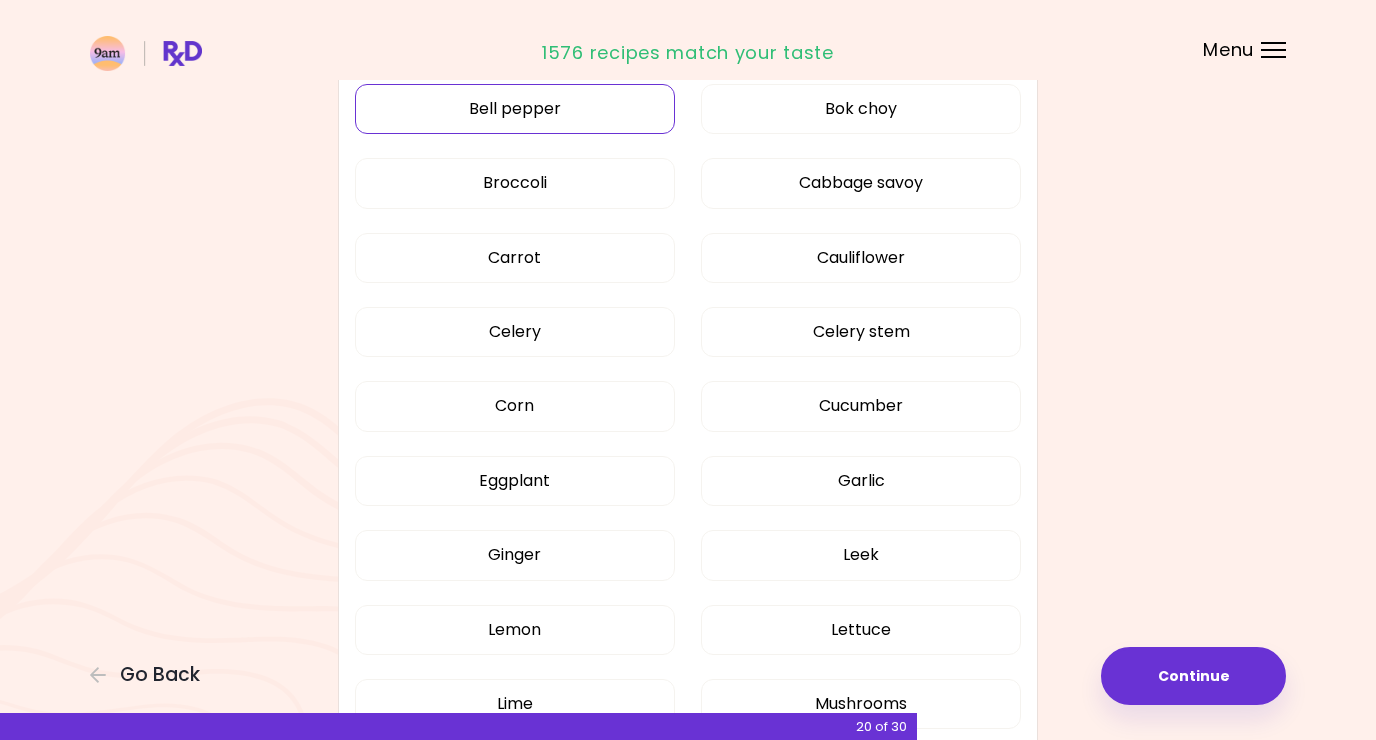 click on "Bell pepper" at bounding box center [515, 109] 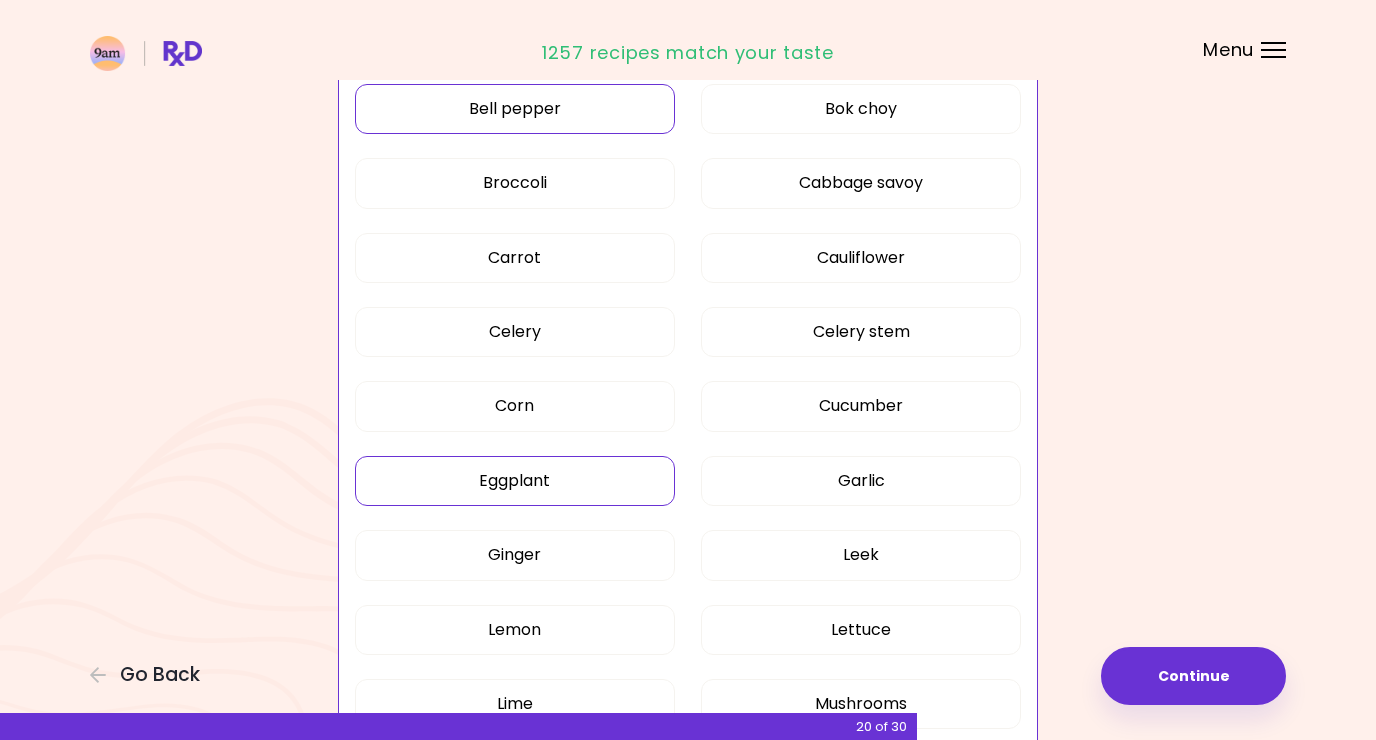 click on "Eggplant" at bounding box center [515, 481] 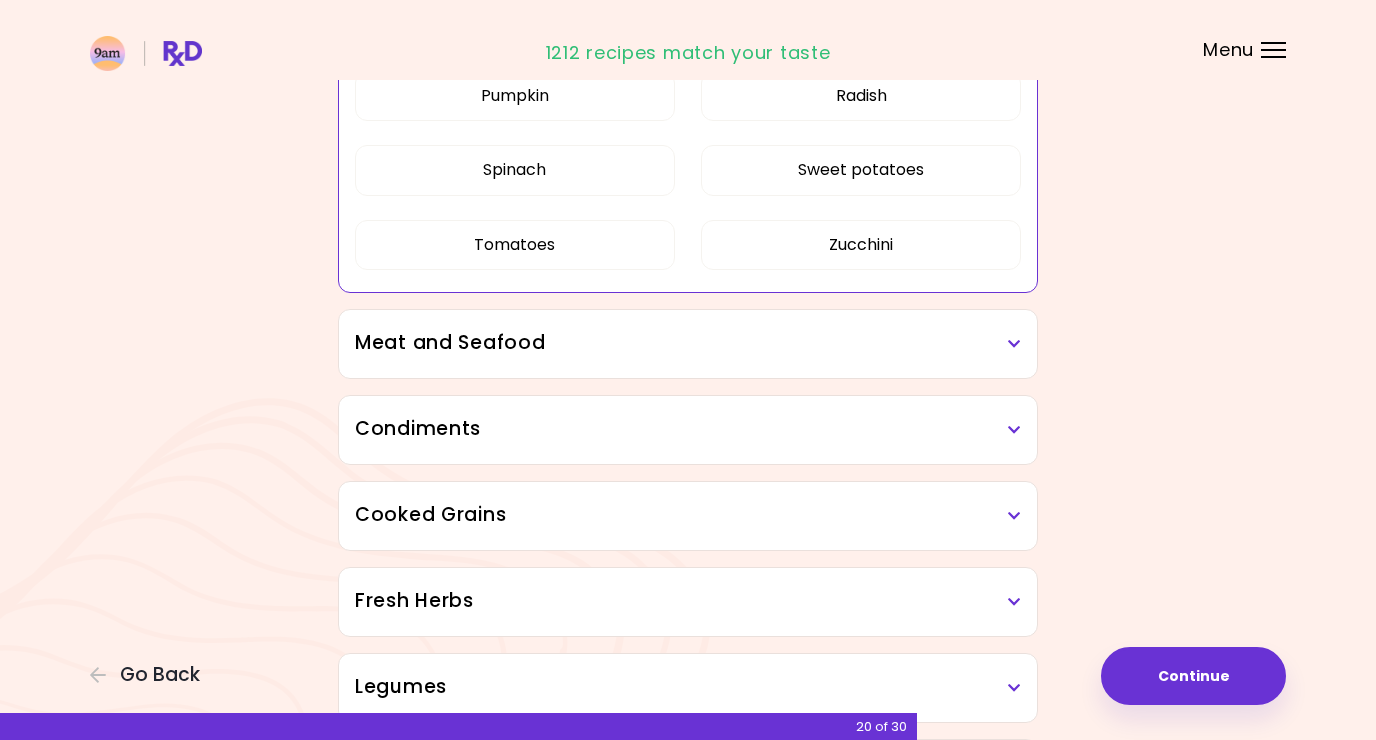 scroll, scrollTop: 1401, scrollLeft: 0, axis: vertical 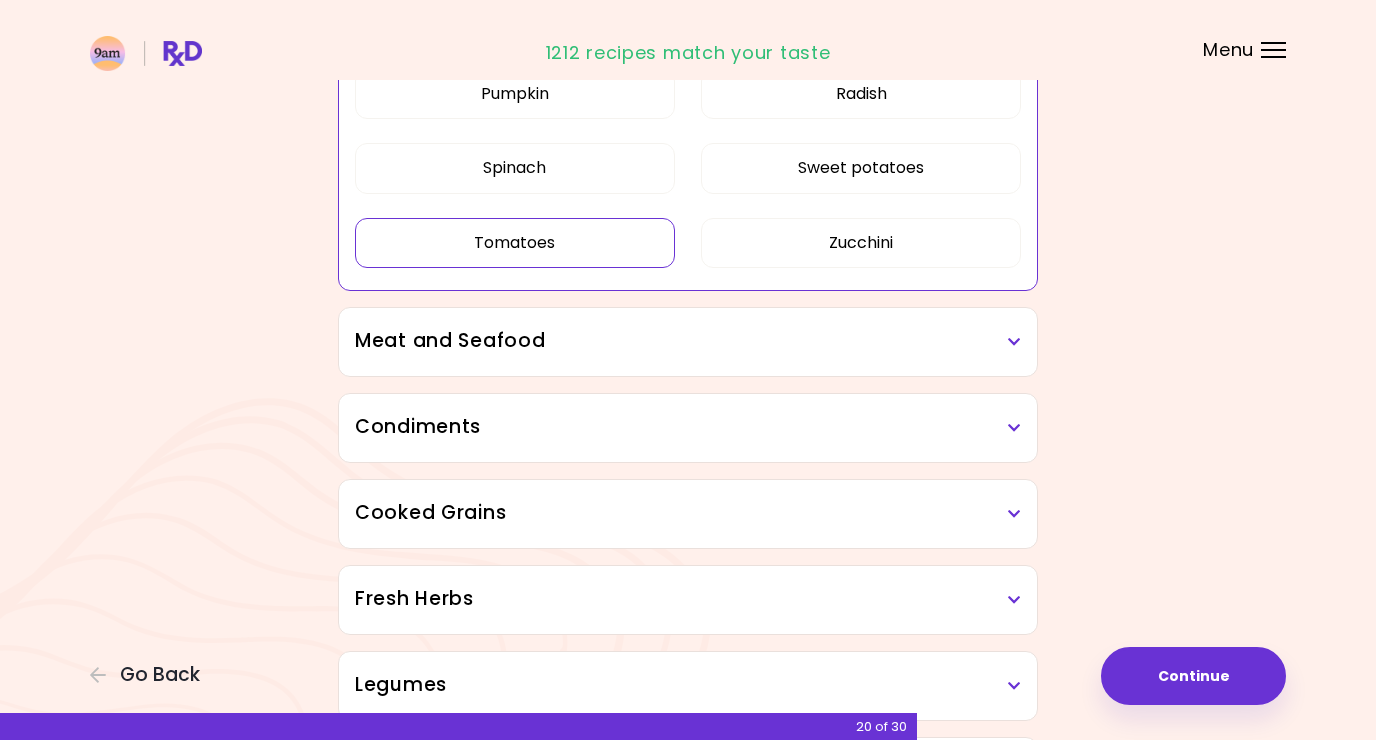 click on "Tomatoes" at bounding box center [515, 243] 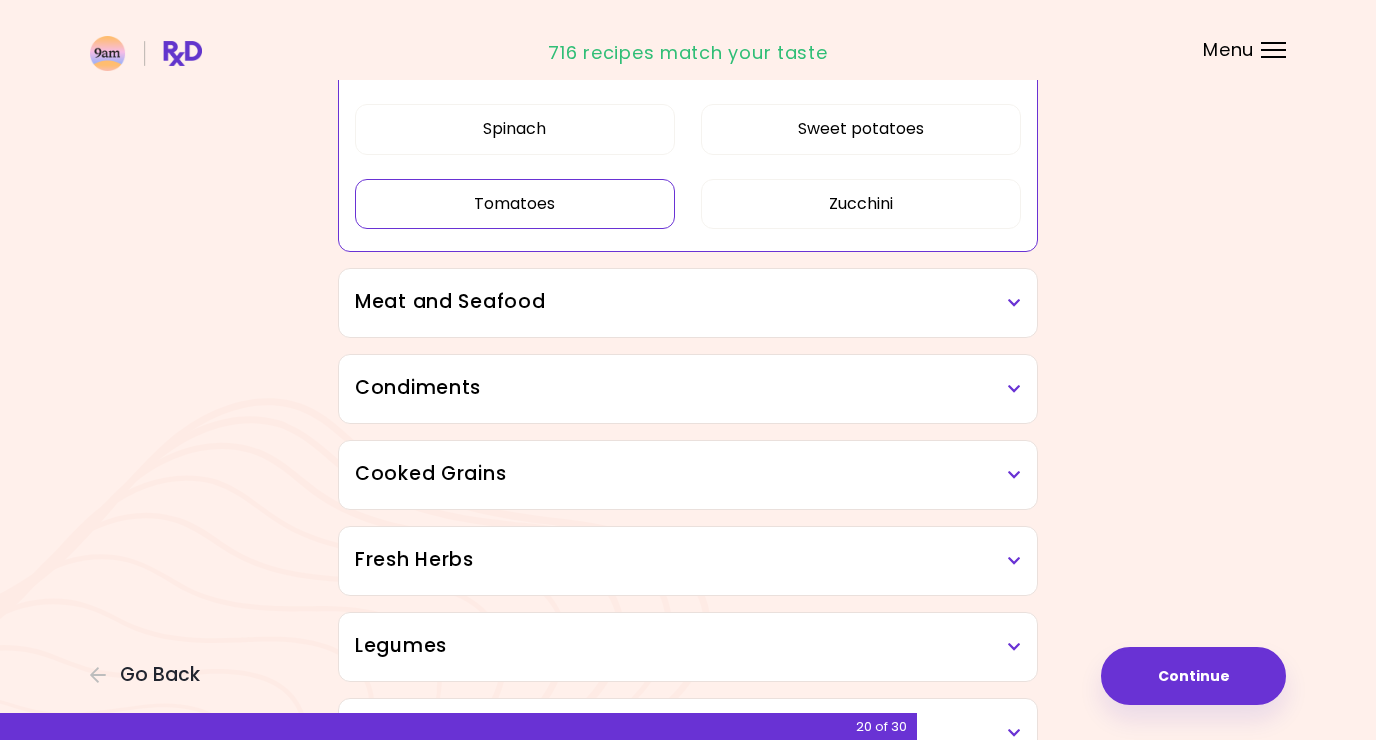 scroll, scrollTop: 1441, scrollLeft: 0, axis: vertical 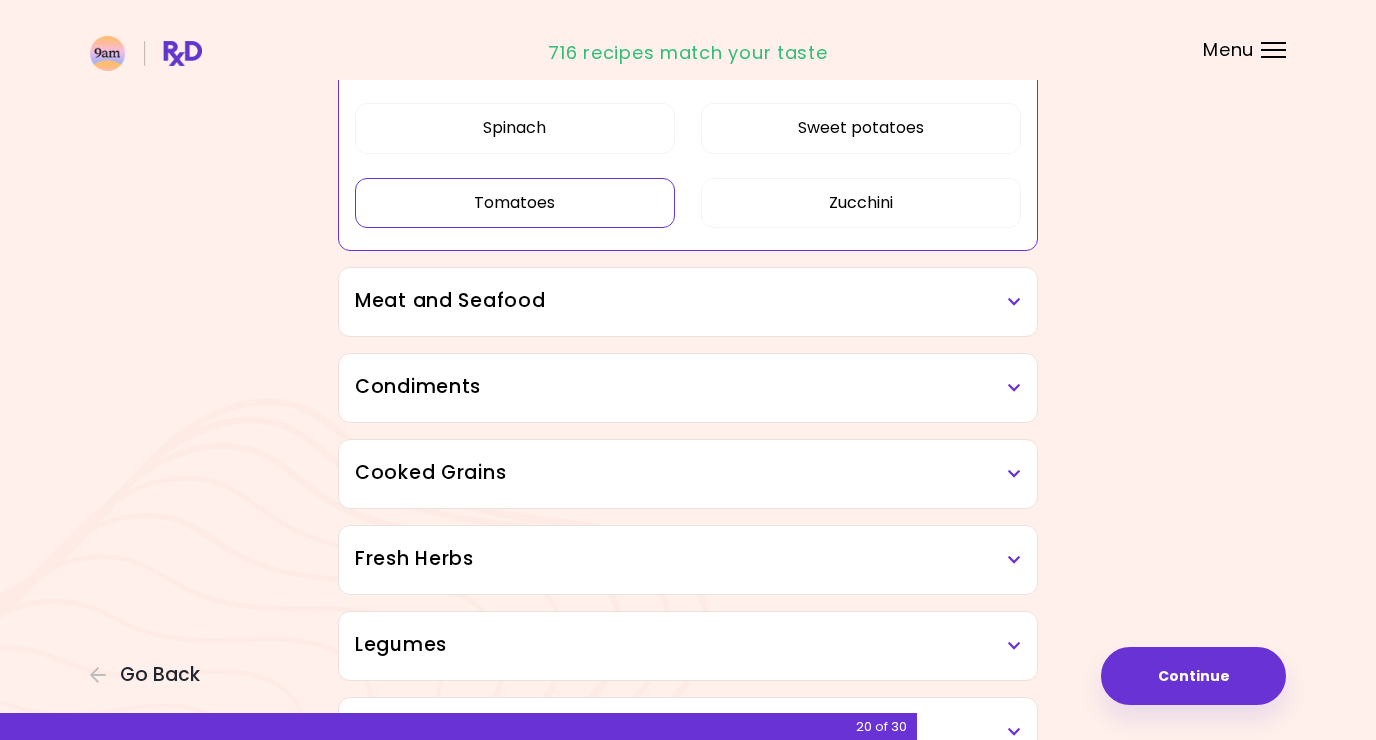 click on "Cooked Grains" at bounding box center (688, 473) 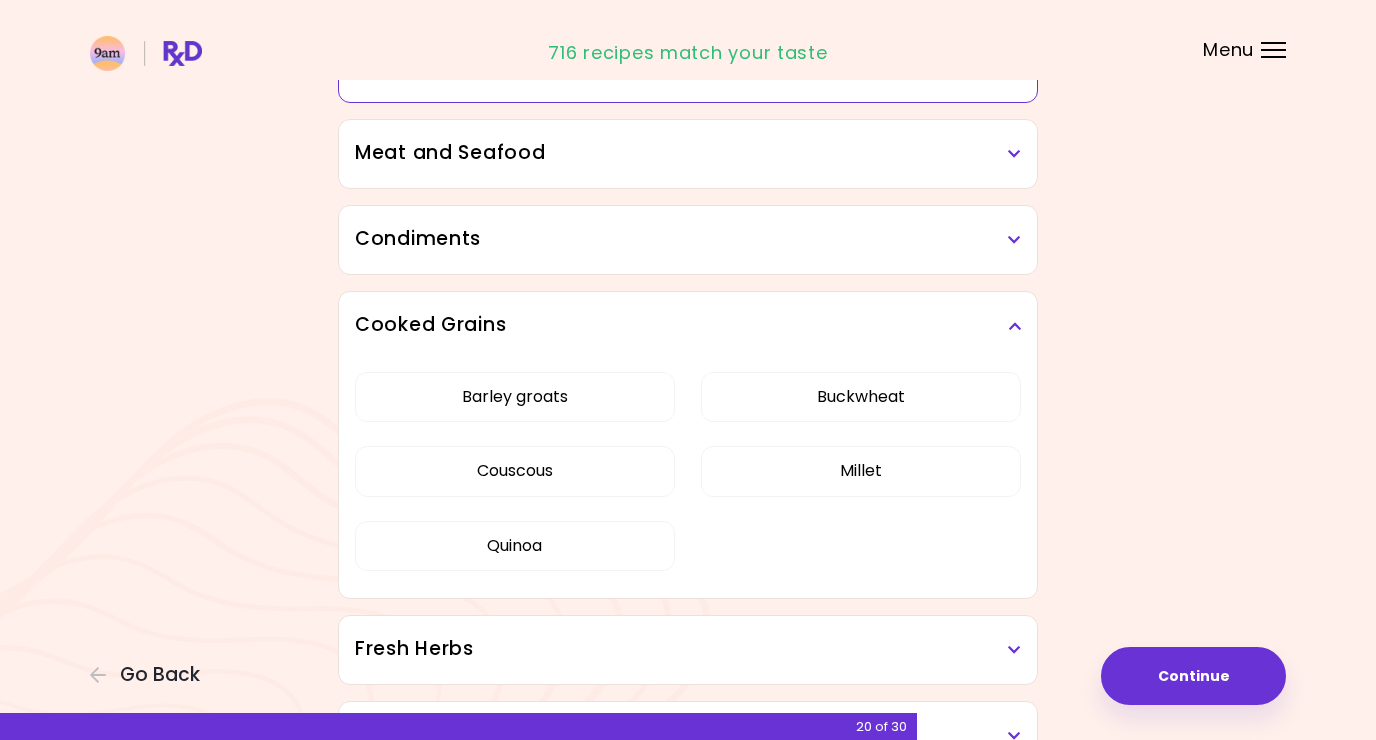 scroll, scrollTop: 1600, scrollLeft: 0, axis: vertical 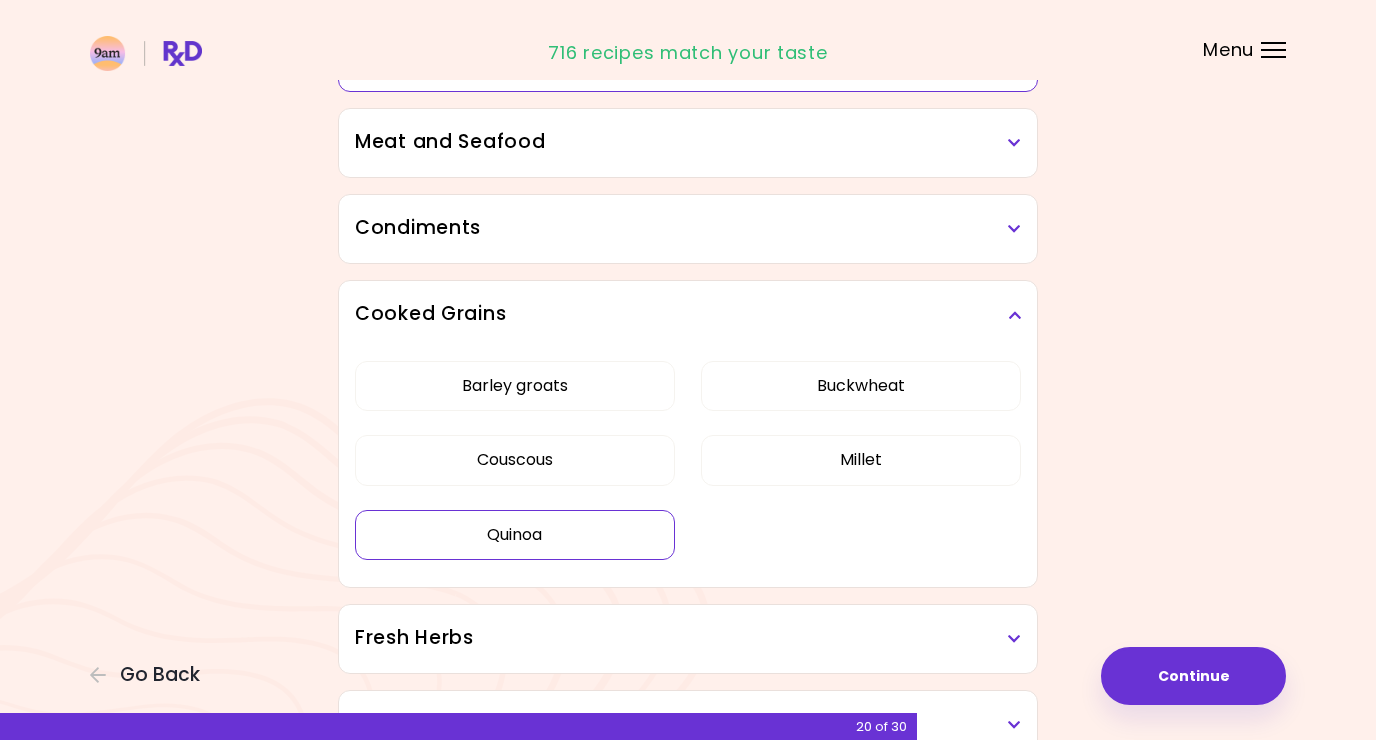 click on "Quinoa" at bounding box center [515, 535] 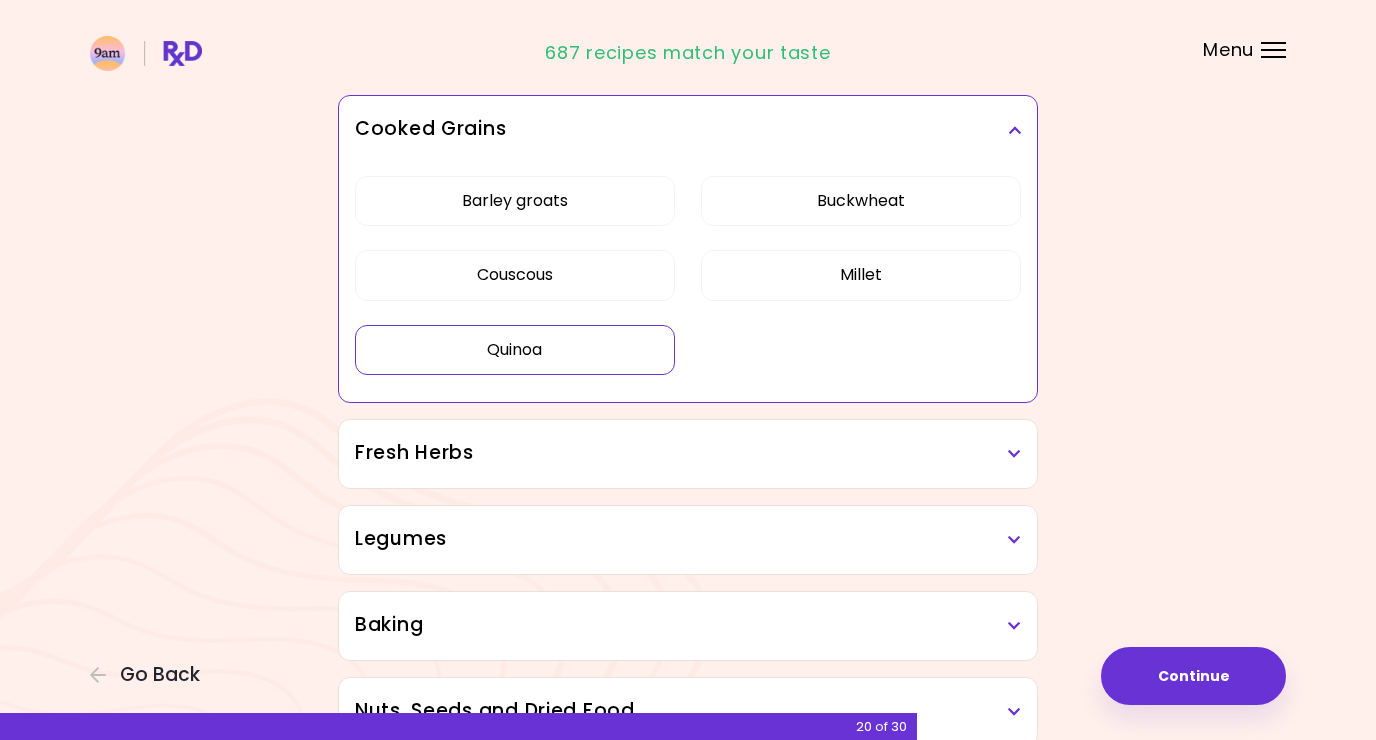 scroll, scrollTop: 1975, scrollLeft: 0, axis: vertical 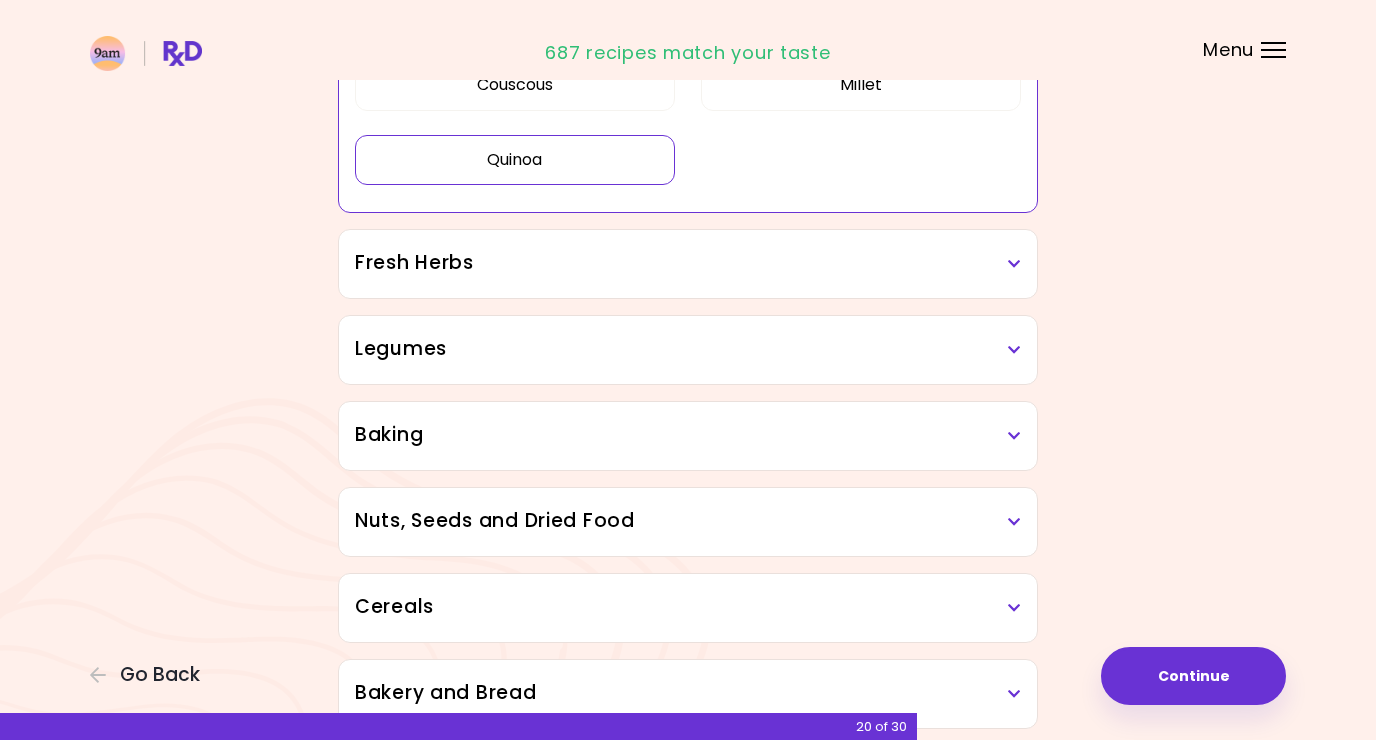 click on "Legumes" at bounding box center (688, 349) 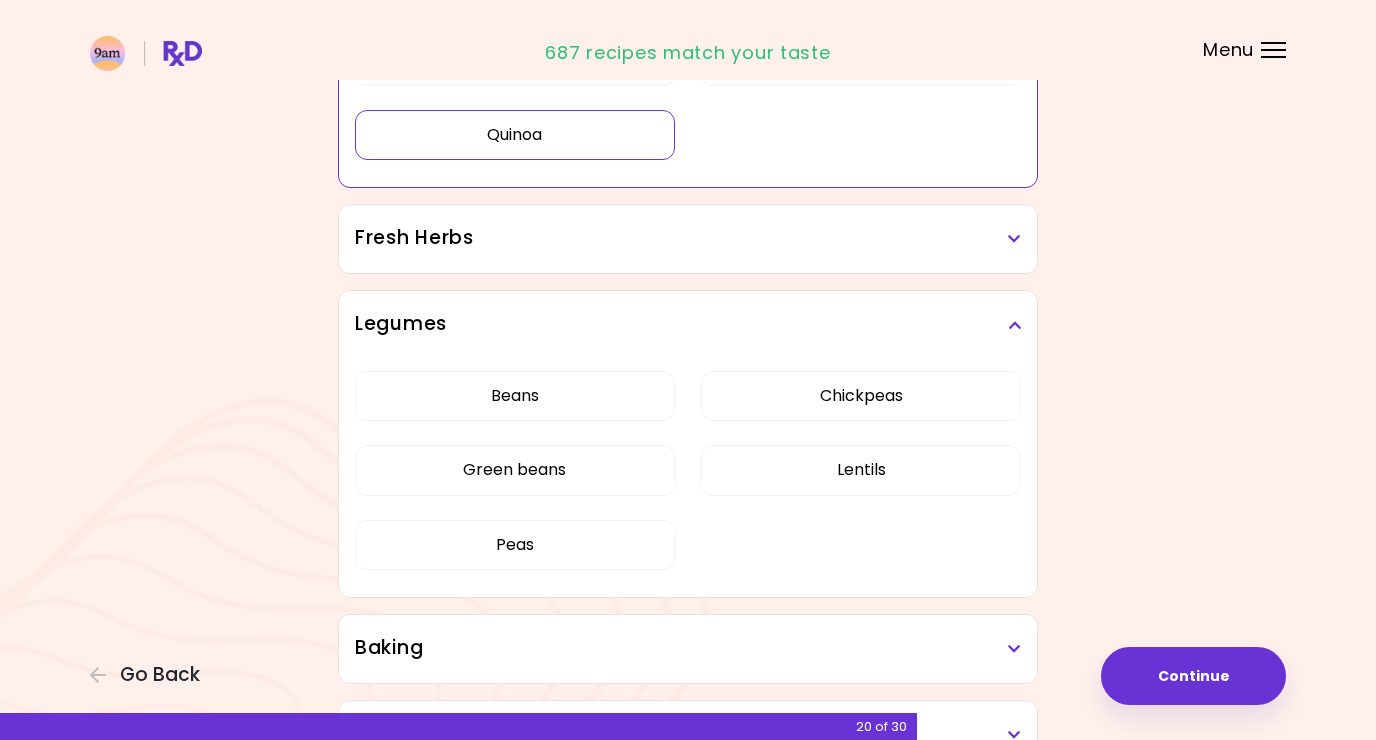 scroll, scrollTop: 1998, scrollLeft: 0, axis: vertical 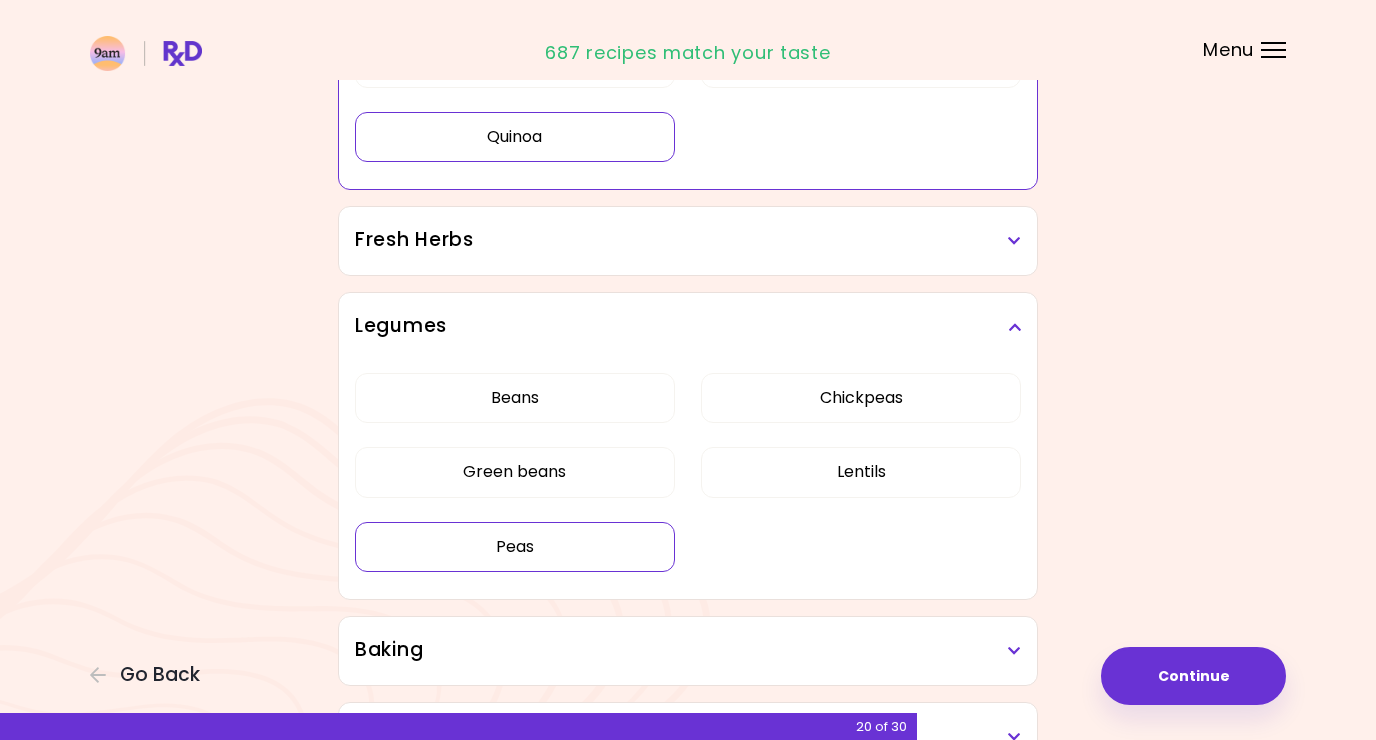 click on "Peas" at bounding box center [515, 547] 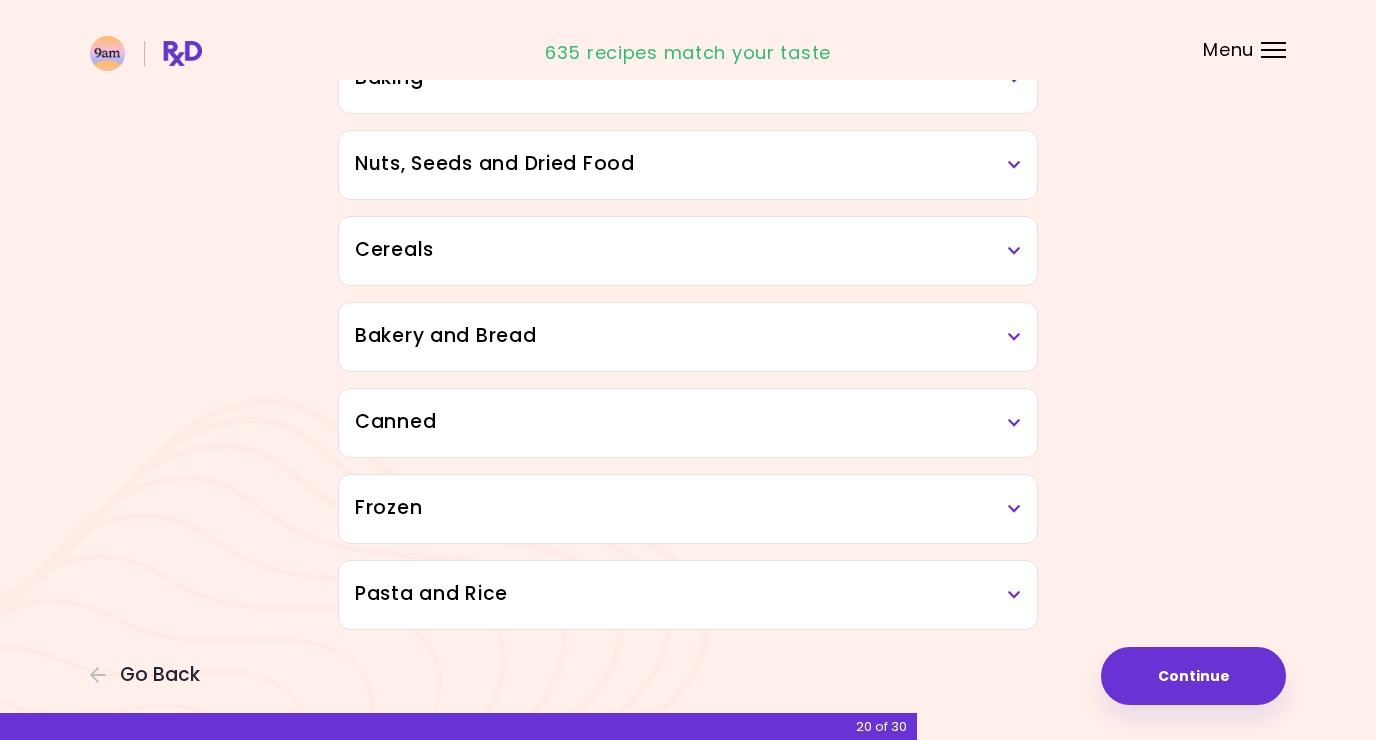 scroll, scrollTop: 2570, scrollLeft: 0, axis: vertical 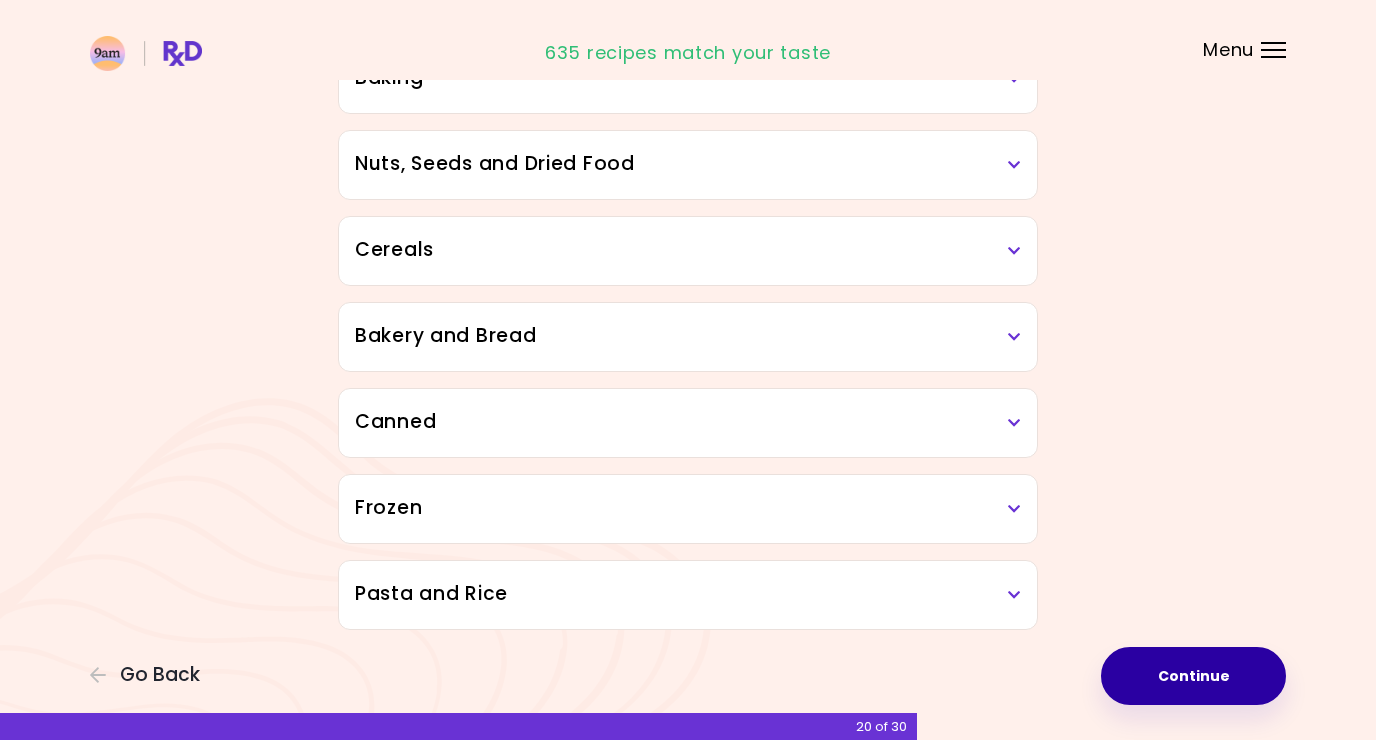 click on "Continue" at bounding box center (1193, 676) 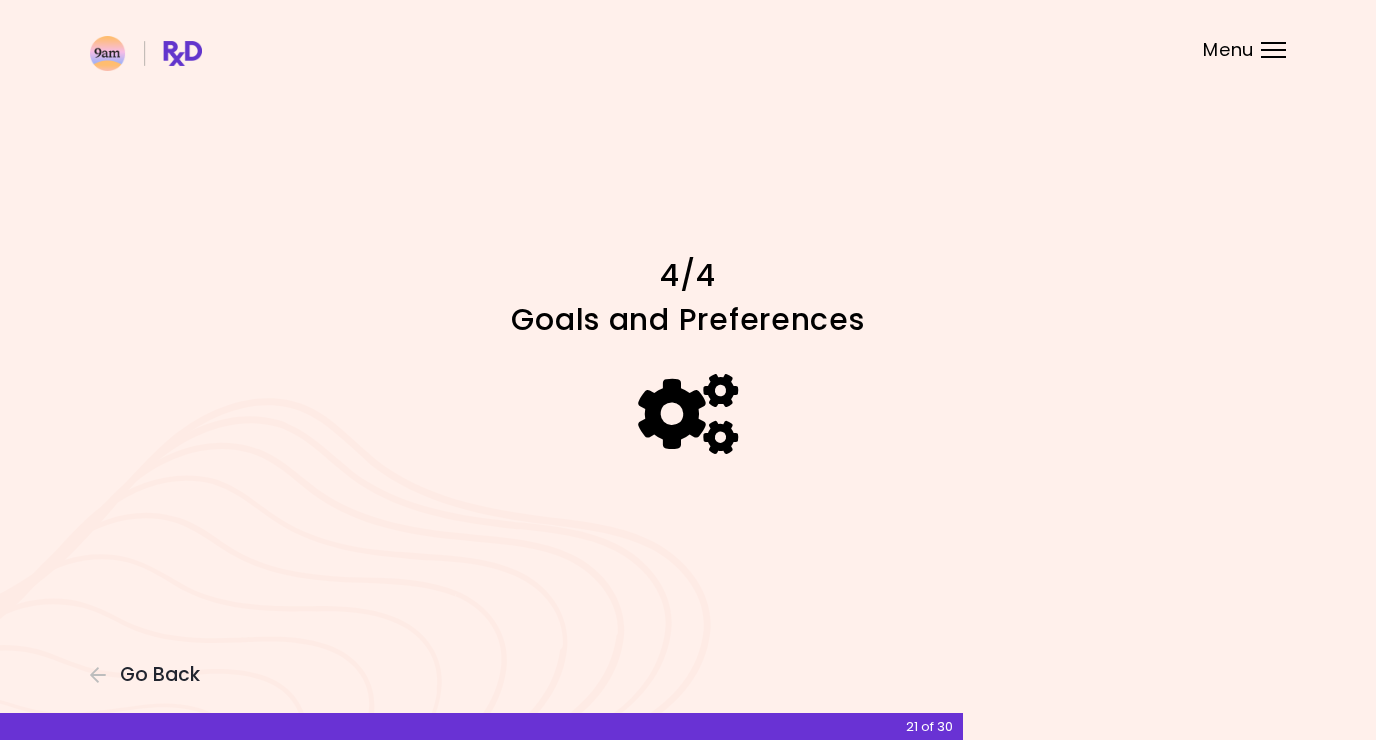 scroll, scrollTop: 0, scrollLeft: 0, axis: both 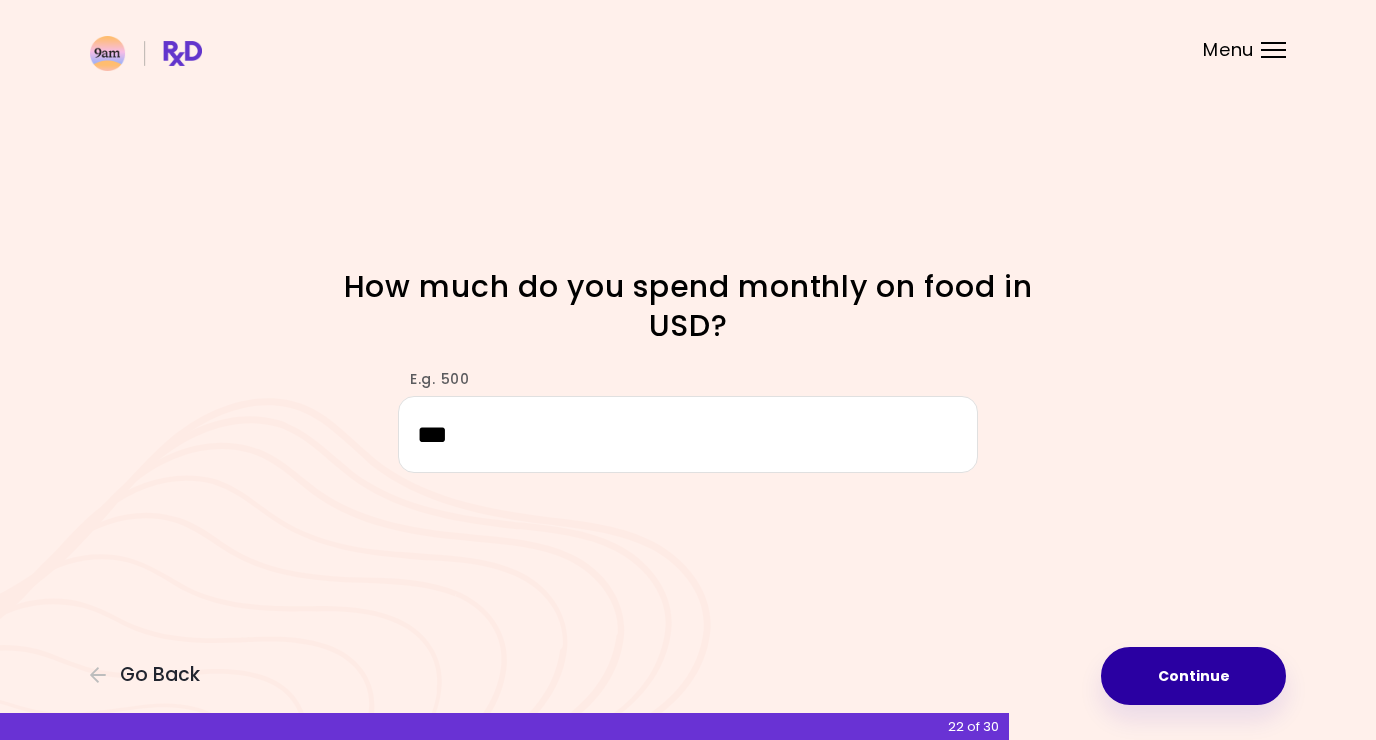 type on "***" 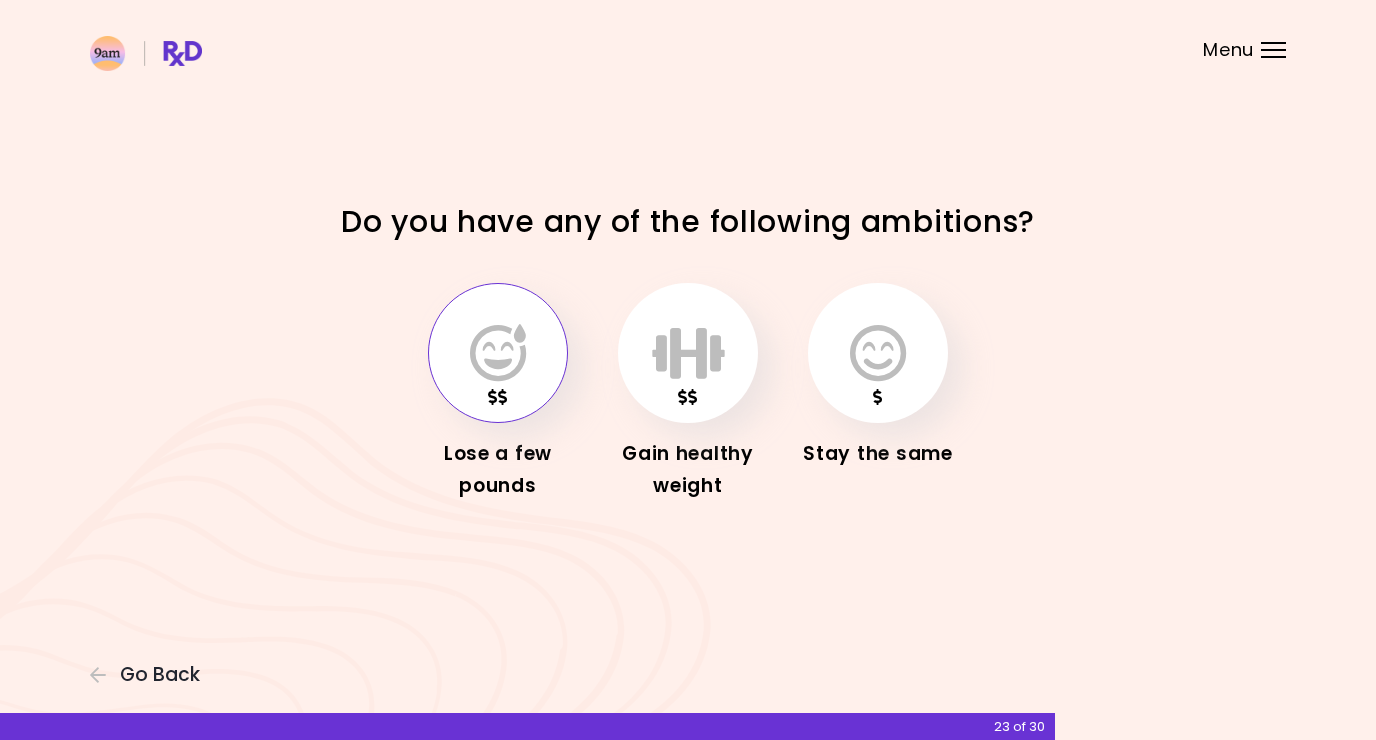 click at bounding box center (498, 353) 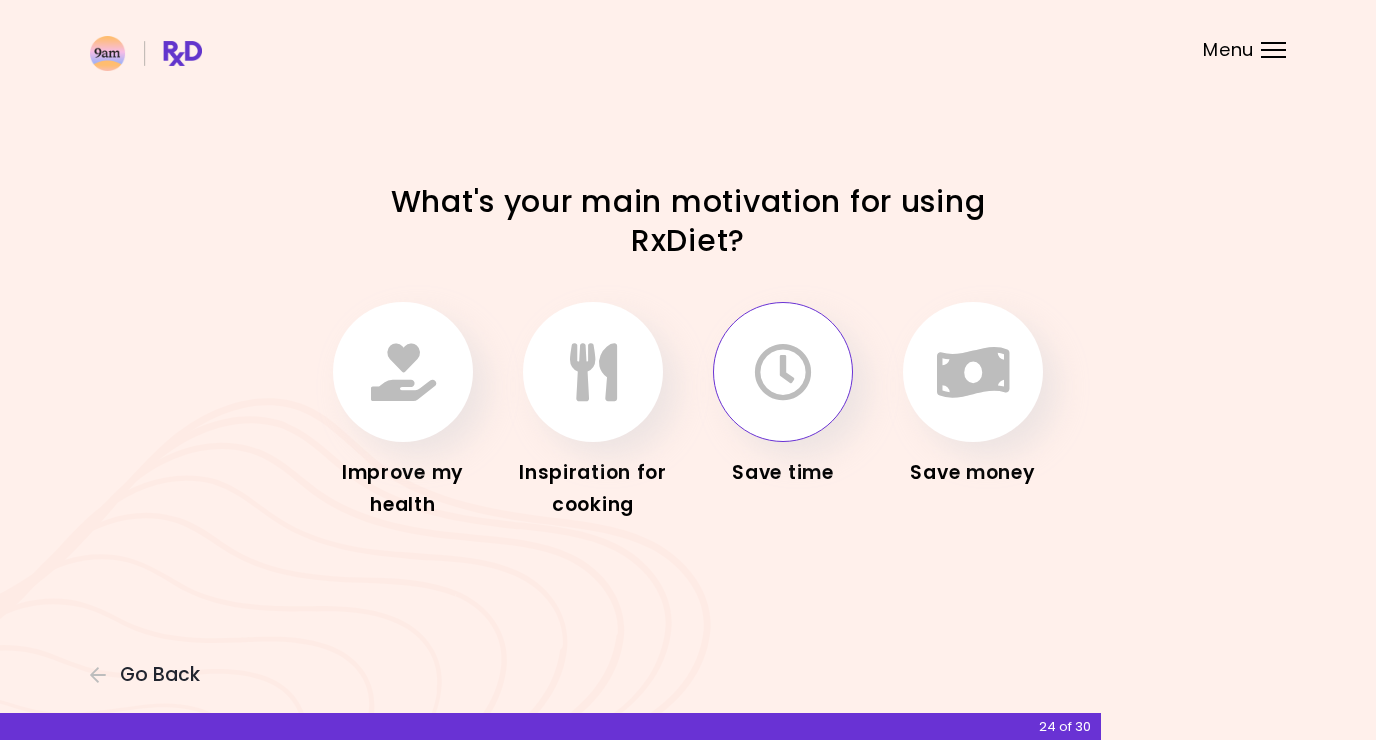 click at bounding box center (783, 372) 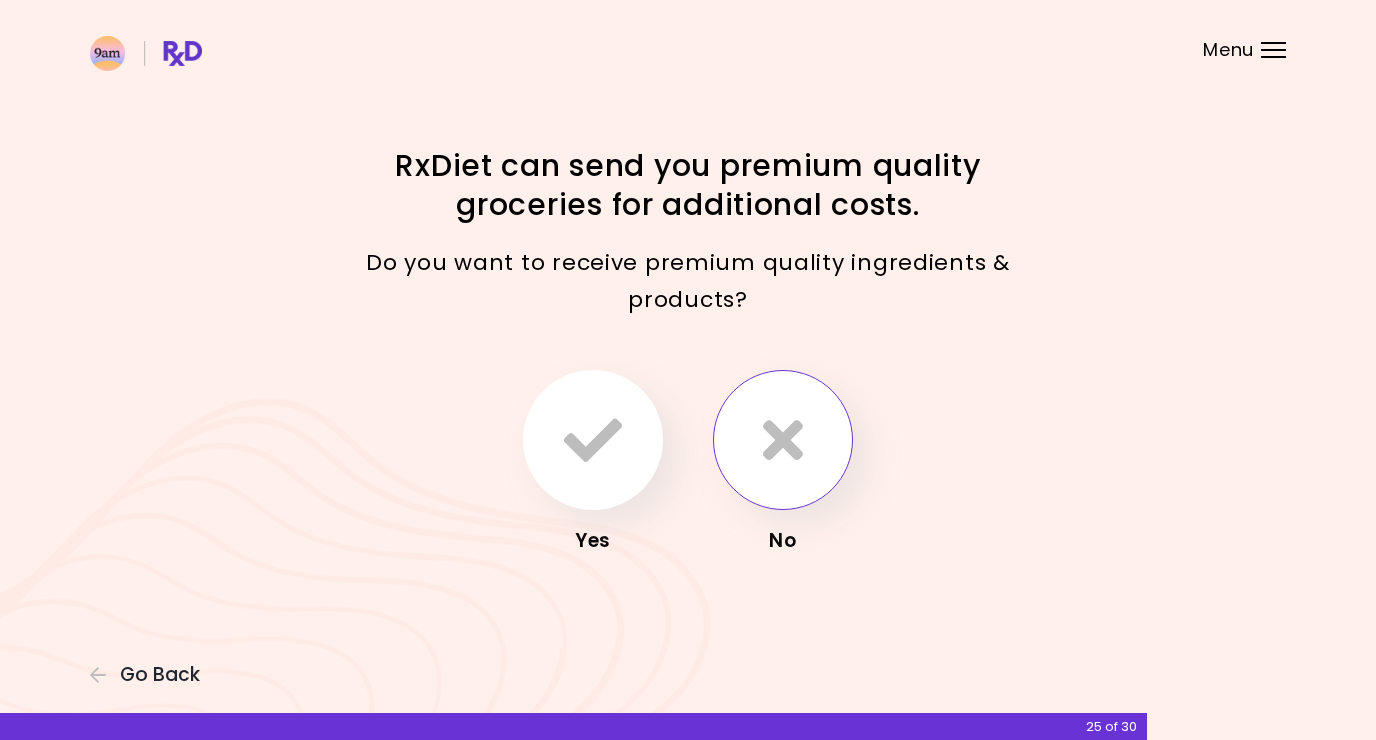 click at bounding box center [783, 440] 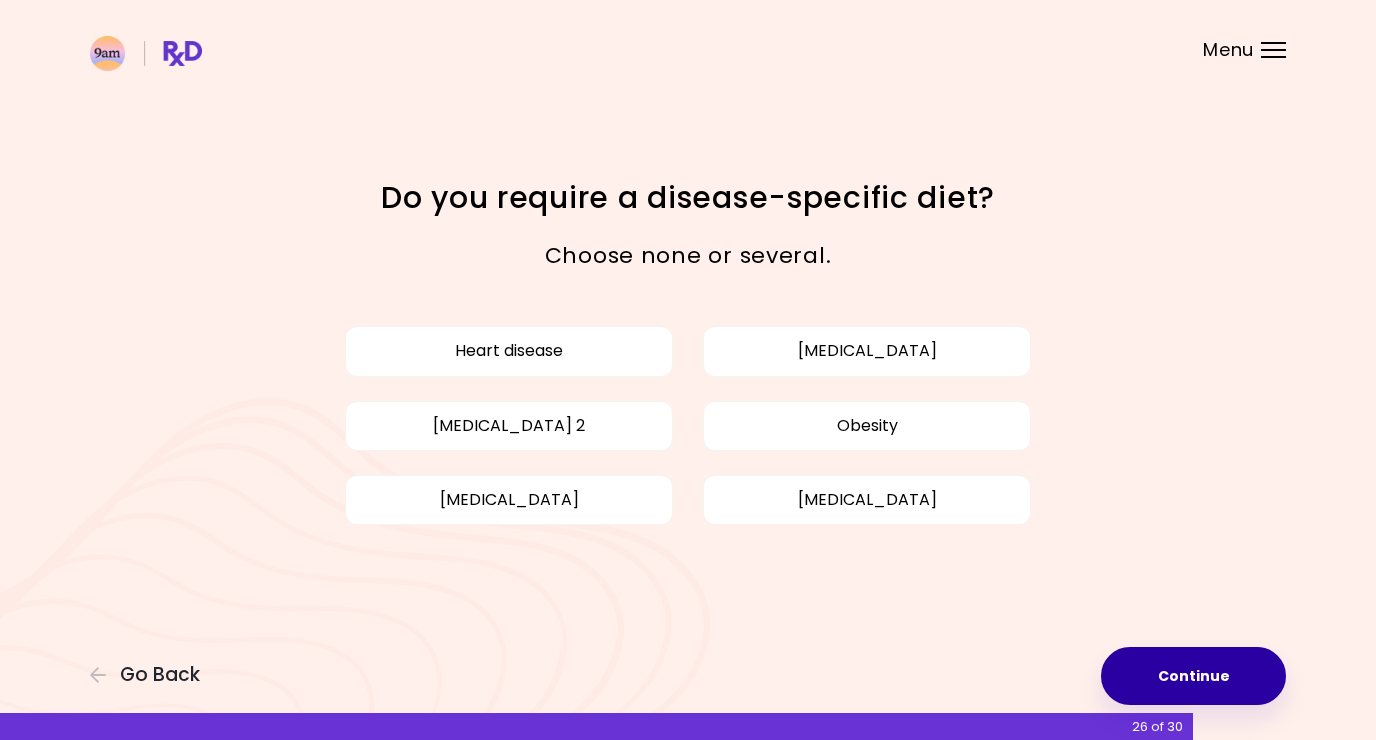 click on "Continue" at bounding box center (1193, 676) 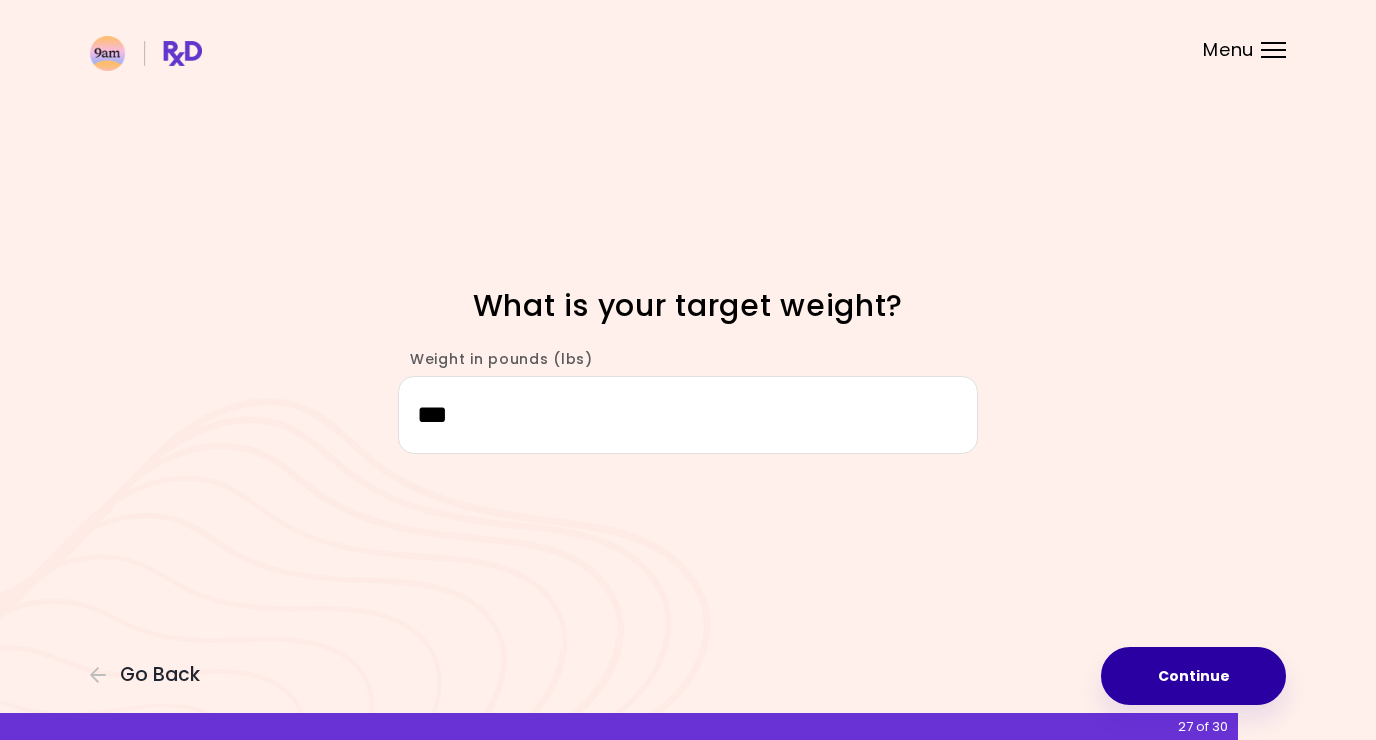 type on "***" 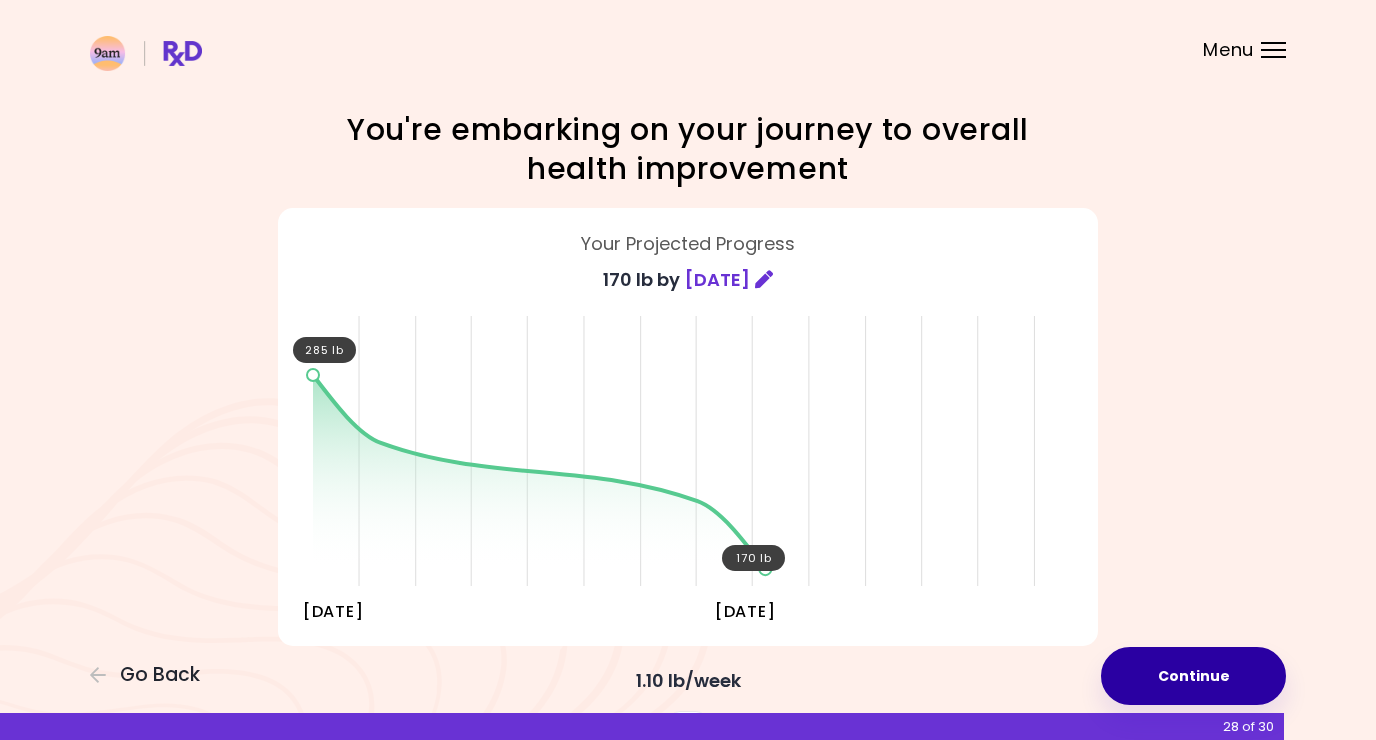 click on "Continue" at bounding box center [1193, 676] 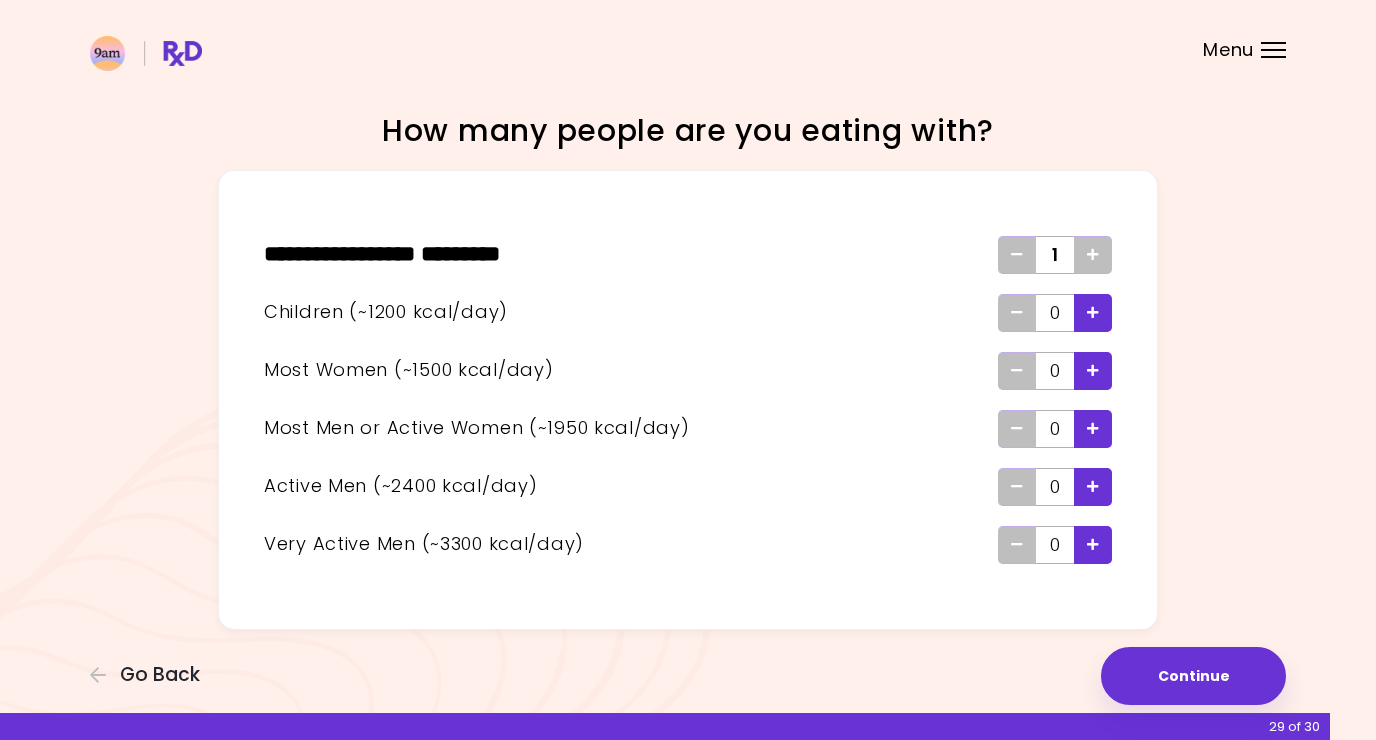 click at bounding box center [1093, 371] 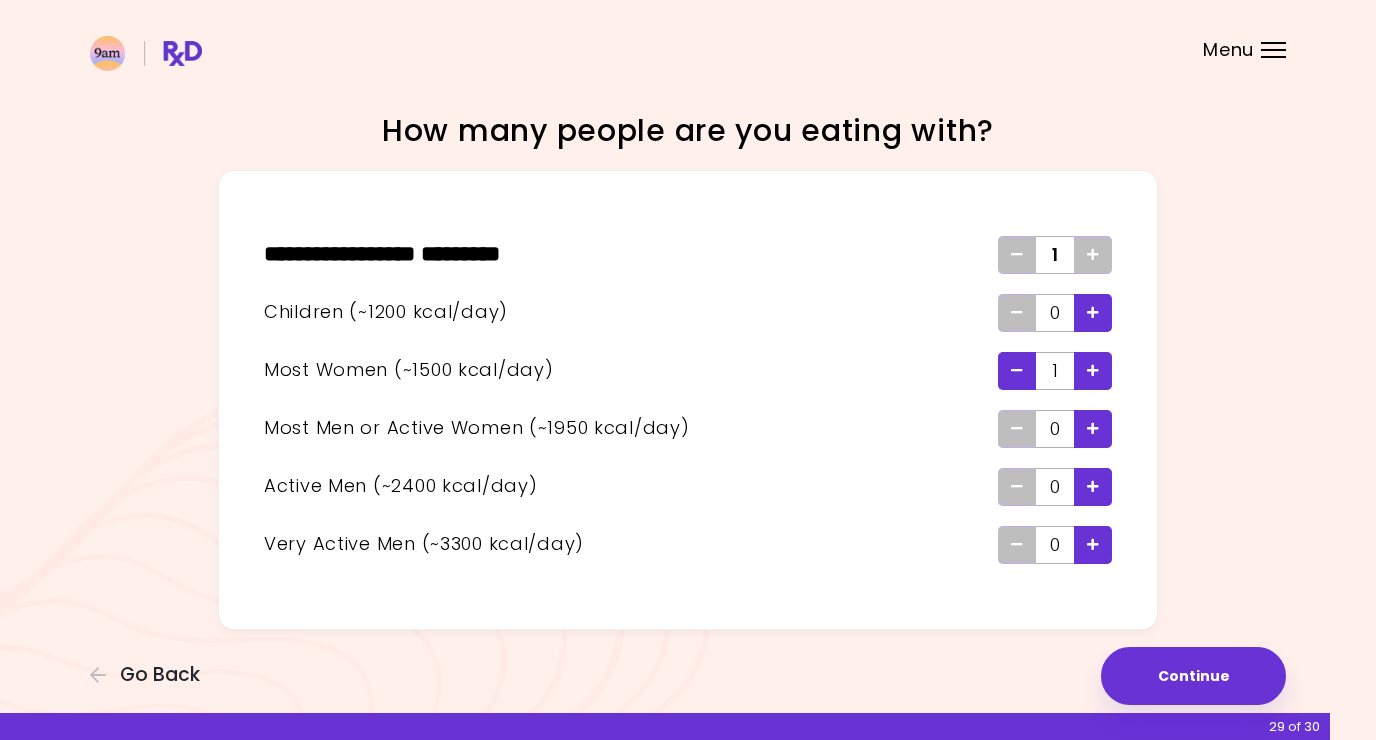 click at bounding box center (1093, 429) 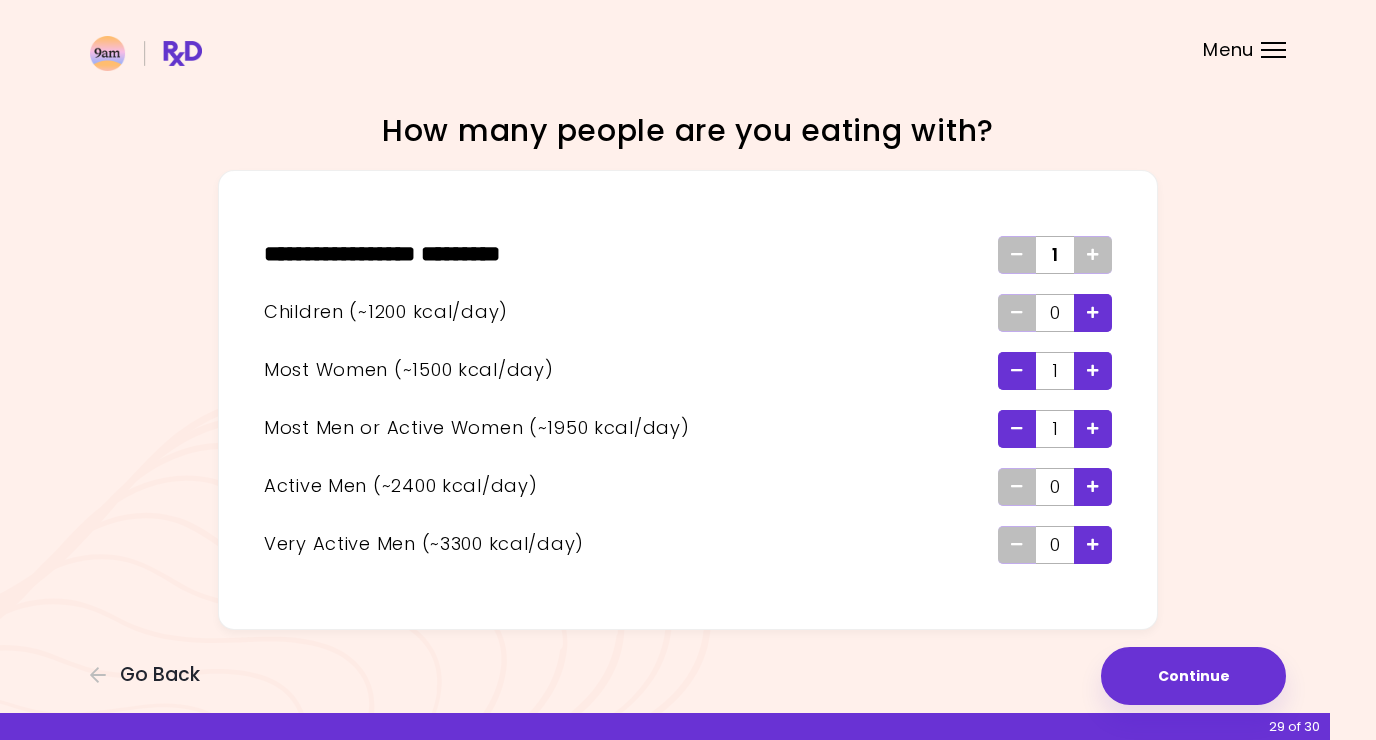 click at bounding box center [1093, 429] 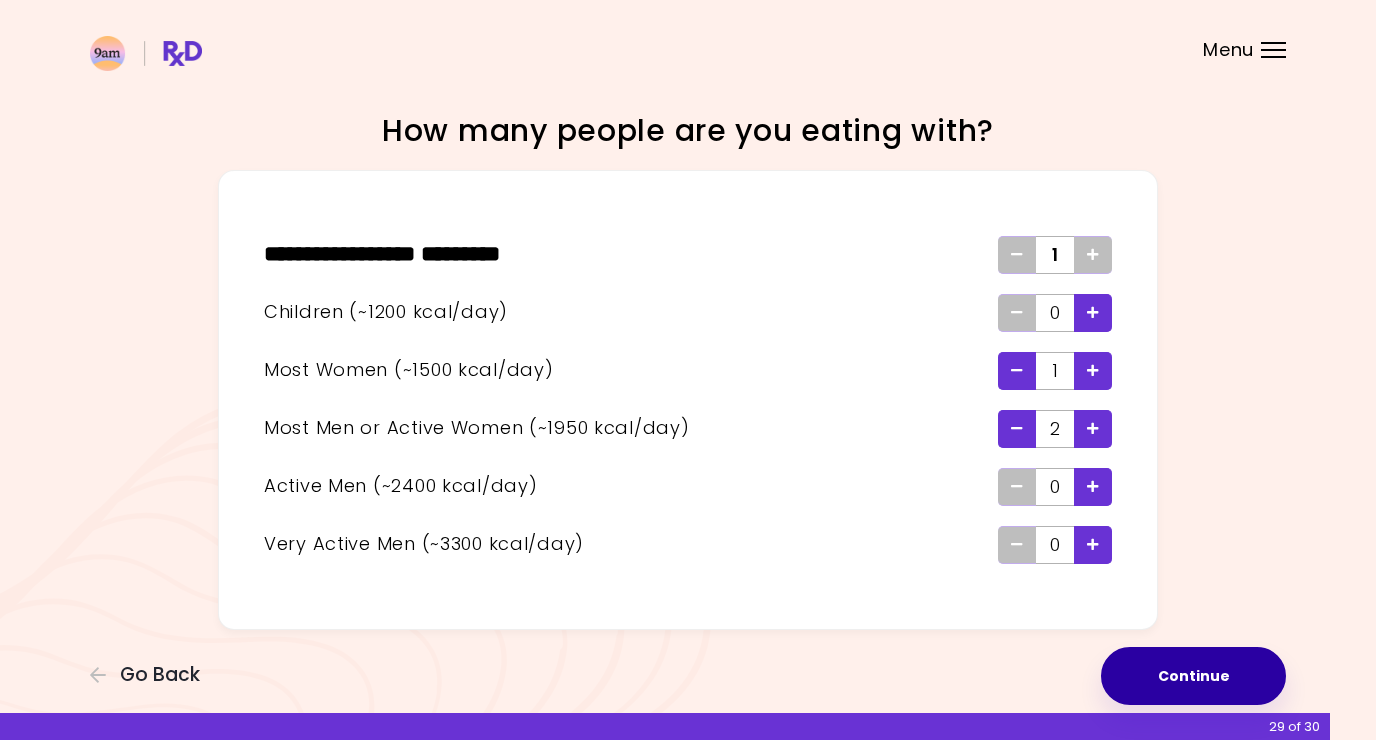 click on "Continue" at bounding box center (1193, 676) 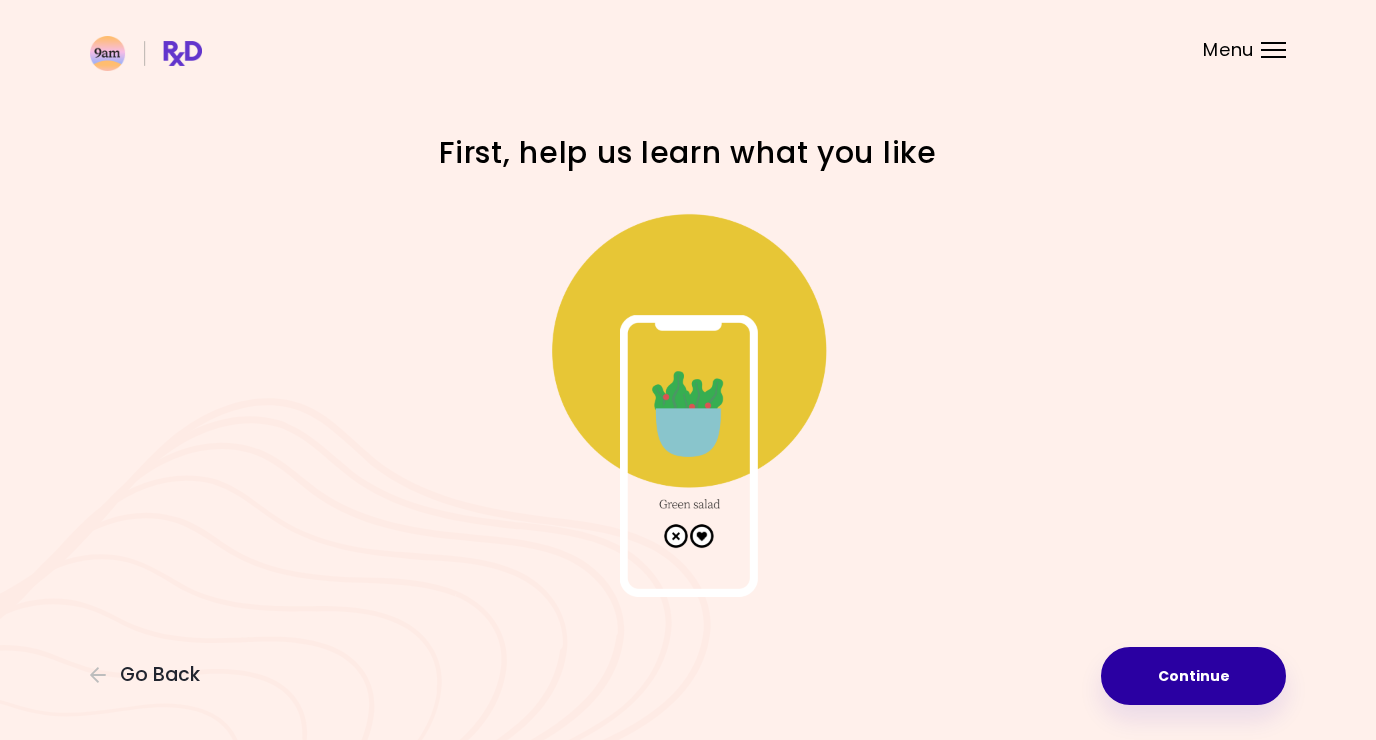 click on "Continue" at bounding box center (1193, 676) 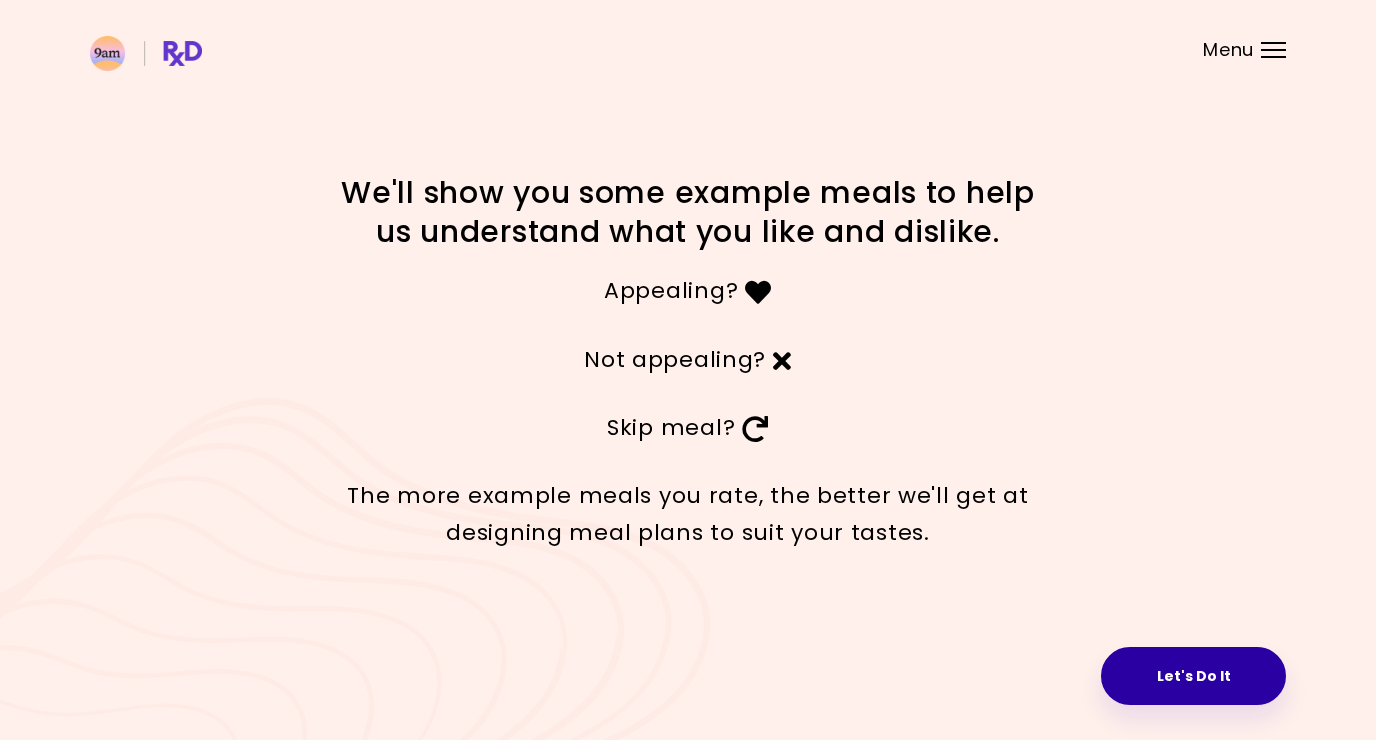 click on "Let's Do It" at bounding box center (1193, 676) 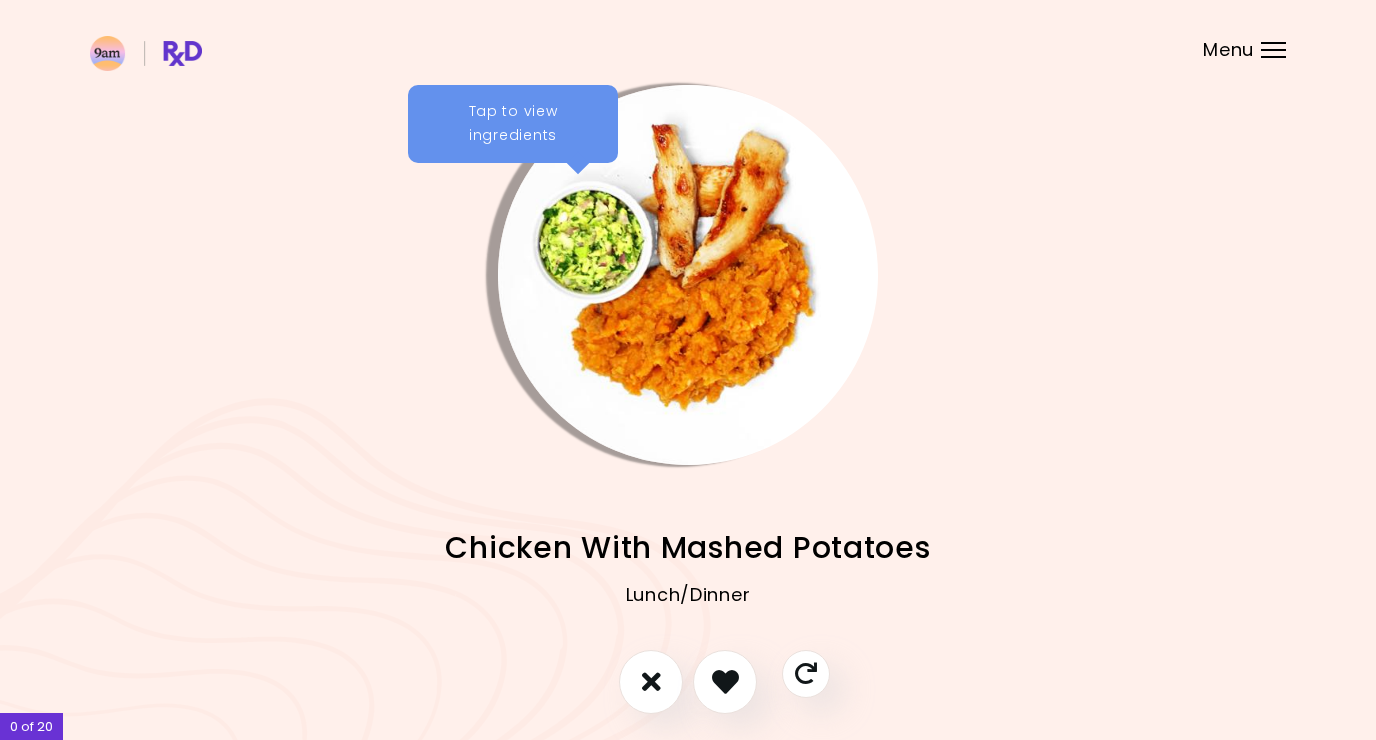 click on "Tap to view ingredients" at bounding box center (513, 124) 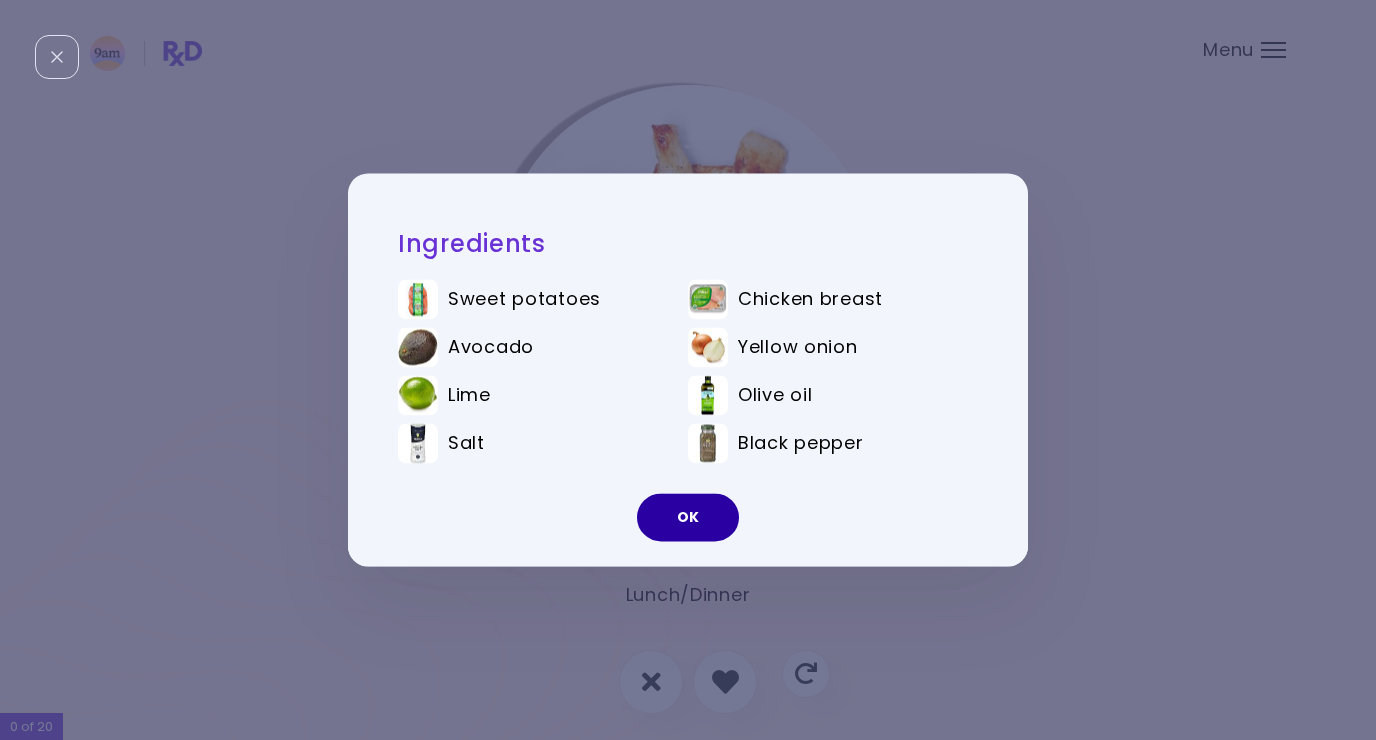 click on "OK" at bounding box center (688, 518) 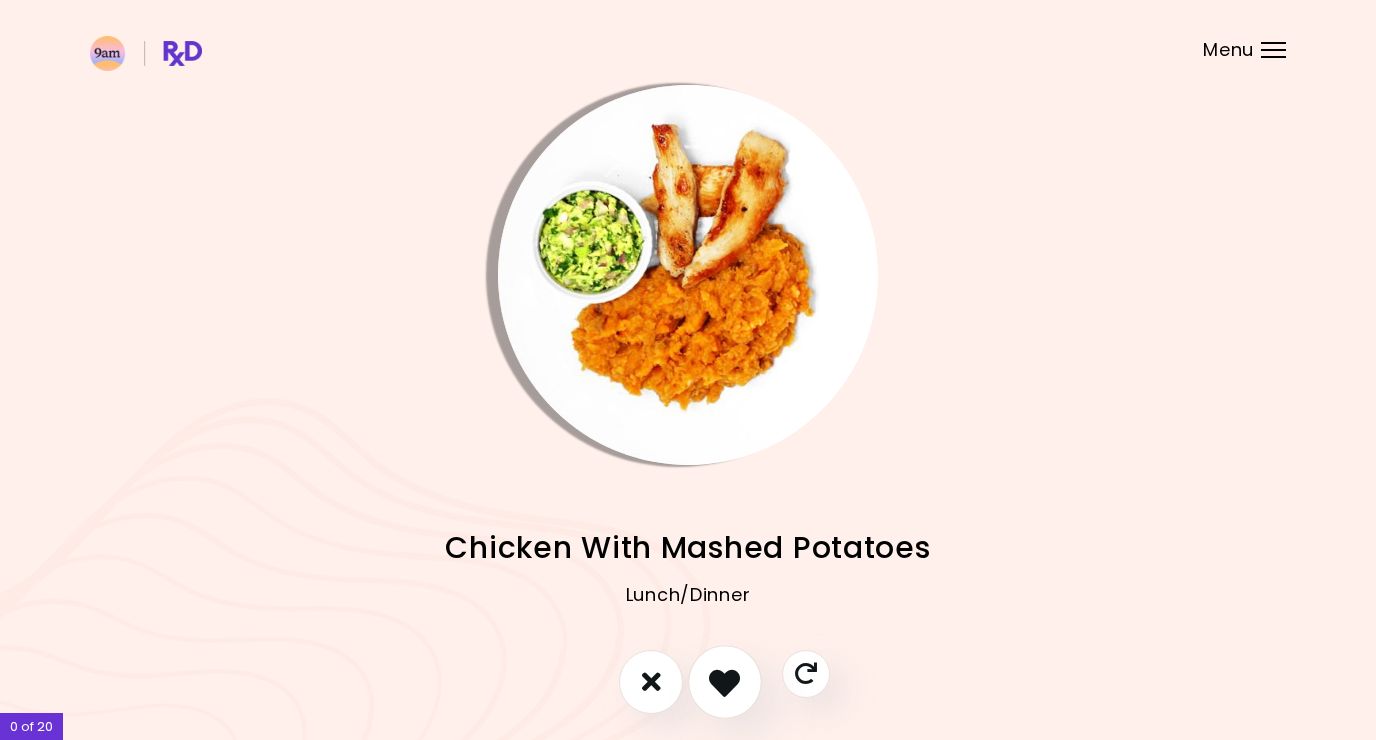 click at bounding box center [724, 681] 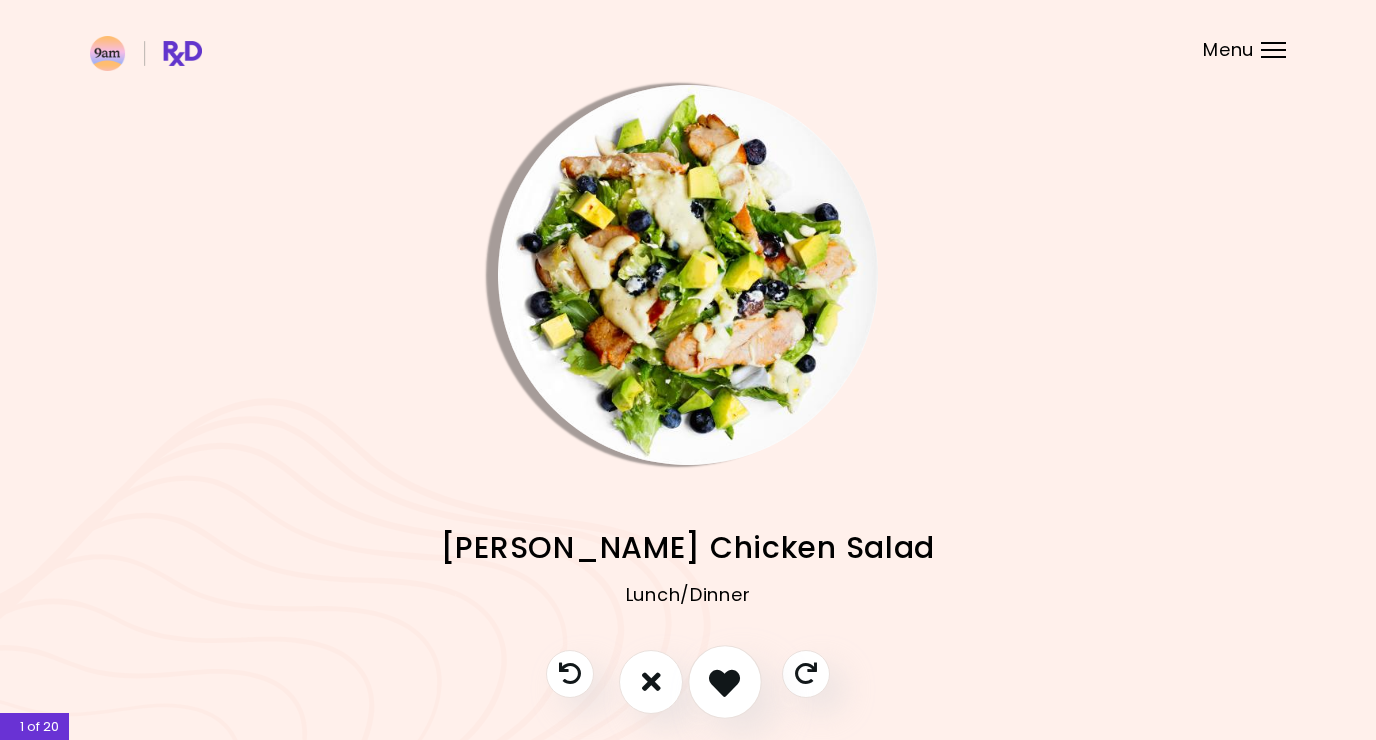 click at bounding box center (724, 681) 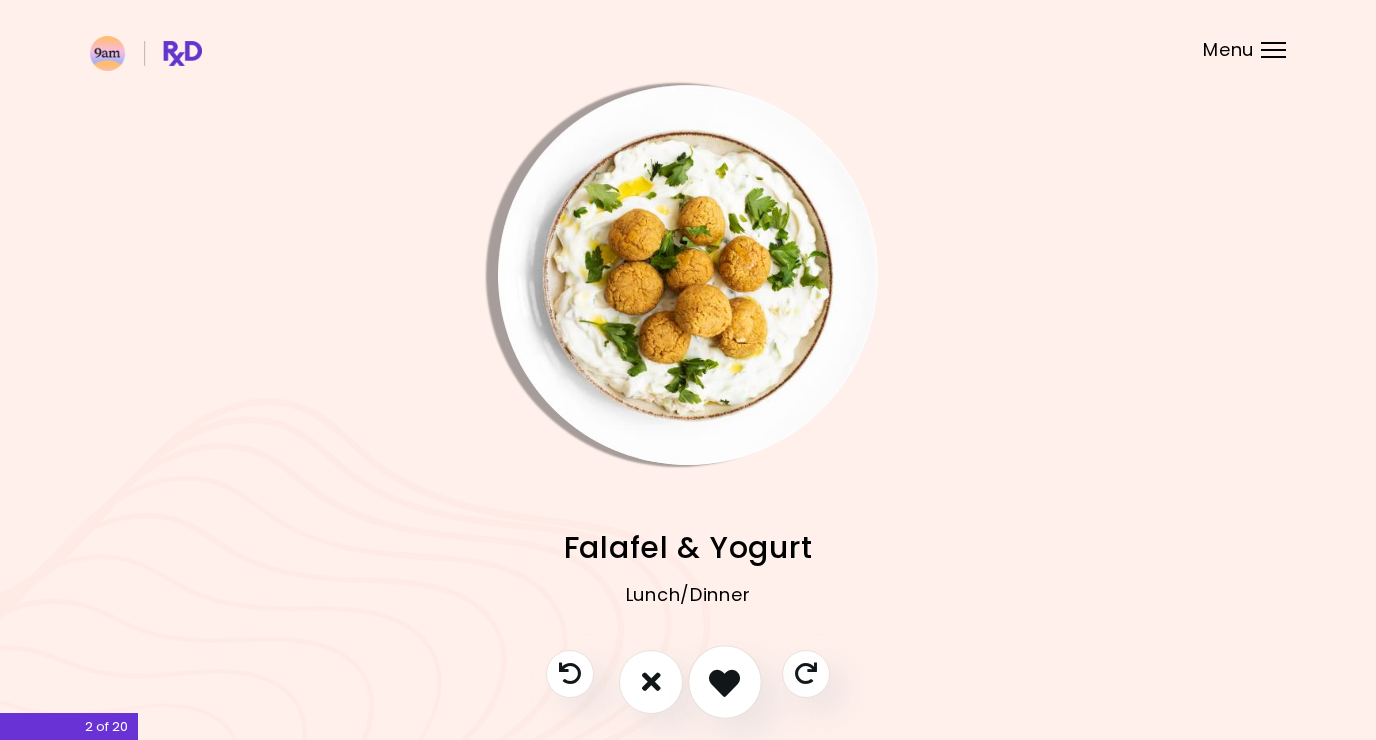 click at bounding box center (724, 681) 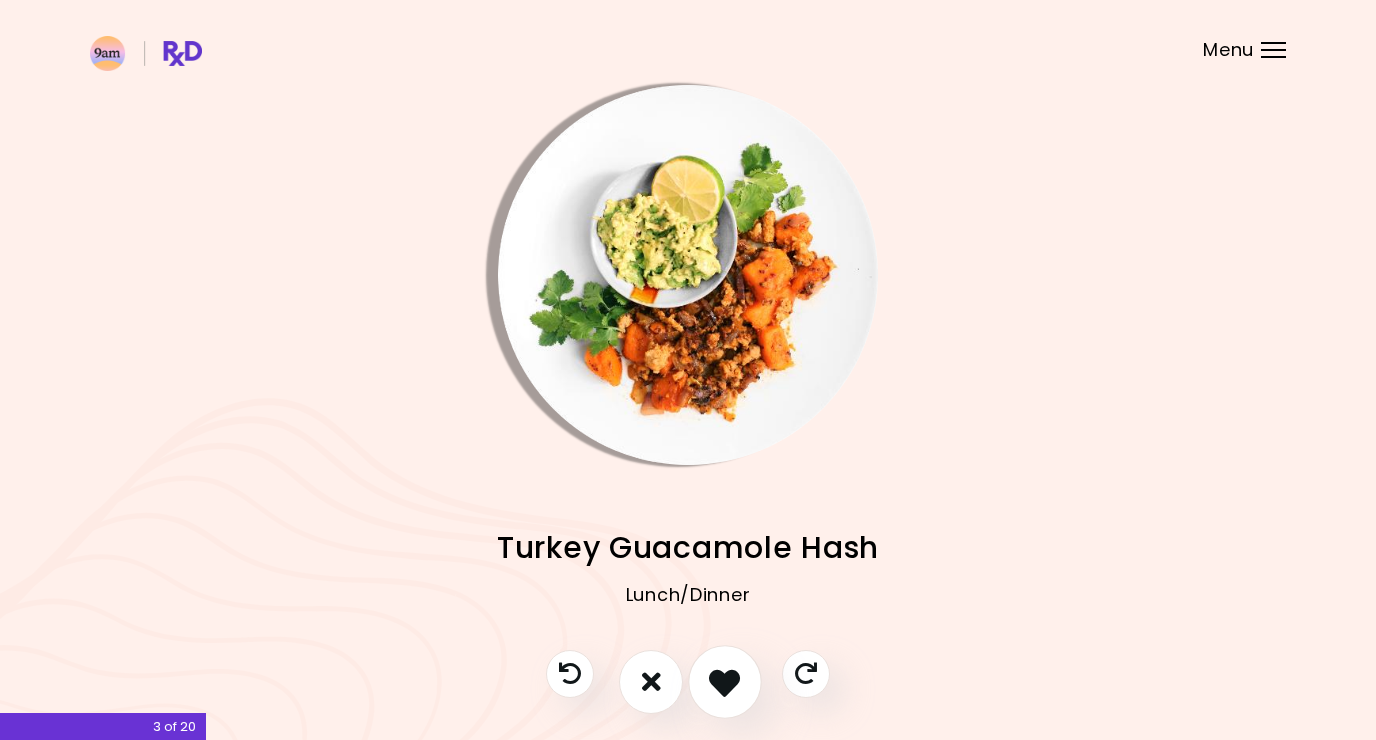 click at bounding box center [724, 681] 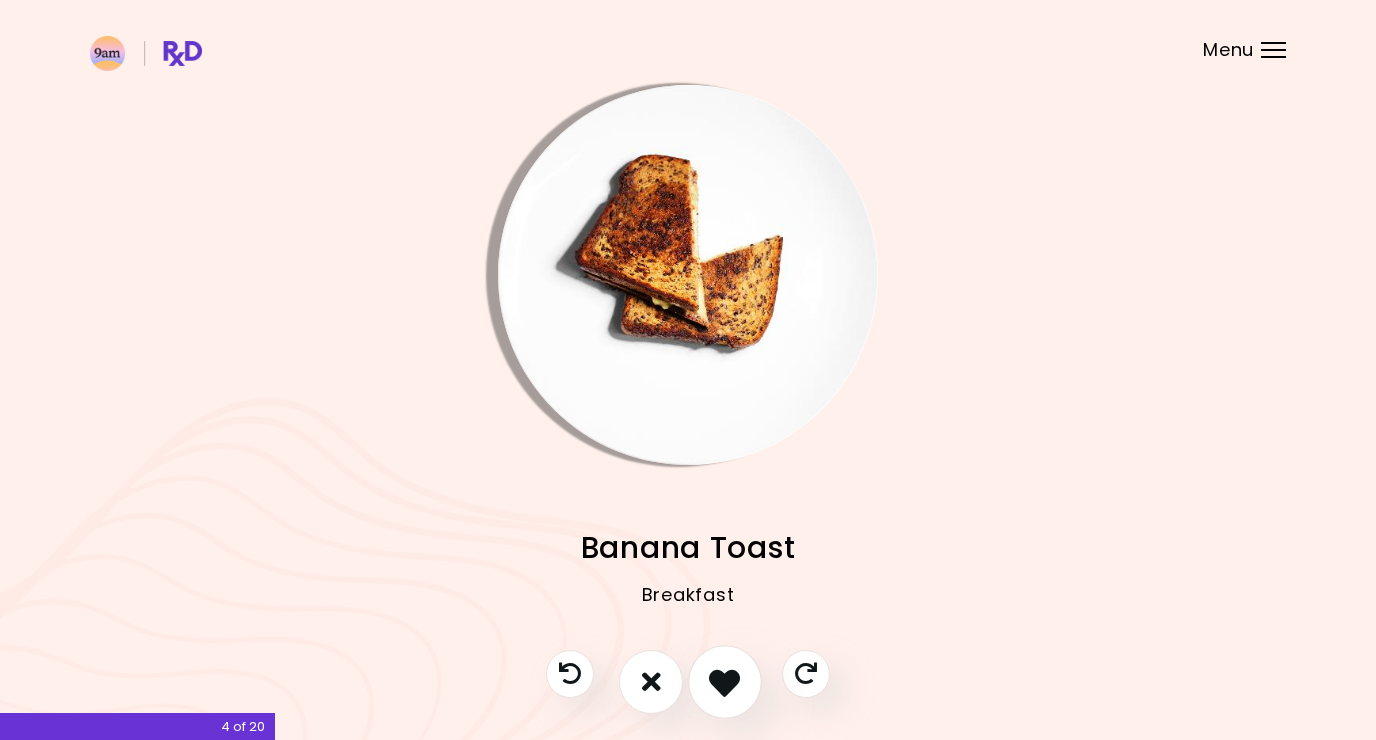 click at bounding box center (724, 681) 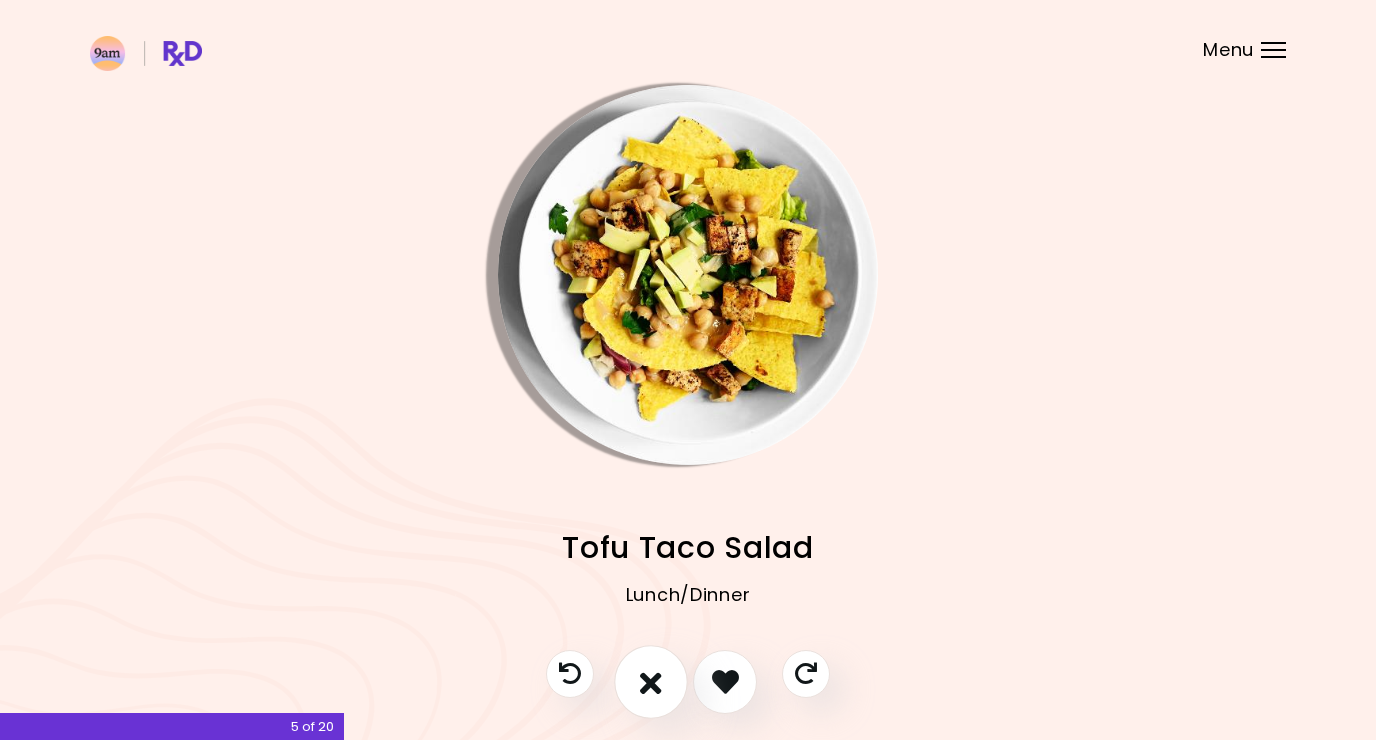 click at bounding box center (651, 681) 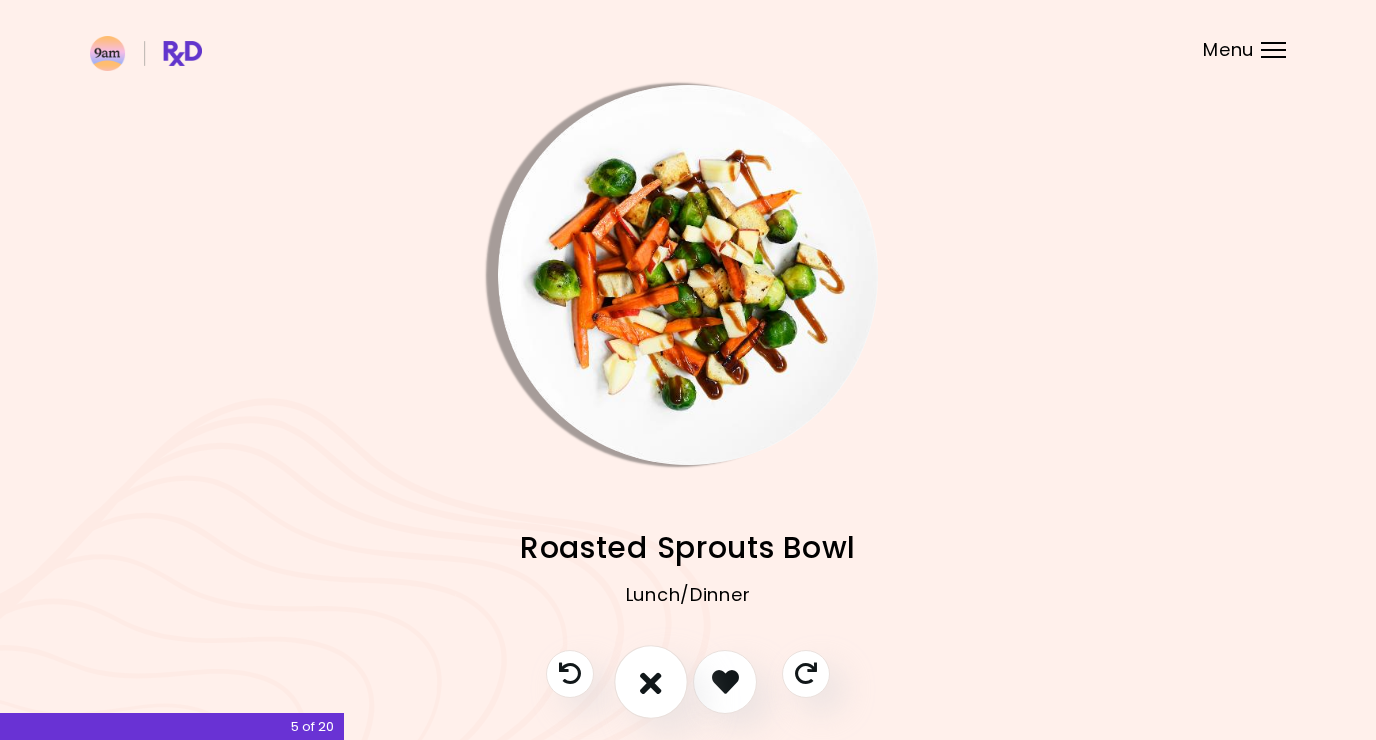 click at bounding box center [651, 681] 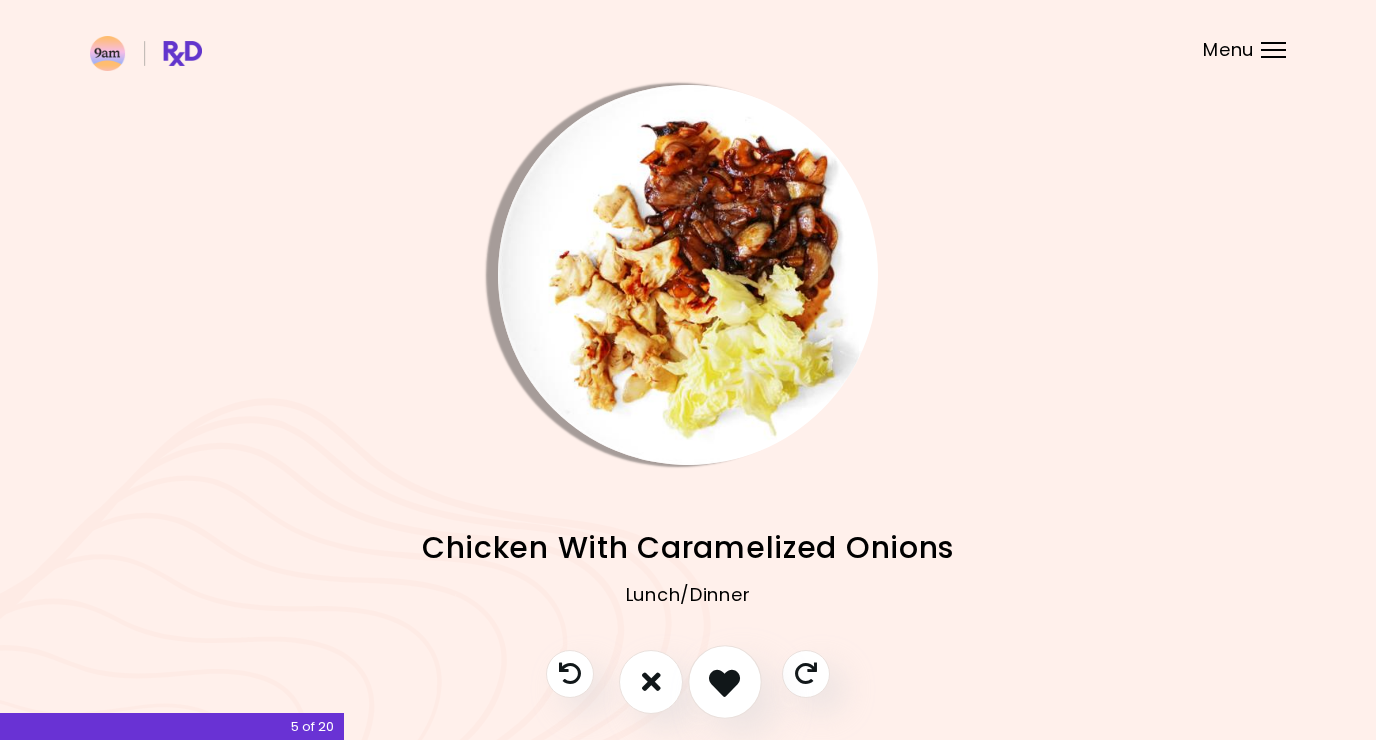 click at bounding box center (724, 681) 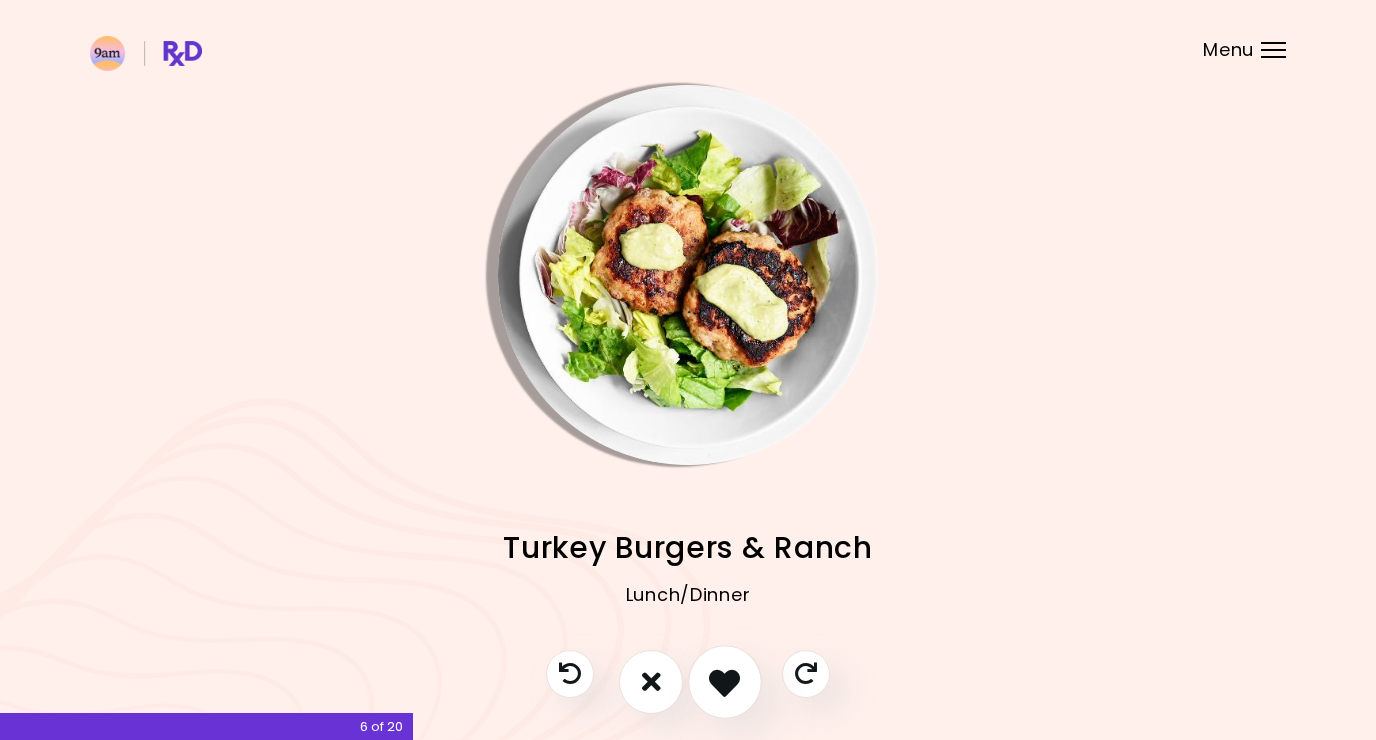 click at bounding box center [724, 681] 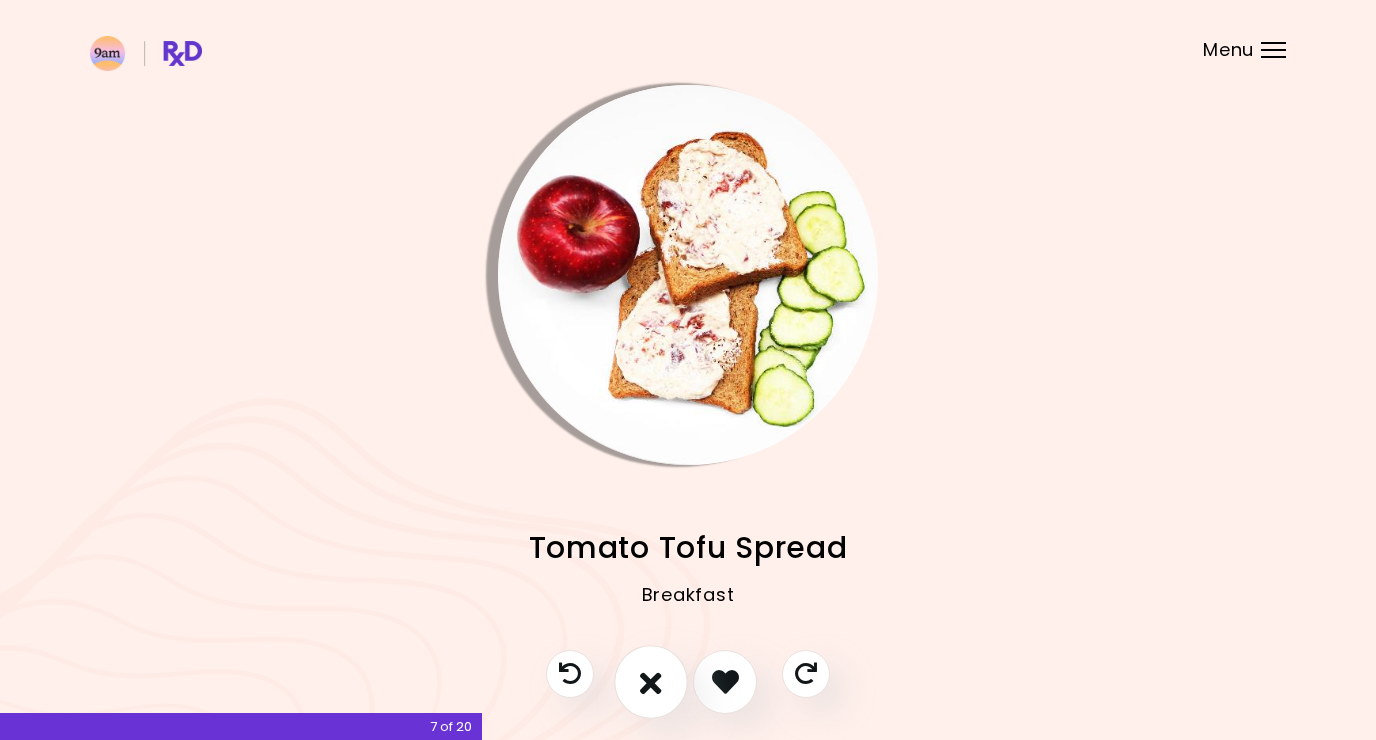 click at bounding box center [651, 681] 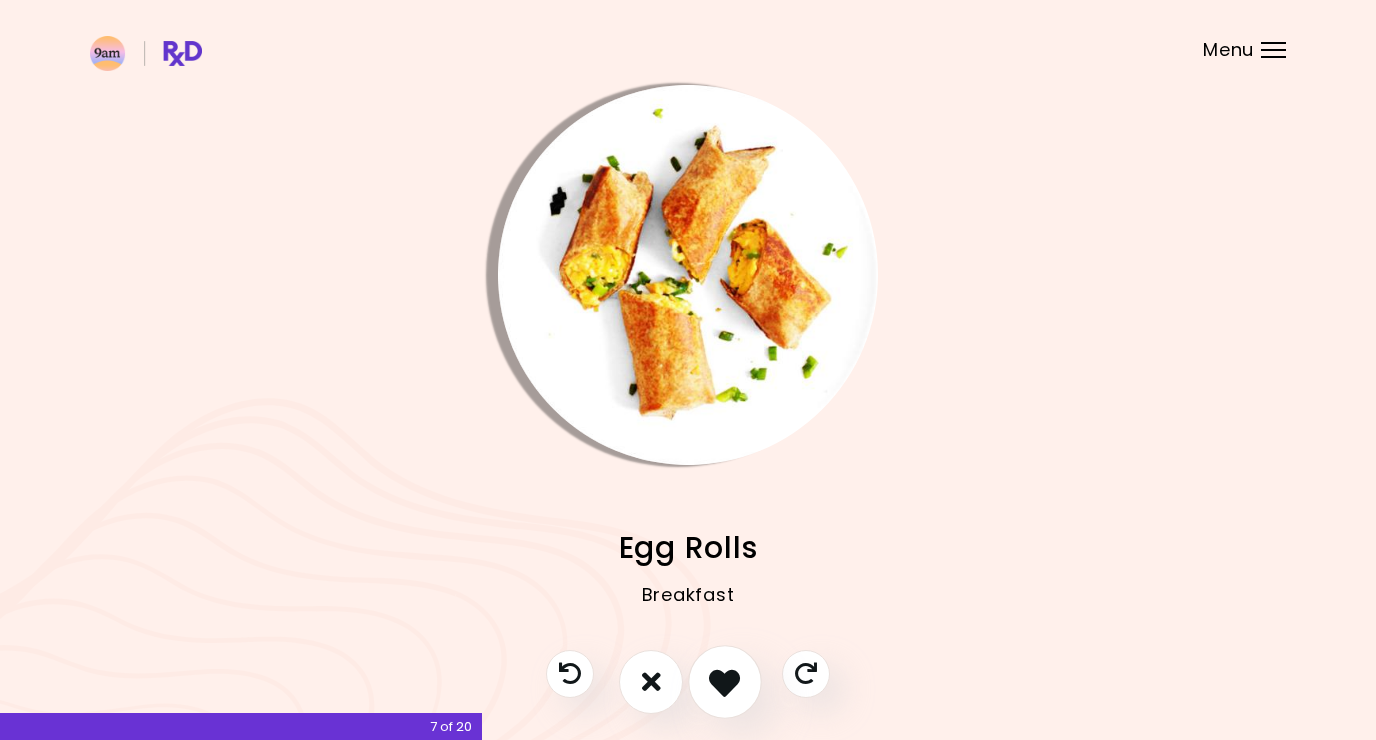click at bounding box center (725, 682) 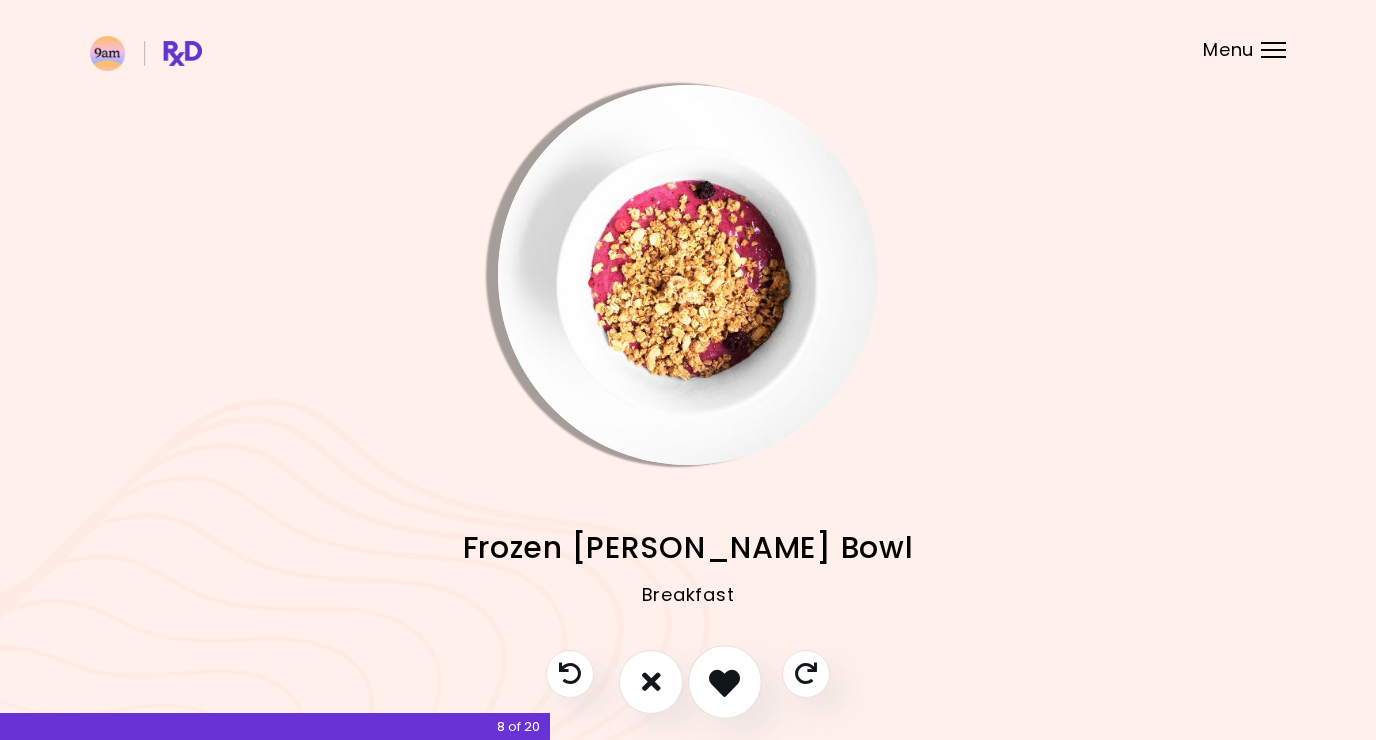 click at bounding box center [725, 682] 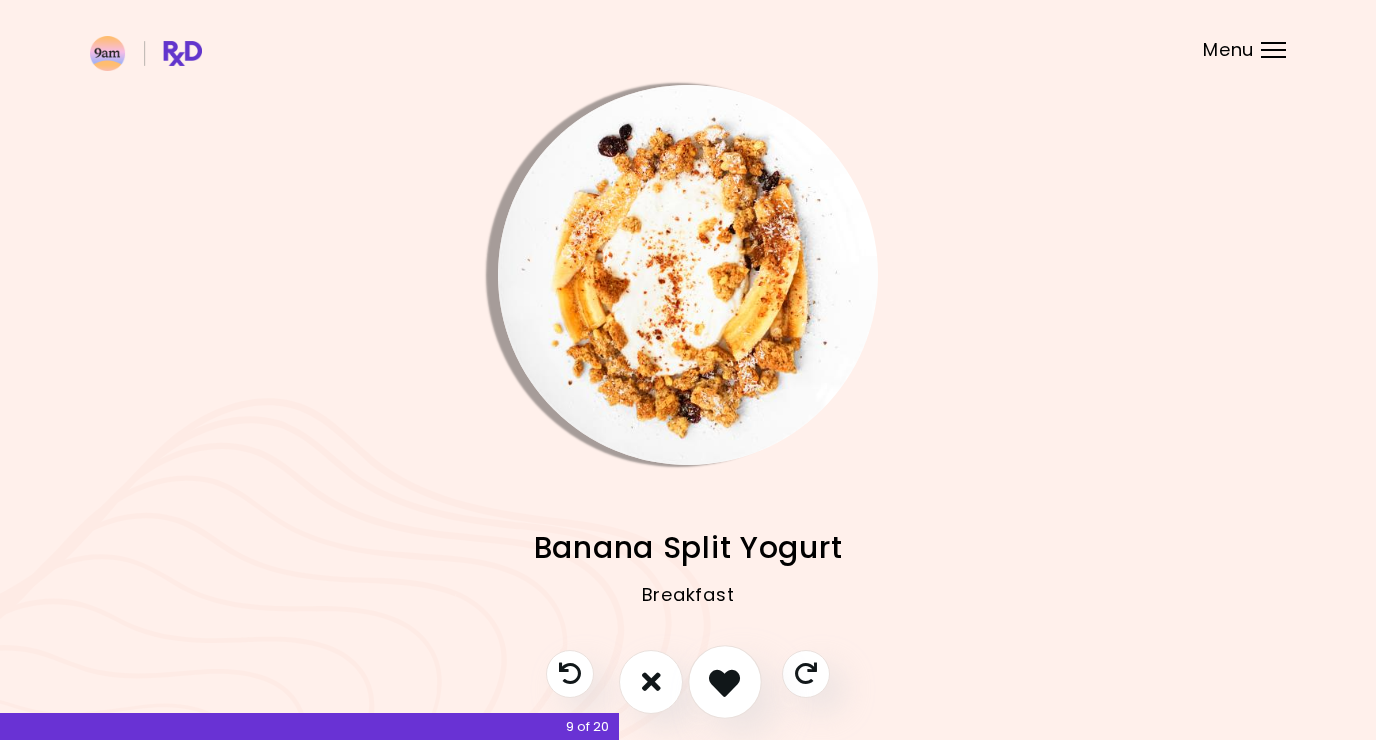 click at bounding box center [725, 682] 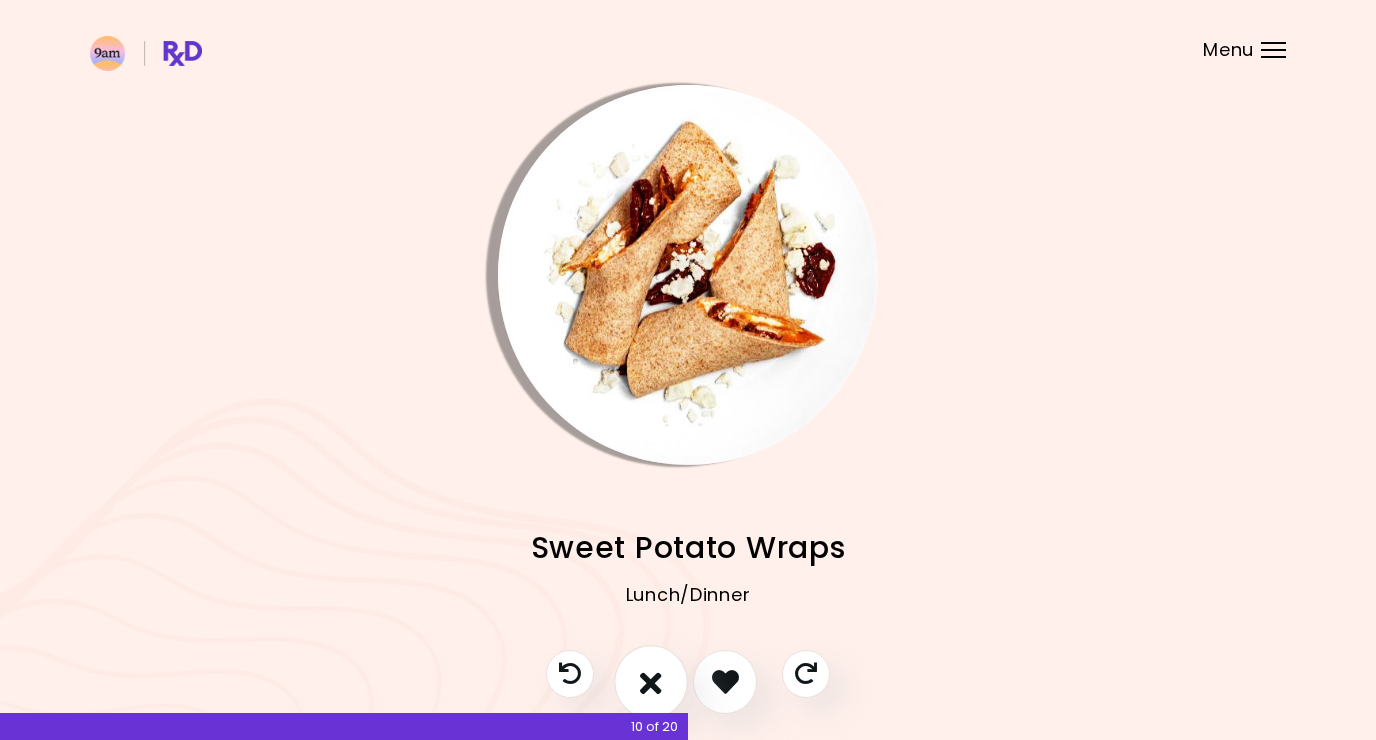 click at bounding box center [651, 682] 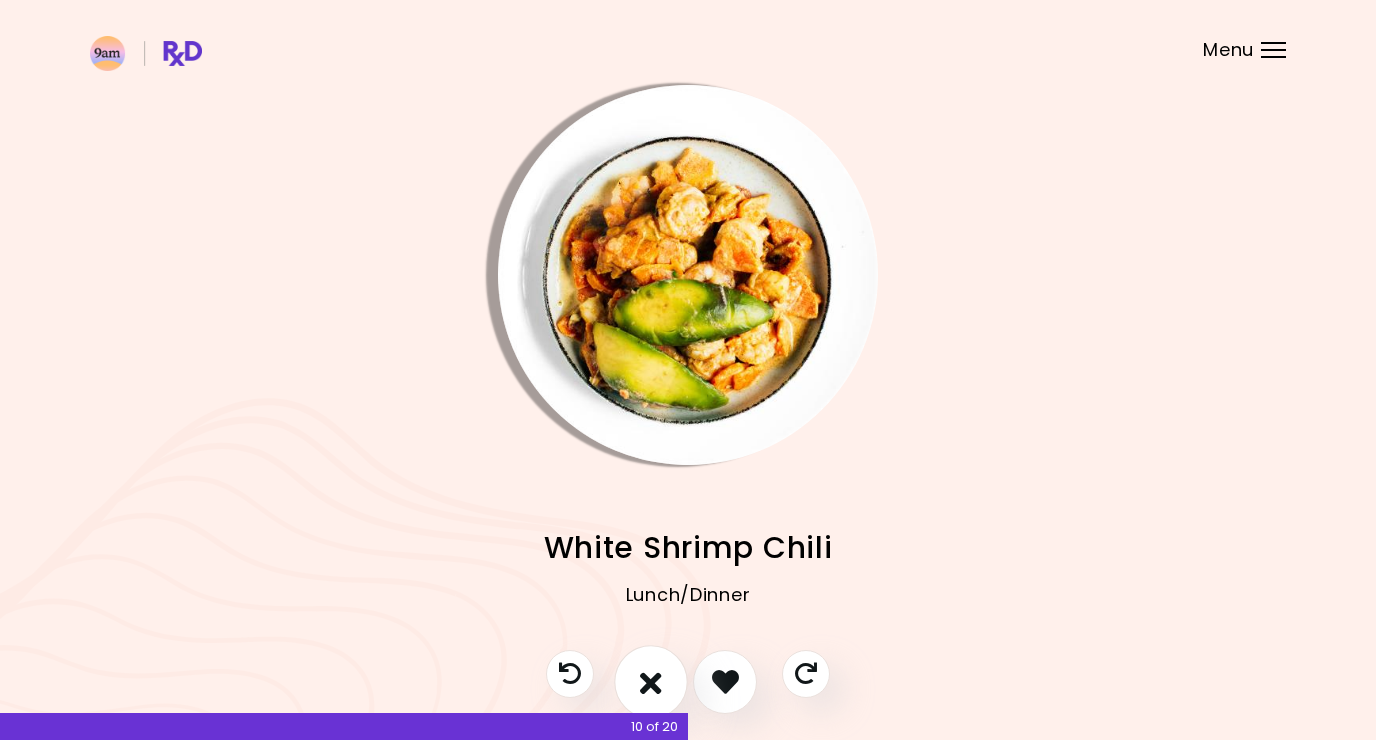 click at bounding box center (651, 682) 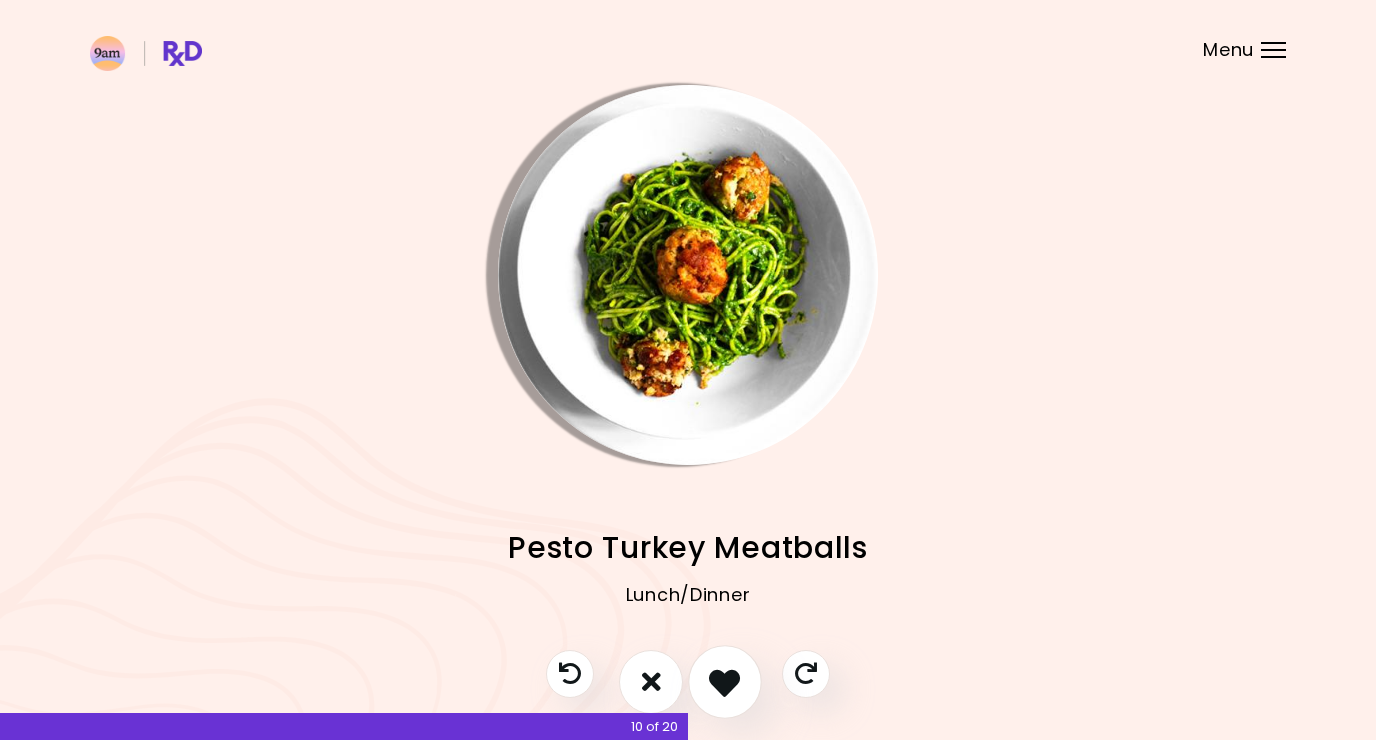click at bounding box center [725, 682] 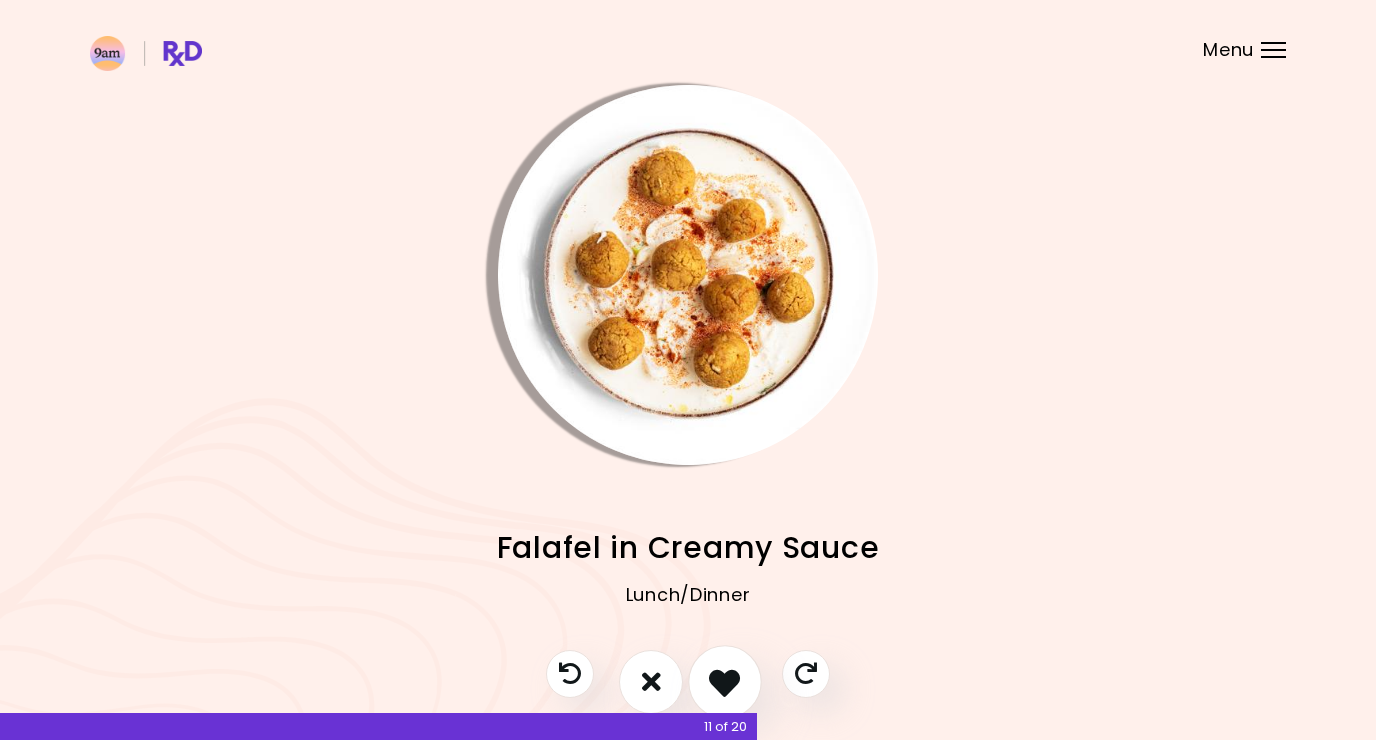 click at bounding box center [725, 682] 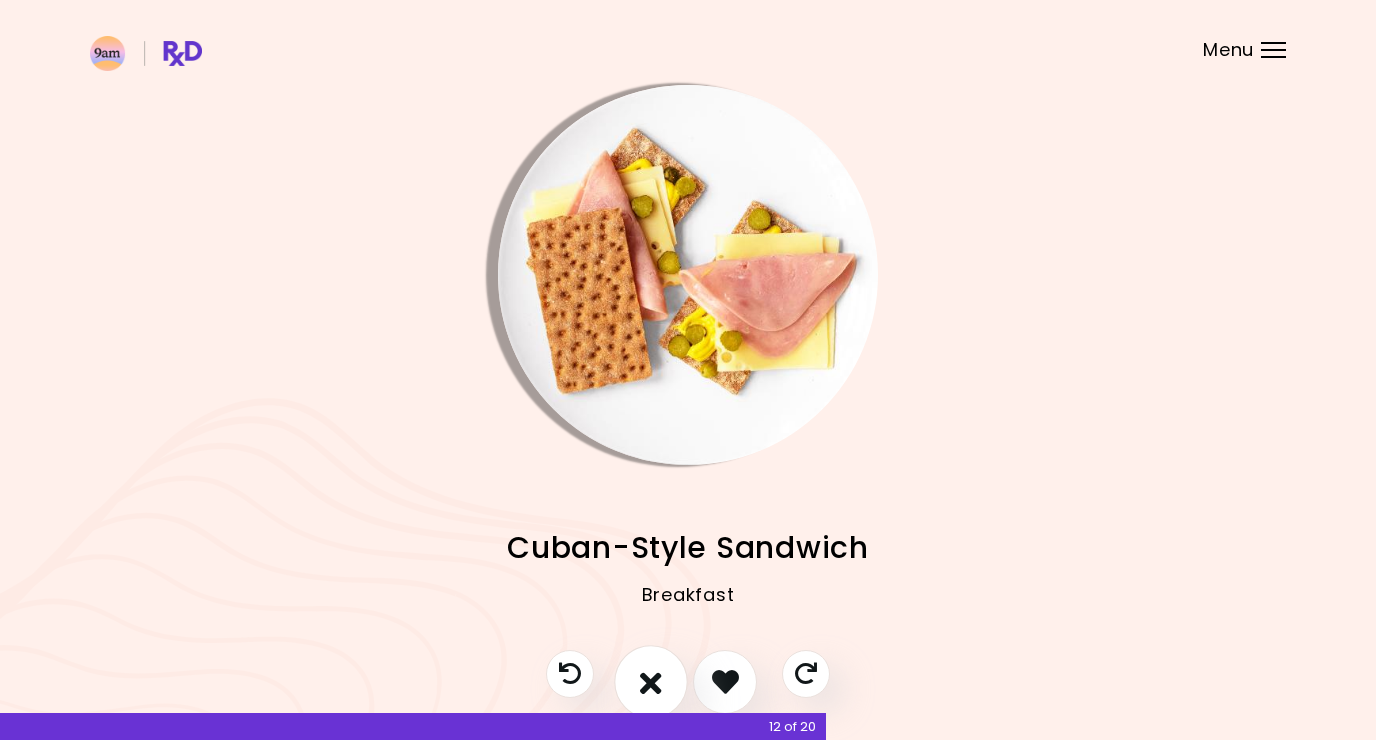 click at bounding box center (651, 681) 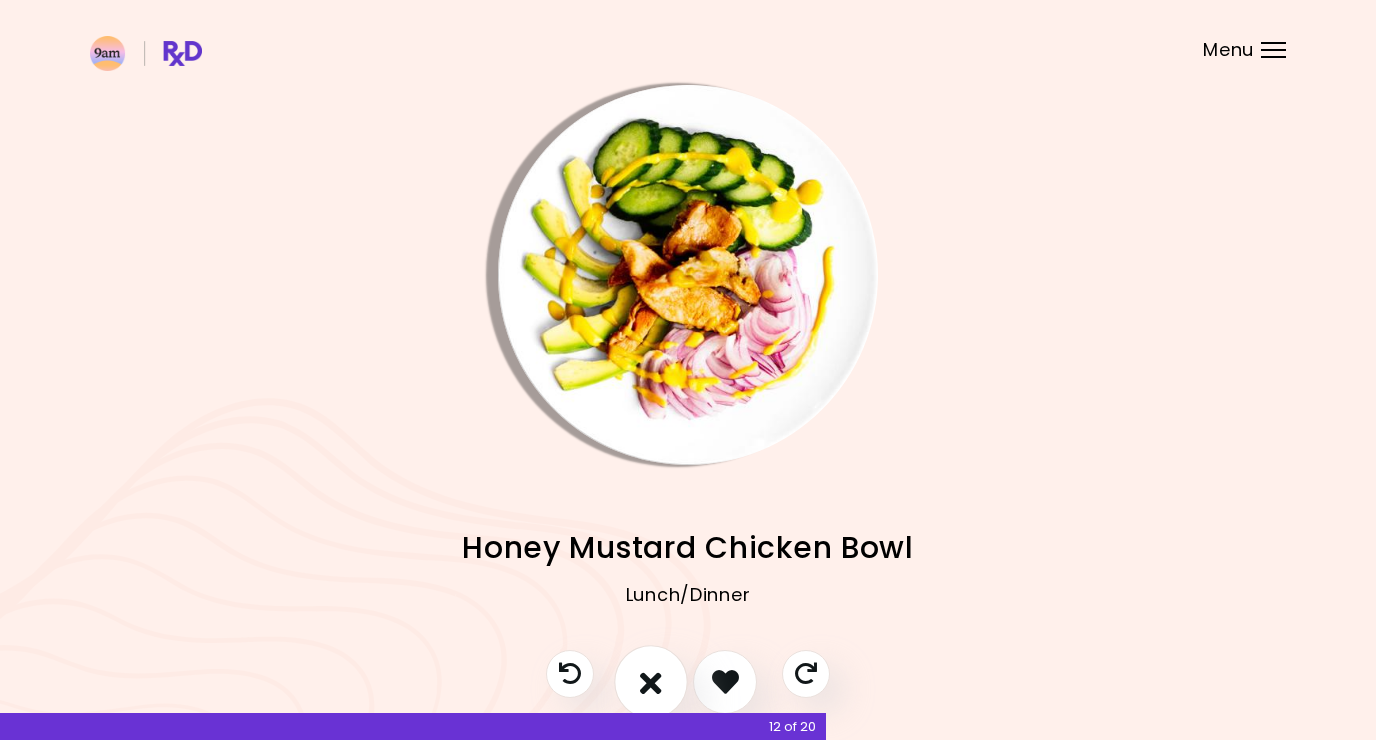 click at bounding box center [651, 681] 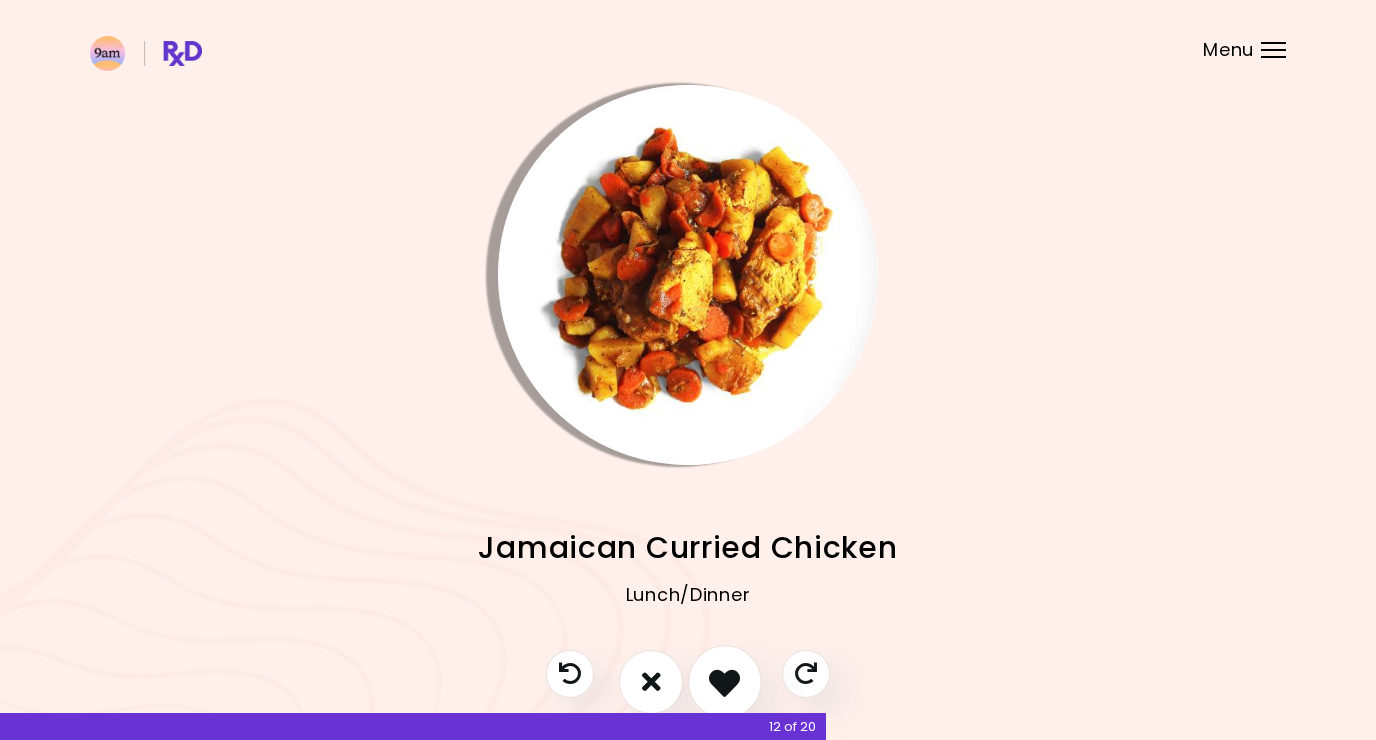 click at bounding box center [724, 681] 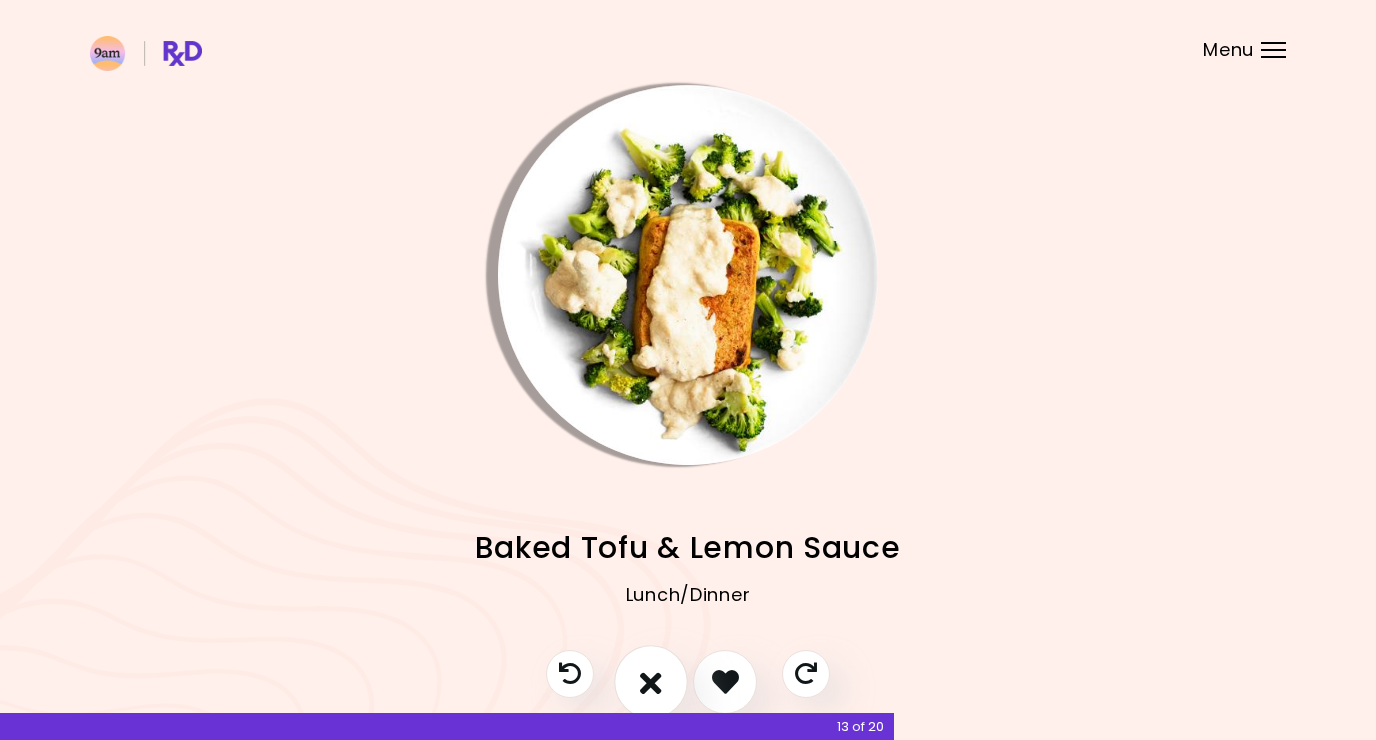 click at bounding box center [651, 681] 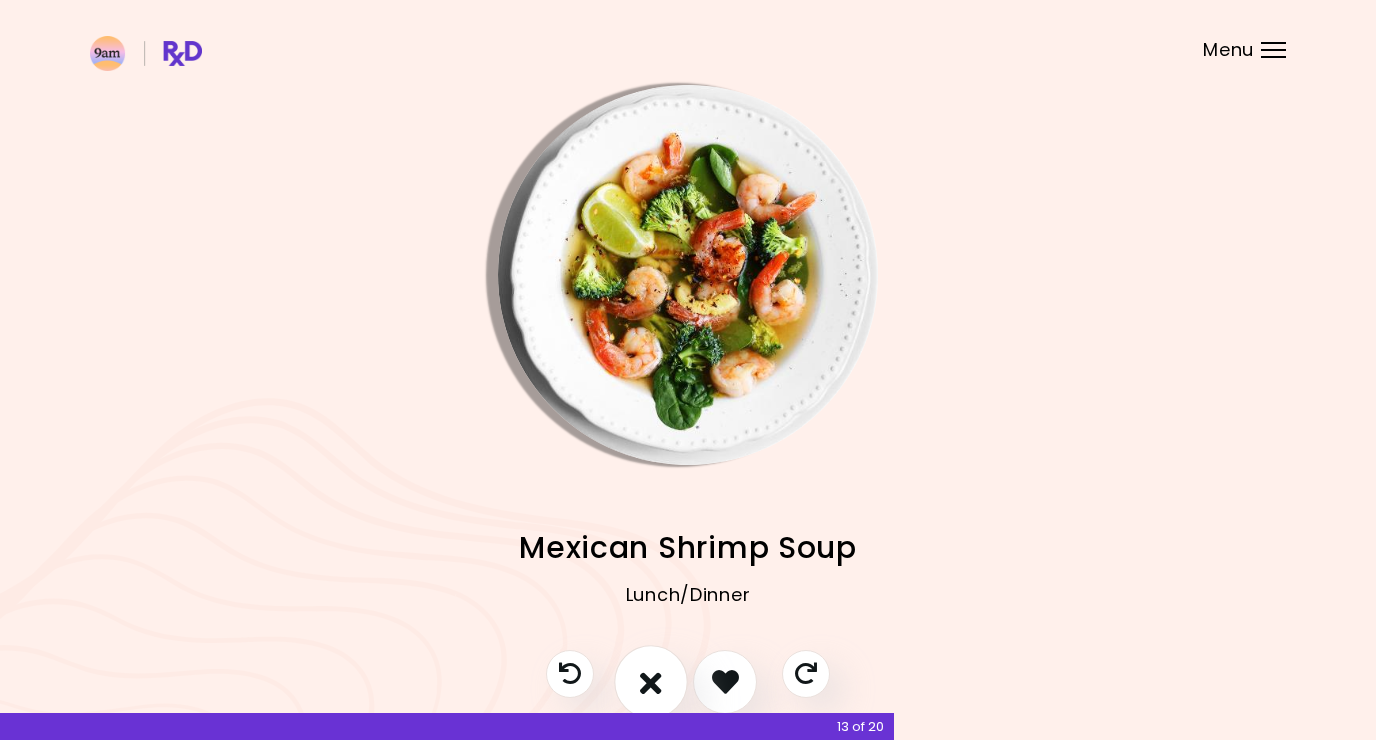 click at bounding box center [651, 681] 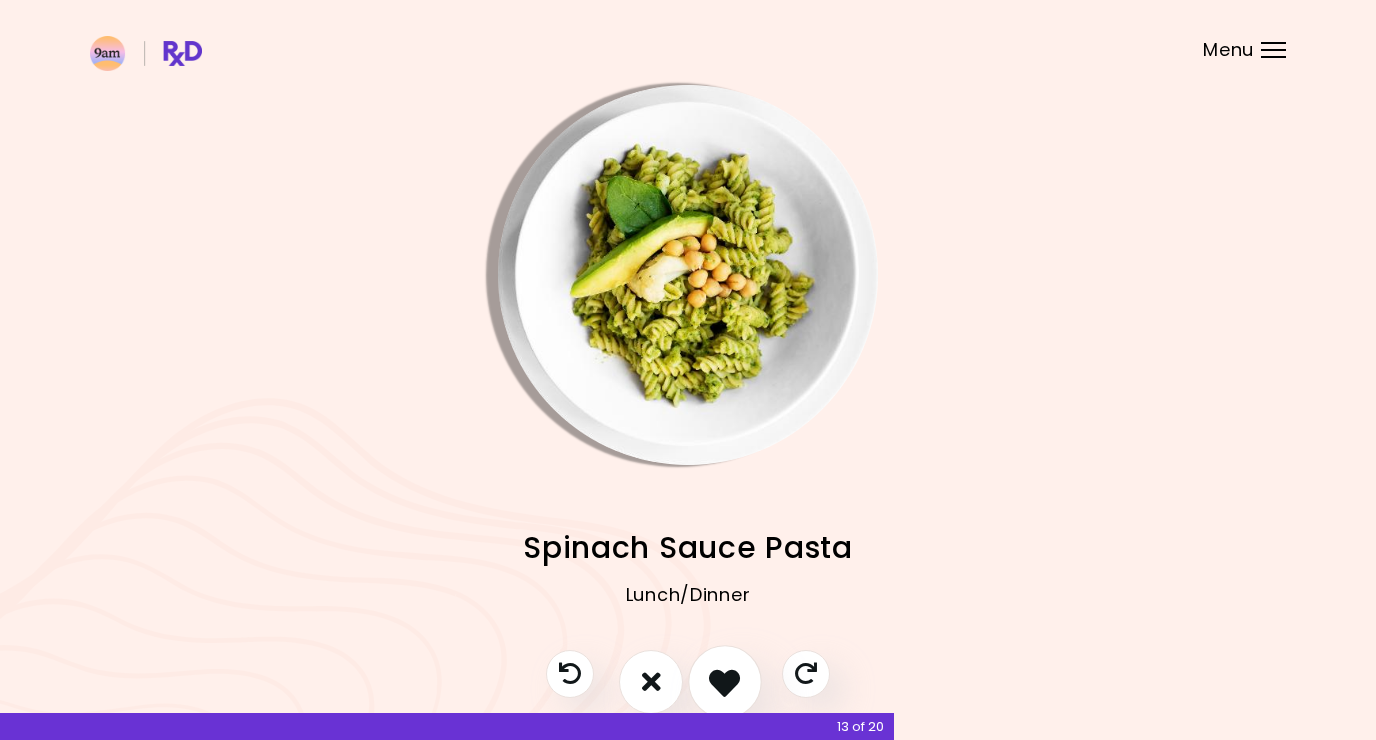 click at bounding box center (725, 682) 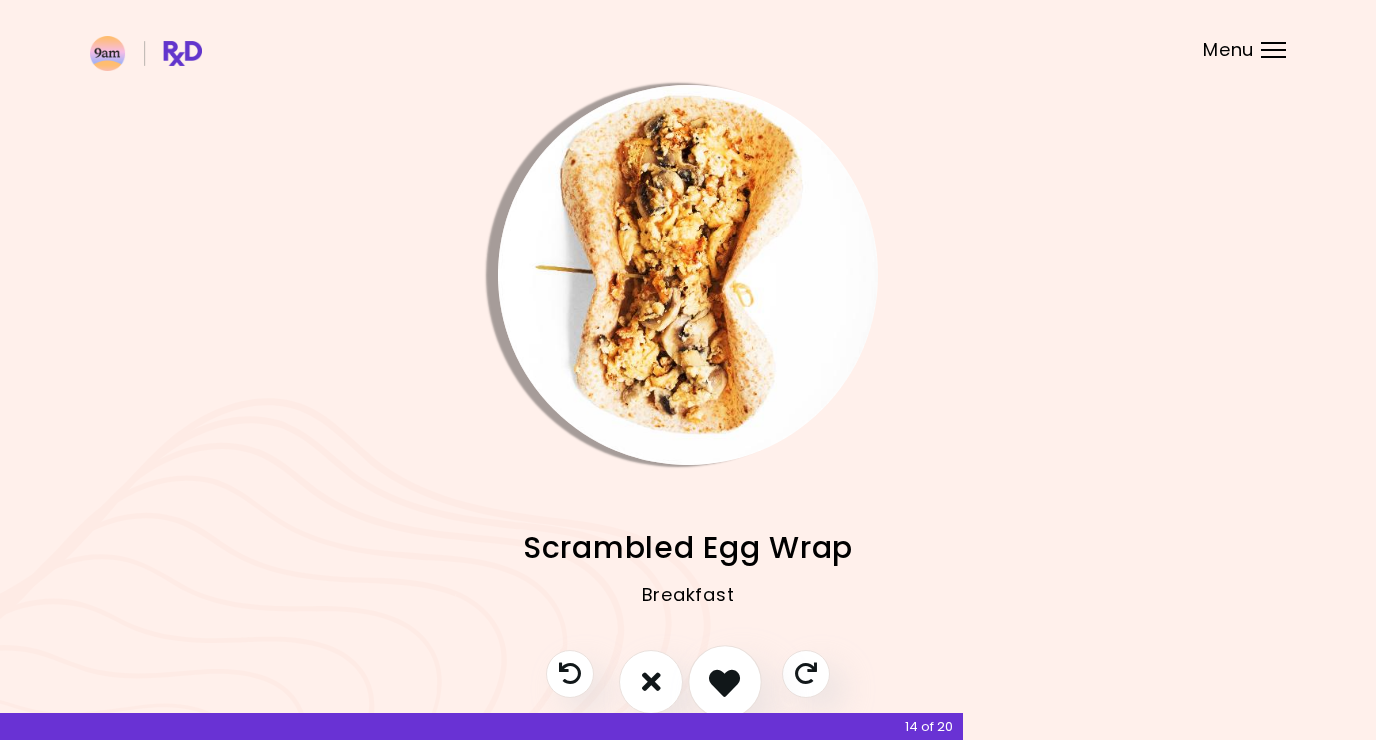 click at bounding box center [724, 681] 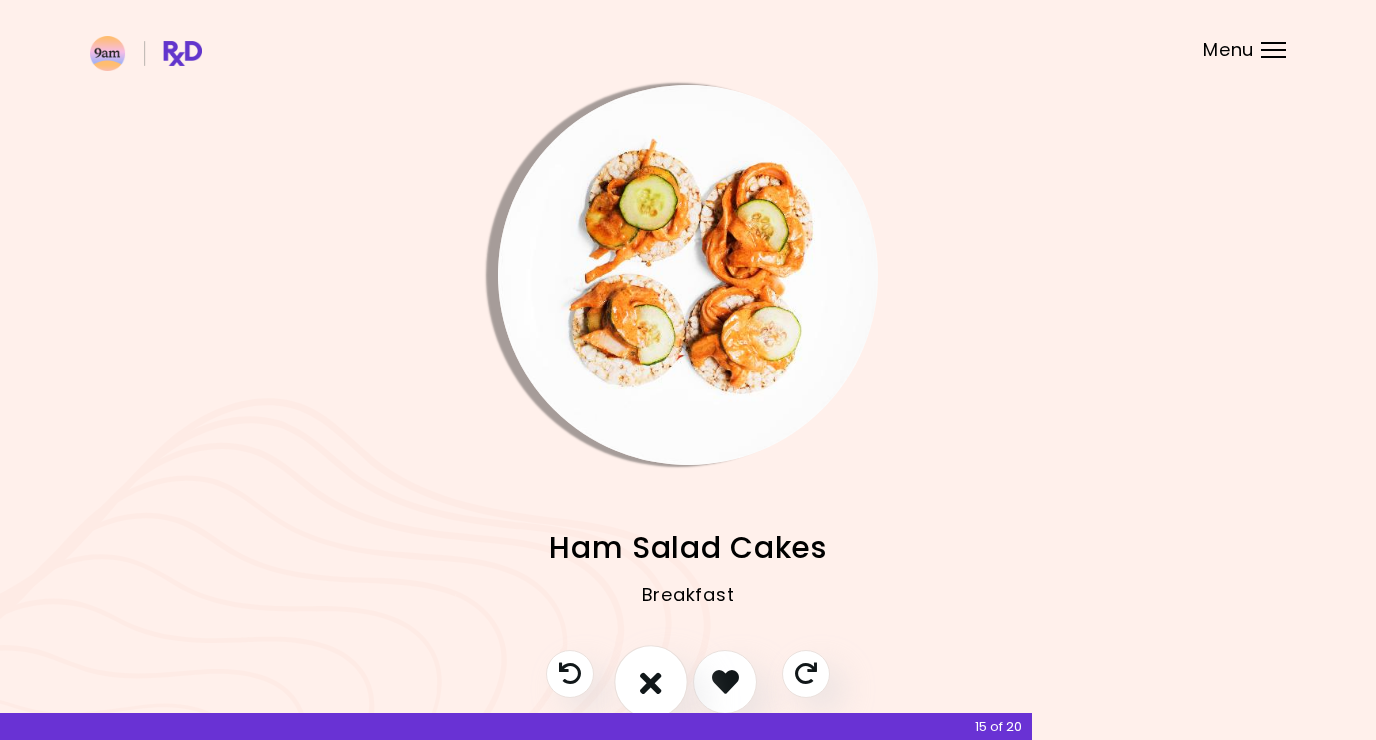 click at bounding box center [651, 682] 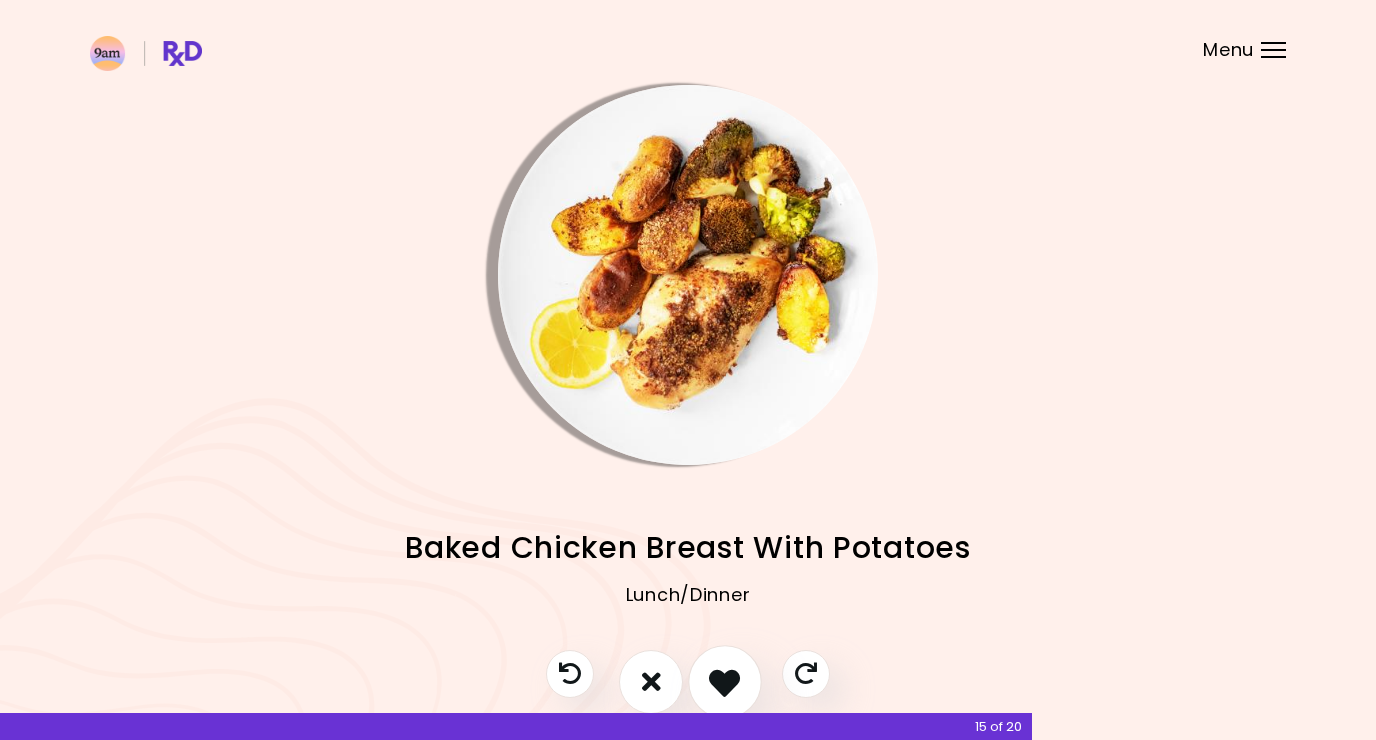 click at bounding box center [725, 682] 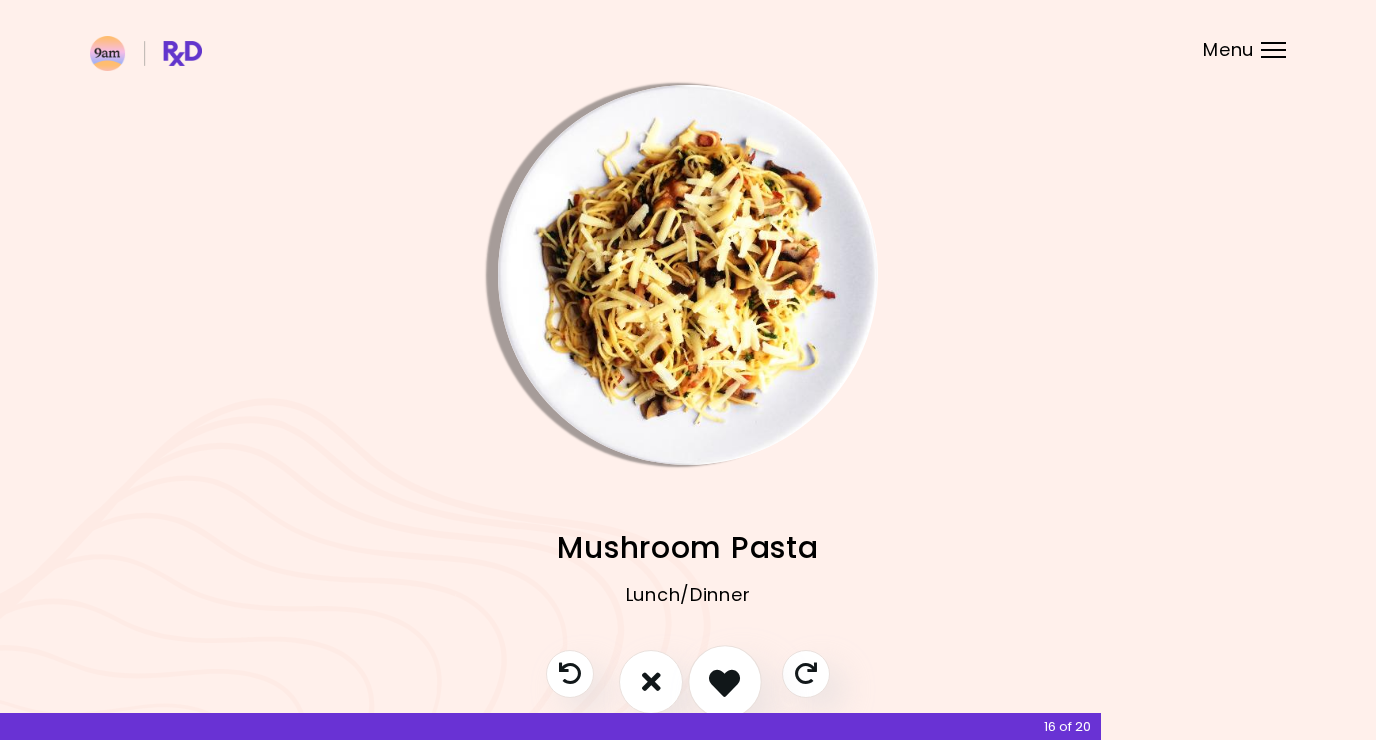 click at bounding box center (725, 682) 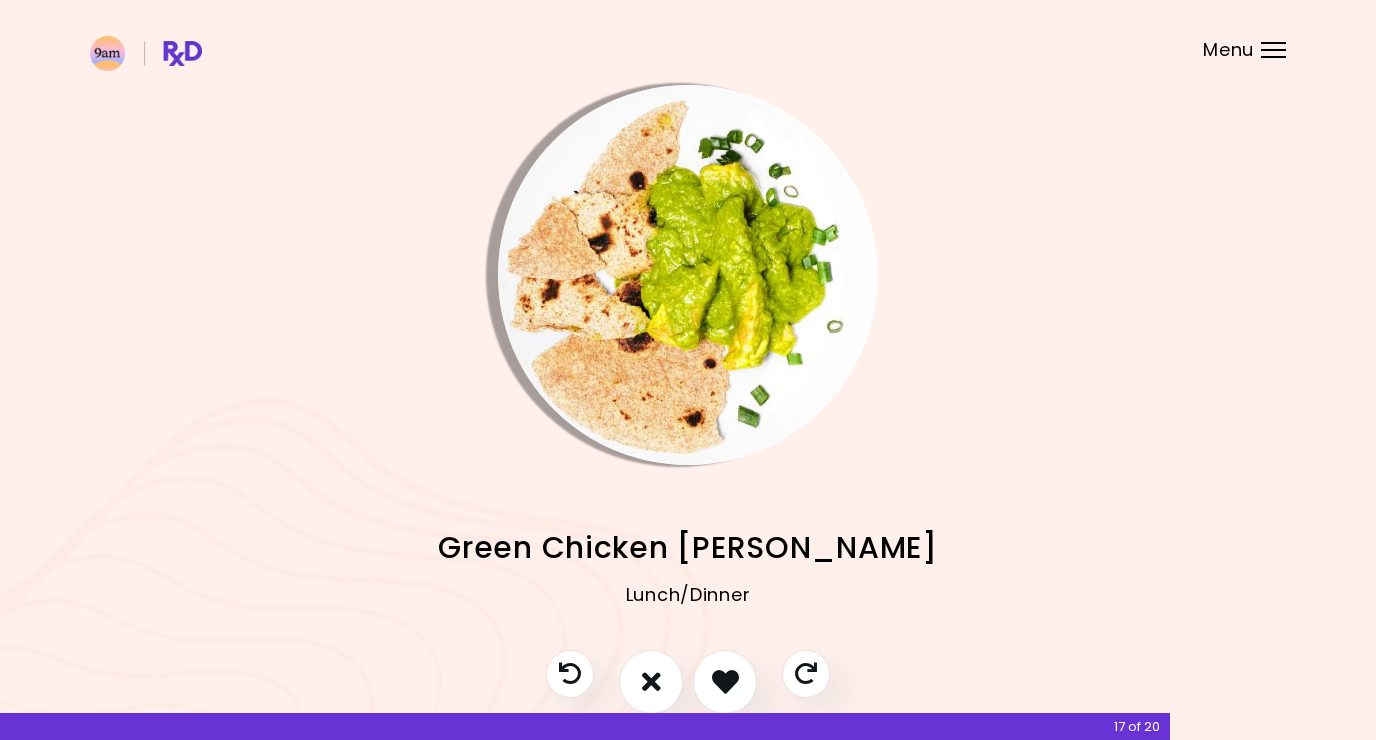 click at bounding box center [688, 275] 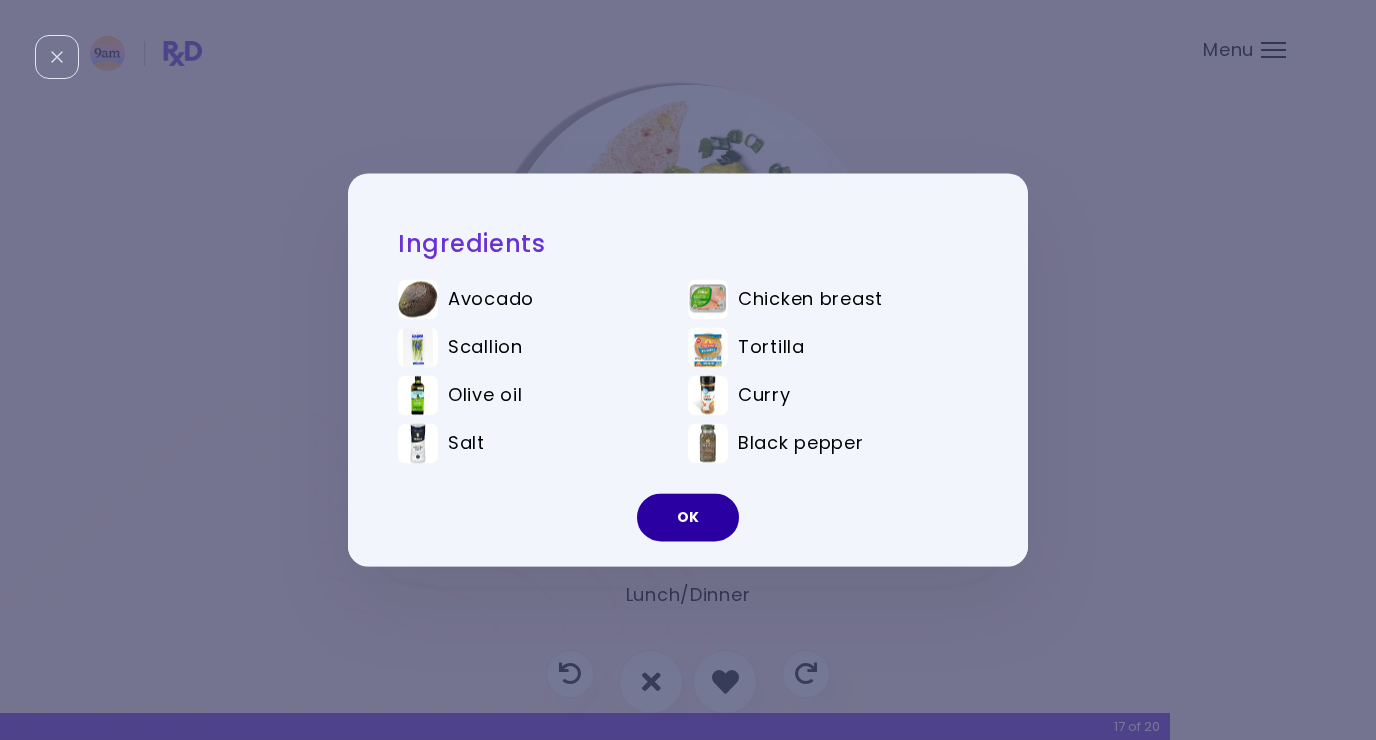 click on "OK" at bounding box center (688, 518) 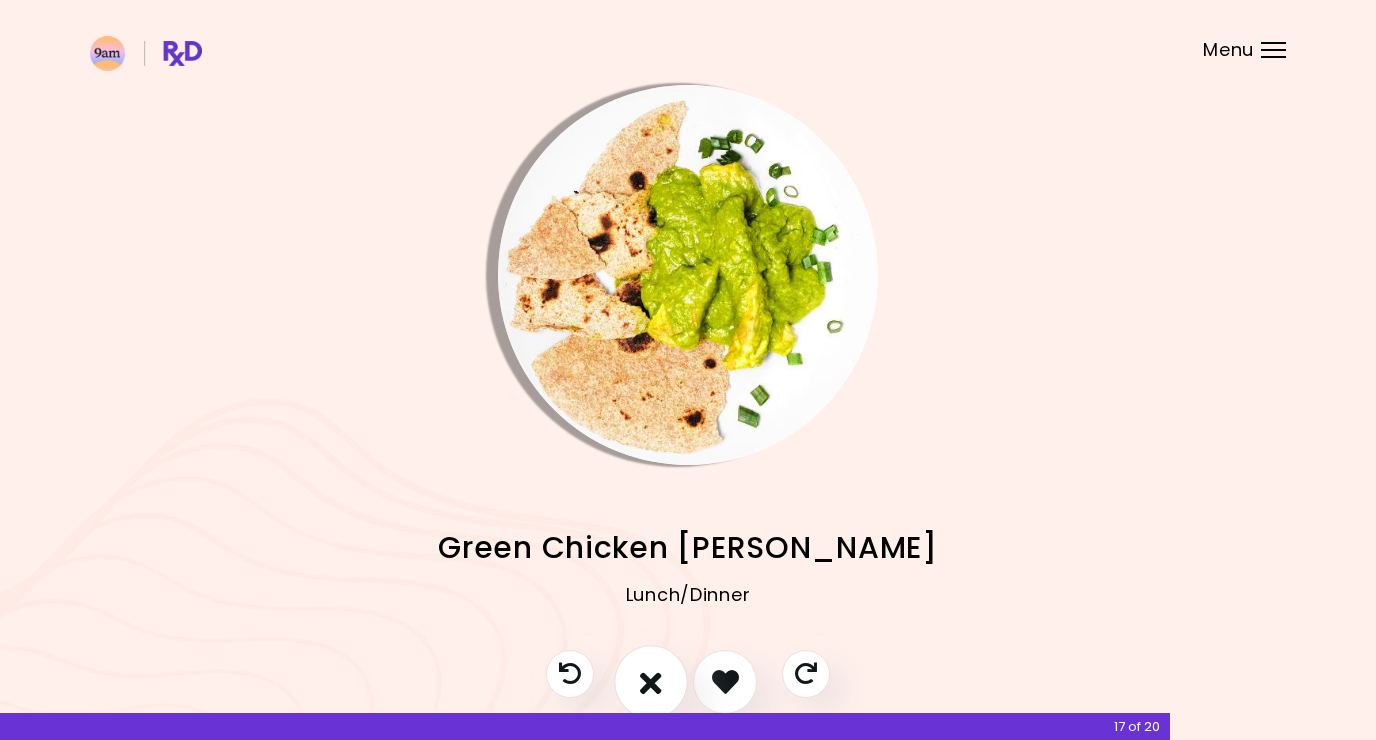 click at bounding box center [651, 681] 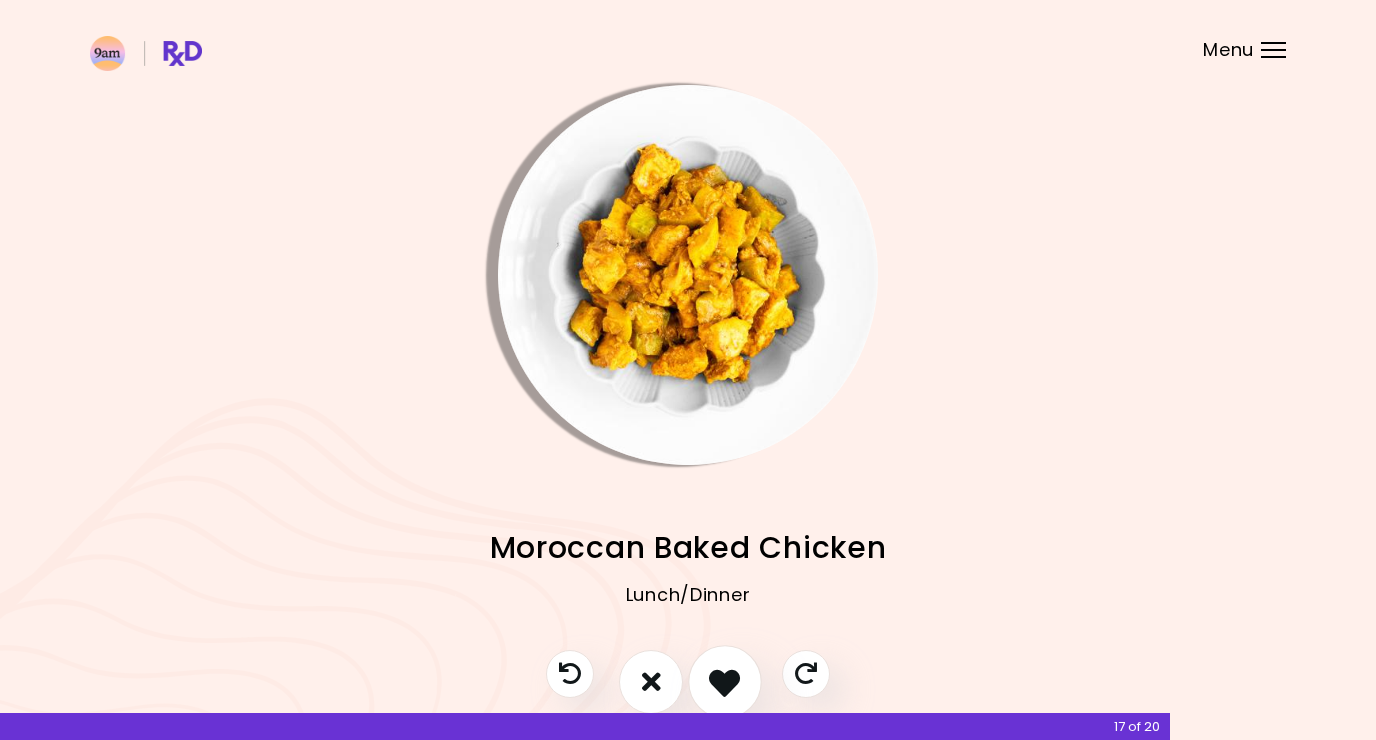 click at bounding box center (724, 681) 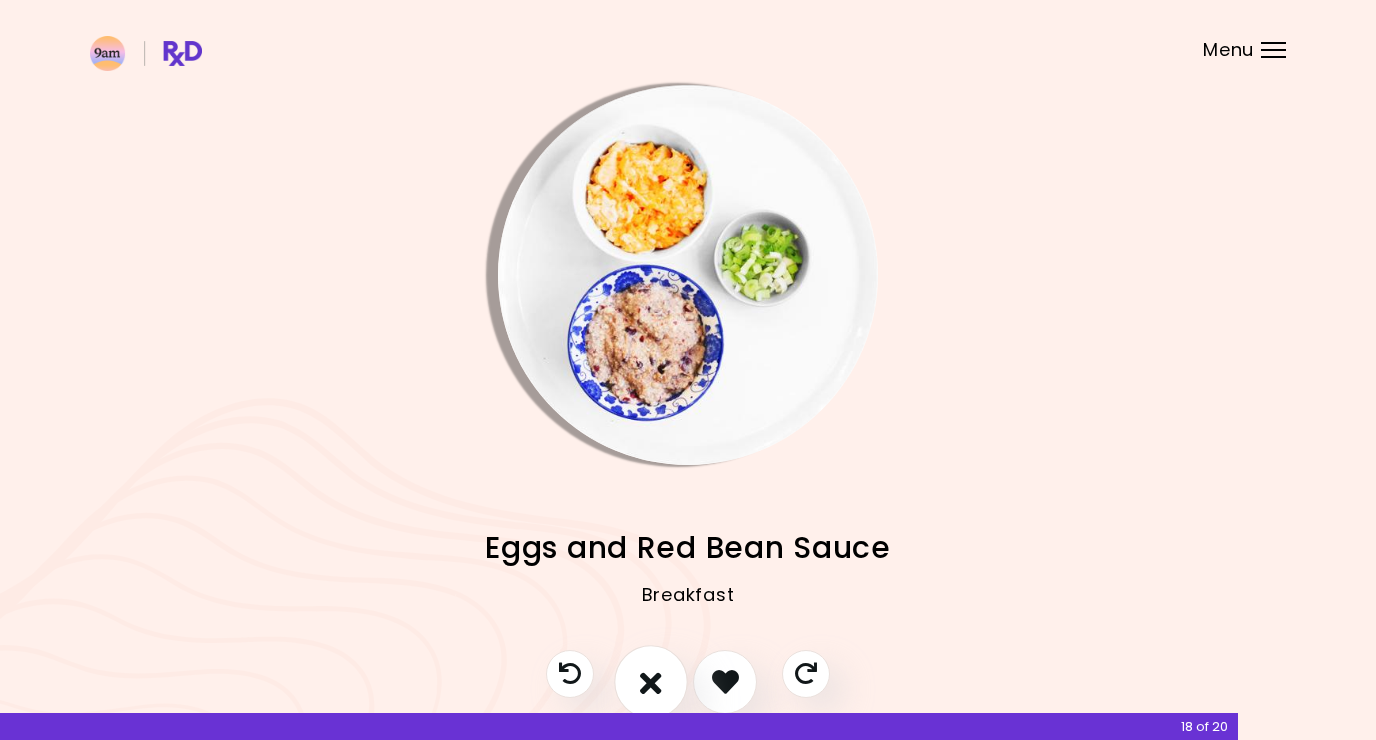 click at bounding box center [651, 681] 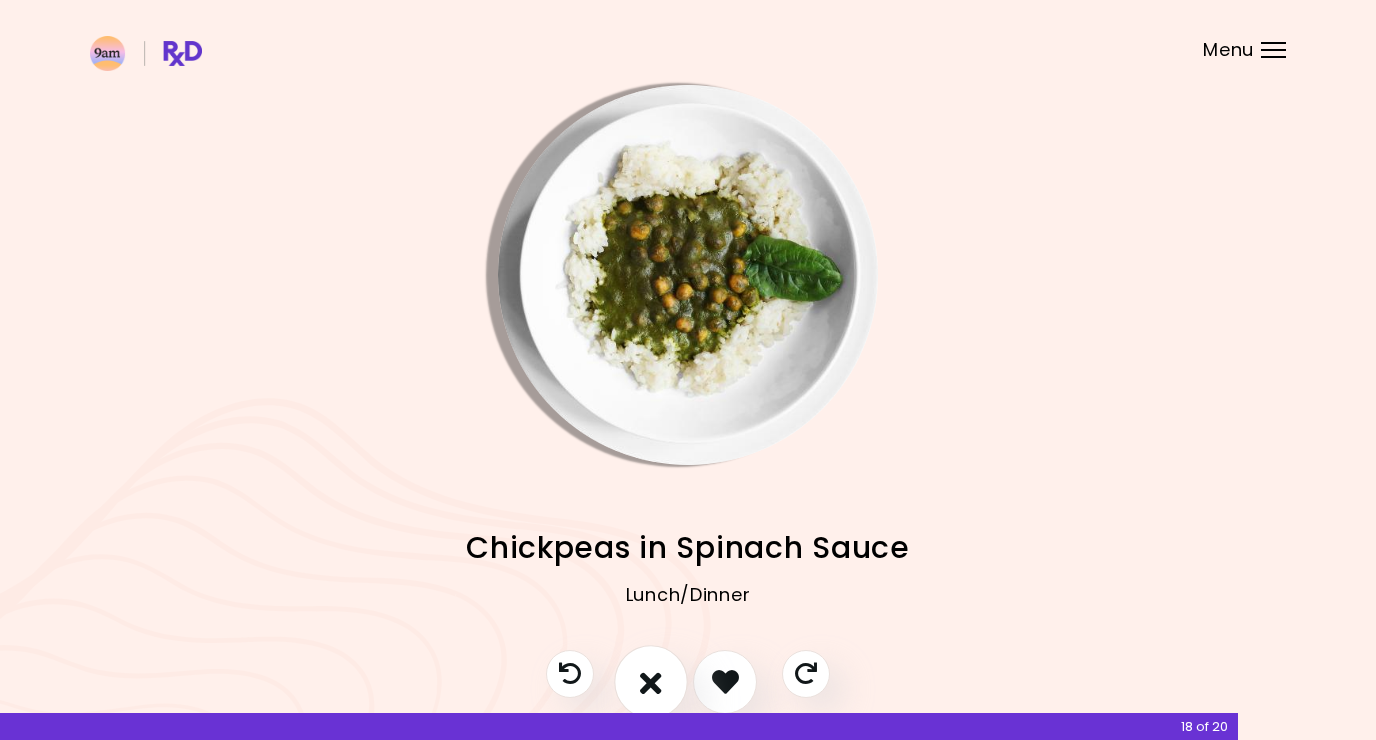 click at bounding box center (651, 681) 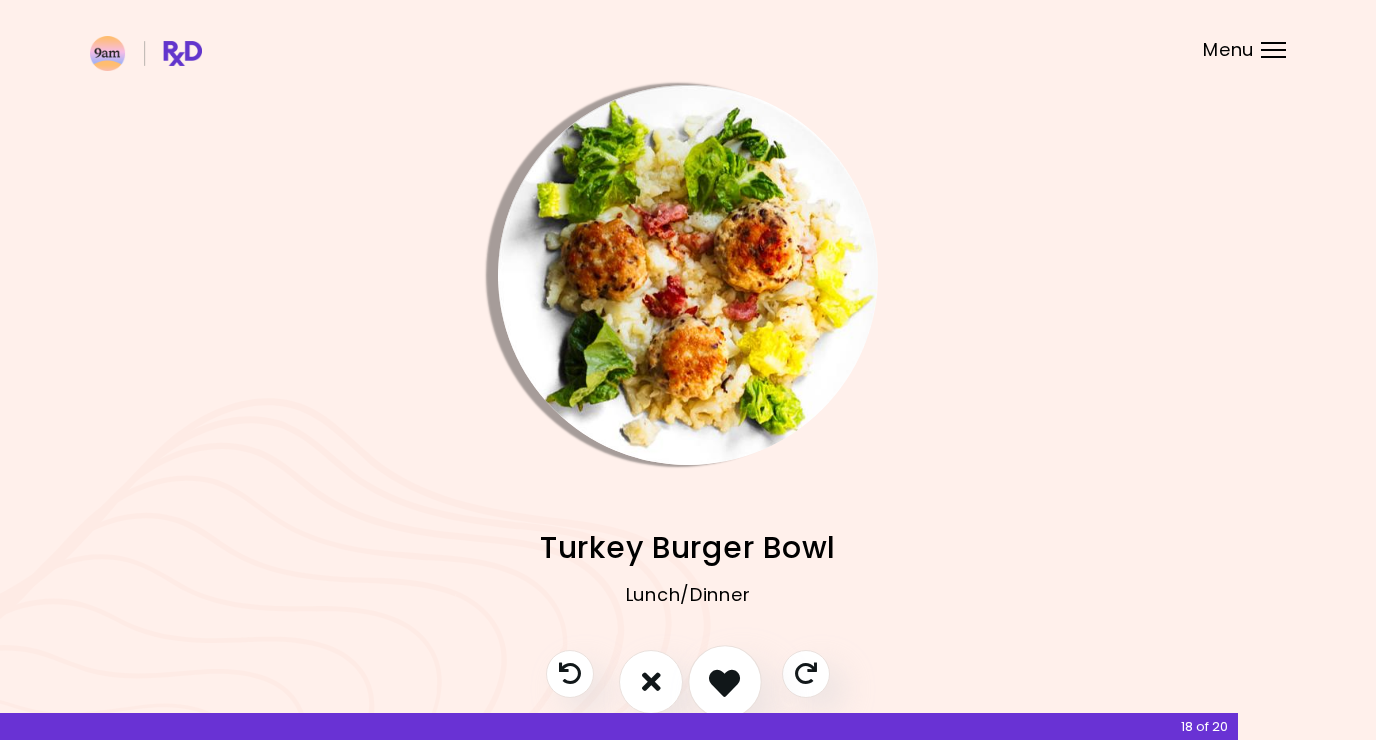 click at bounding box center (725, 682) 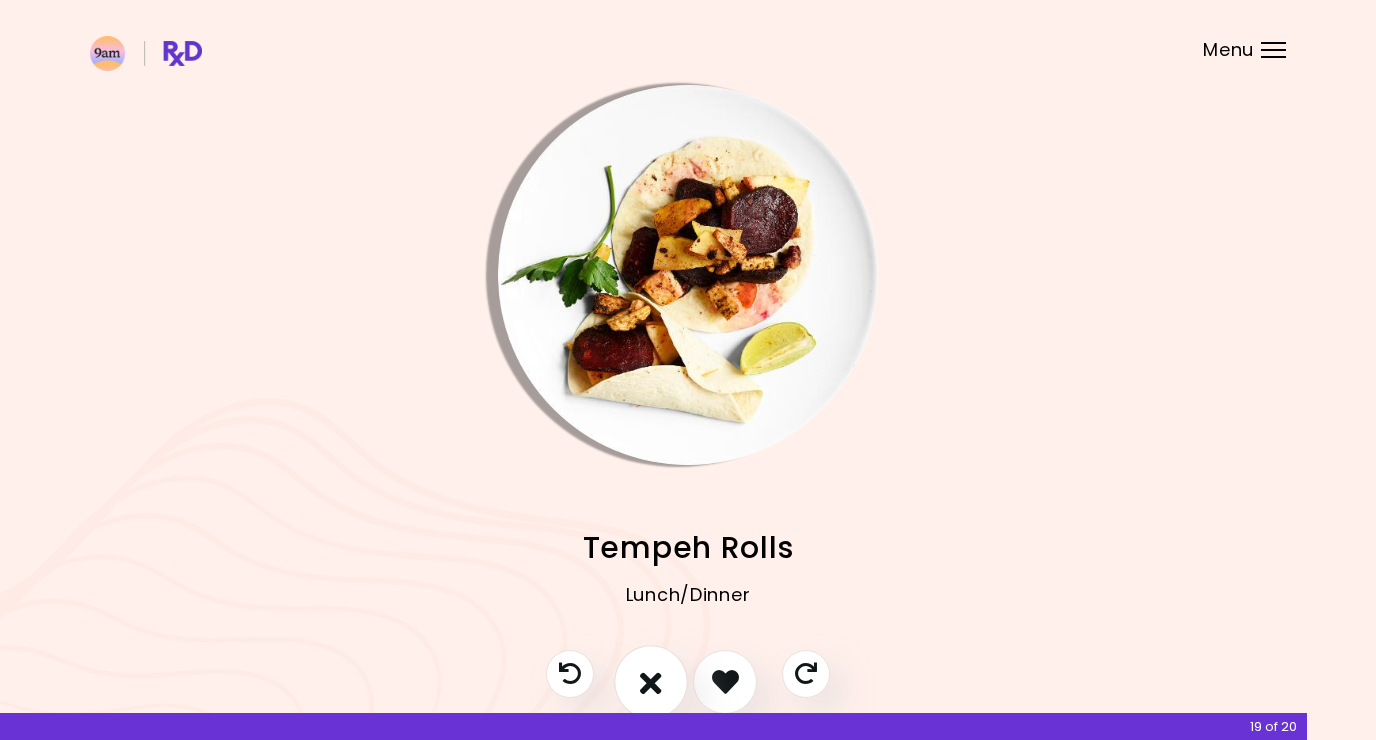 click at bounding box center [651, 681] 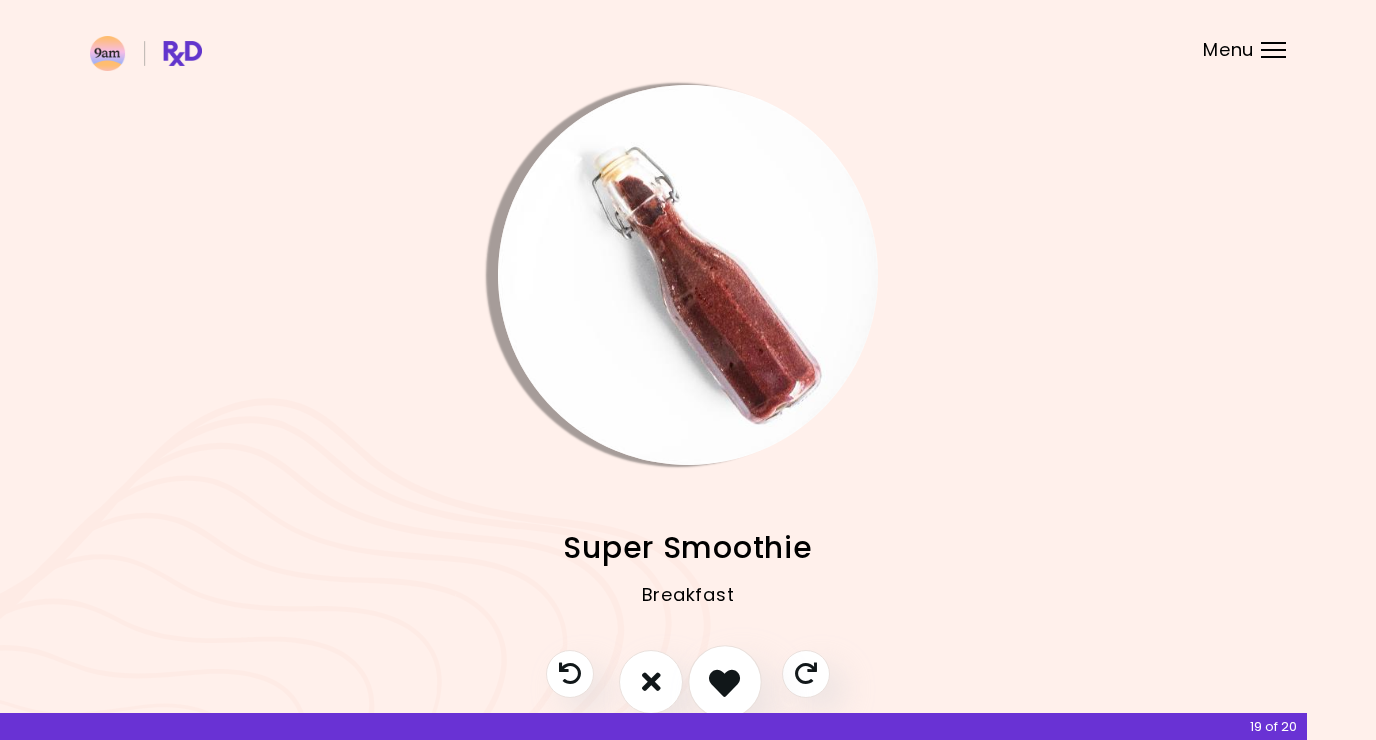 click at bounding box center [725, 682] 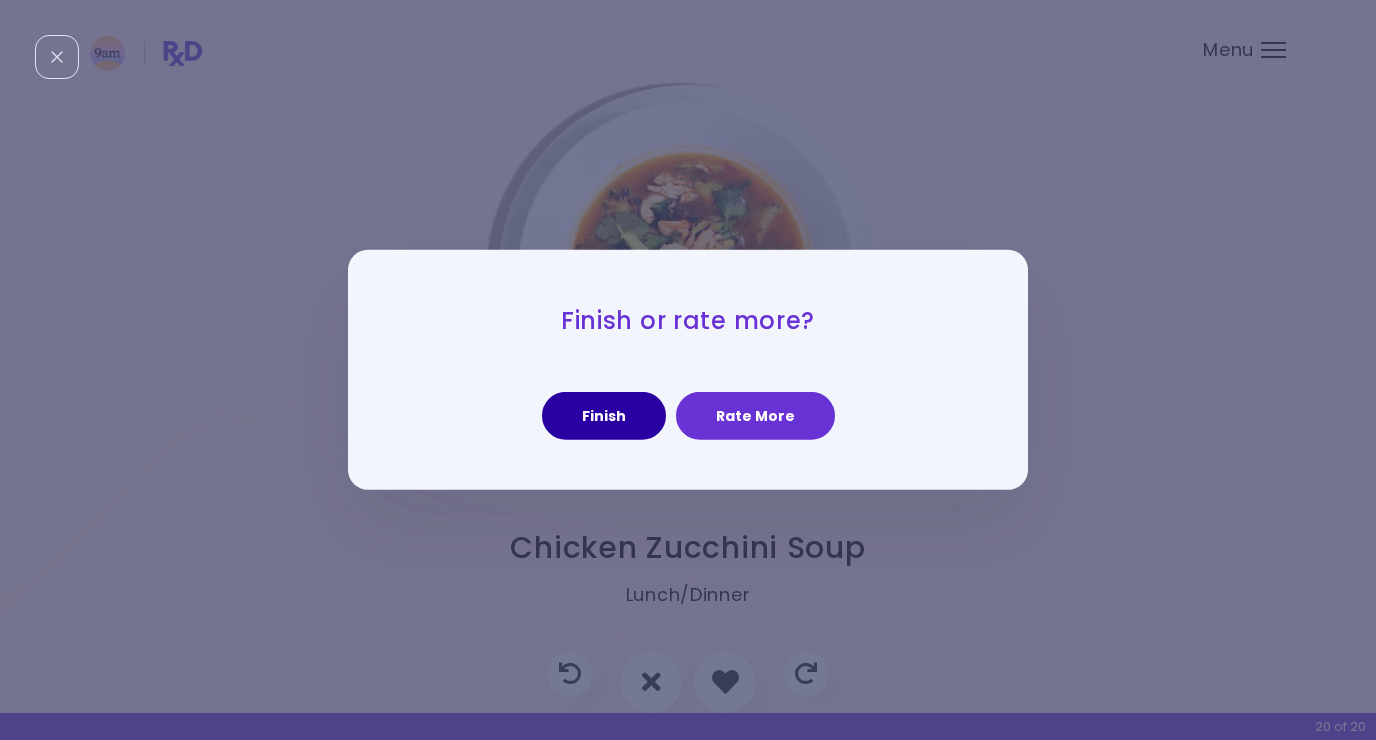 click on "Finish" at bounding box center [604, 416] 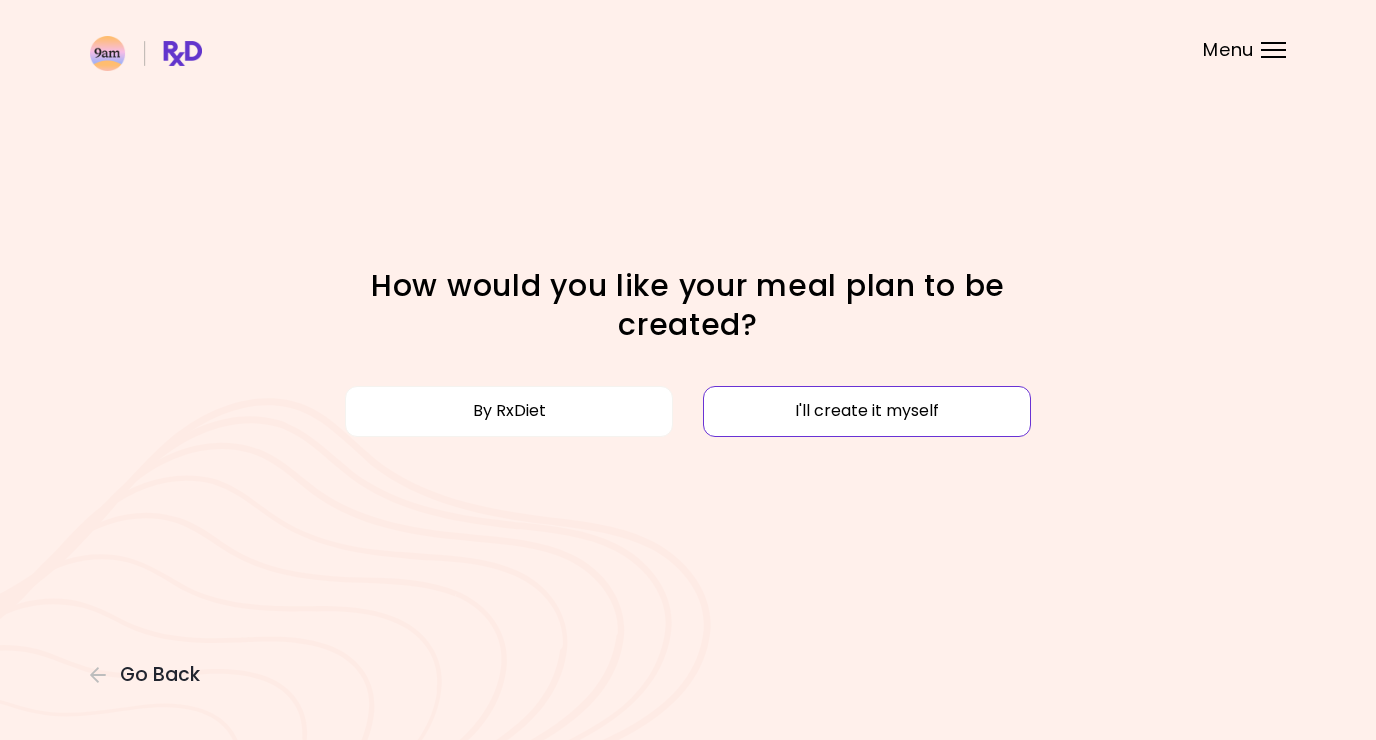 click on "I'll create it myself" at bounding box center (867, 411) 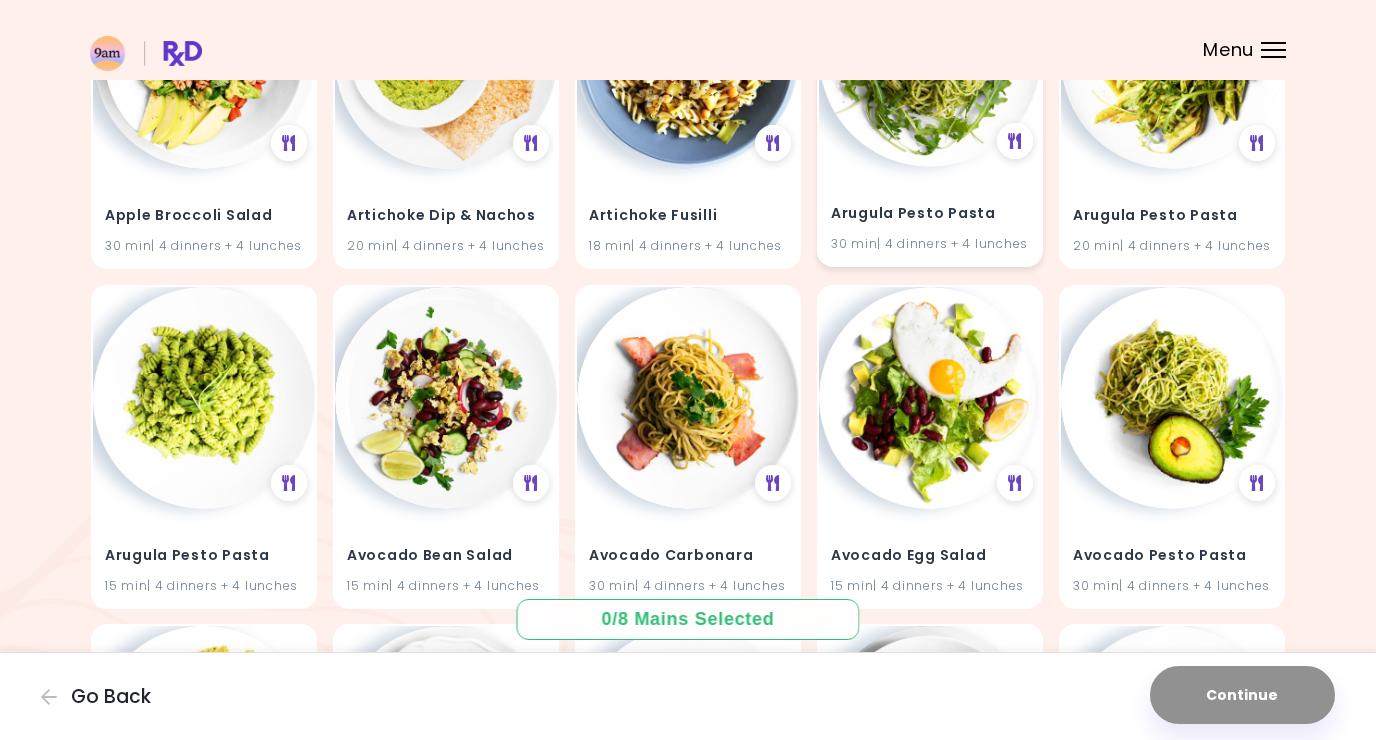 scroll, scrollTop: 445, scrollLeft: 0, axis: vertical 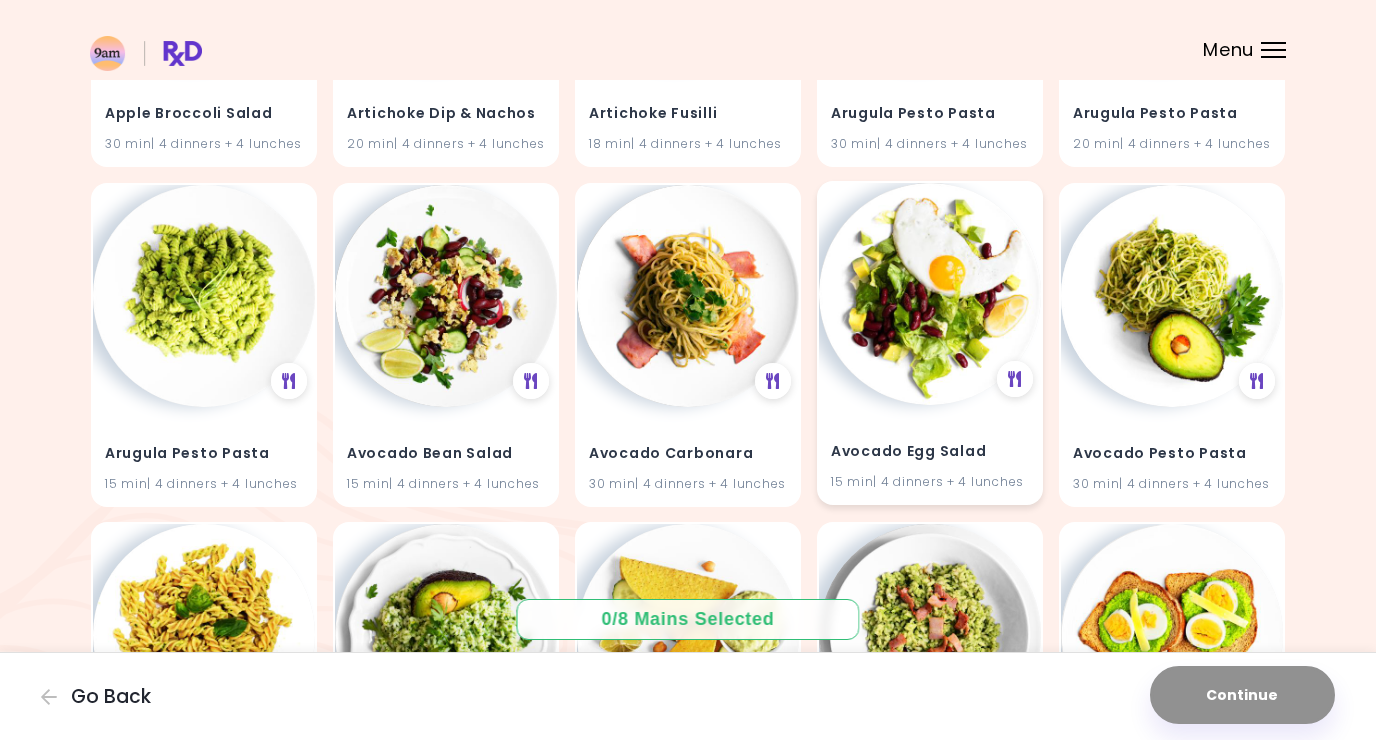 click at bounding box center [930, 294] 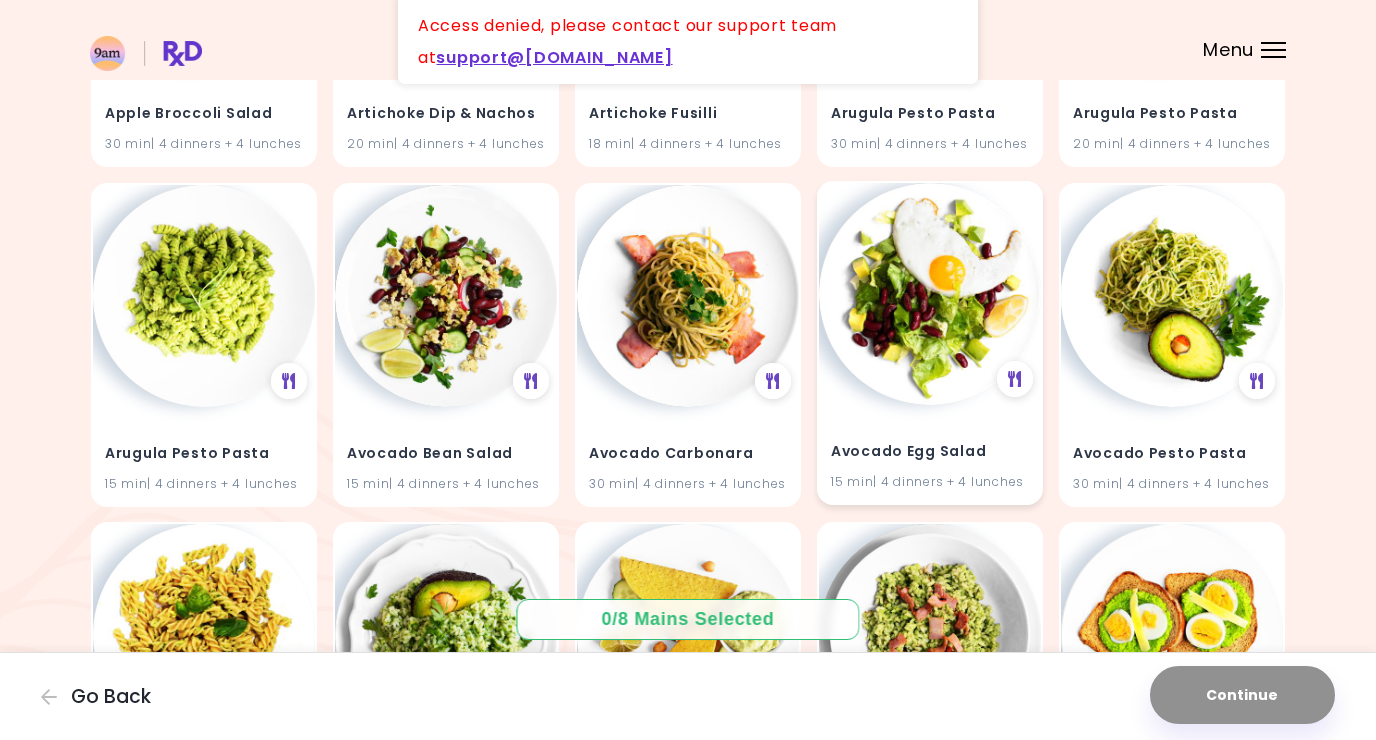 click on "15   min  |   4 dinners +
4 lunches" at bounding box center (930, 480) 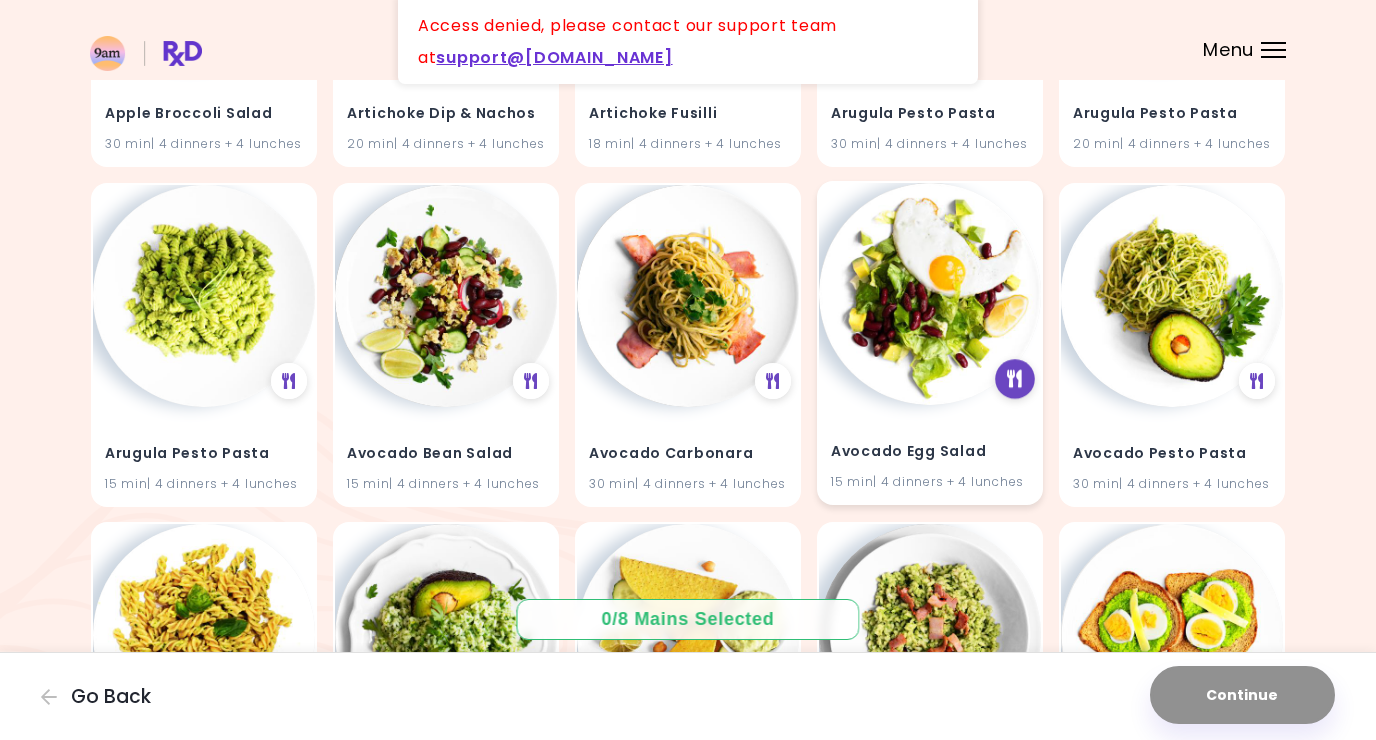 click at bounding box center [1015, 379] 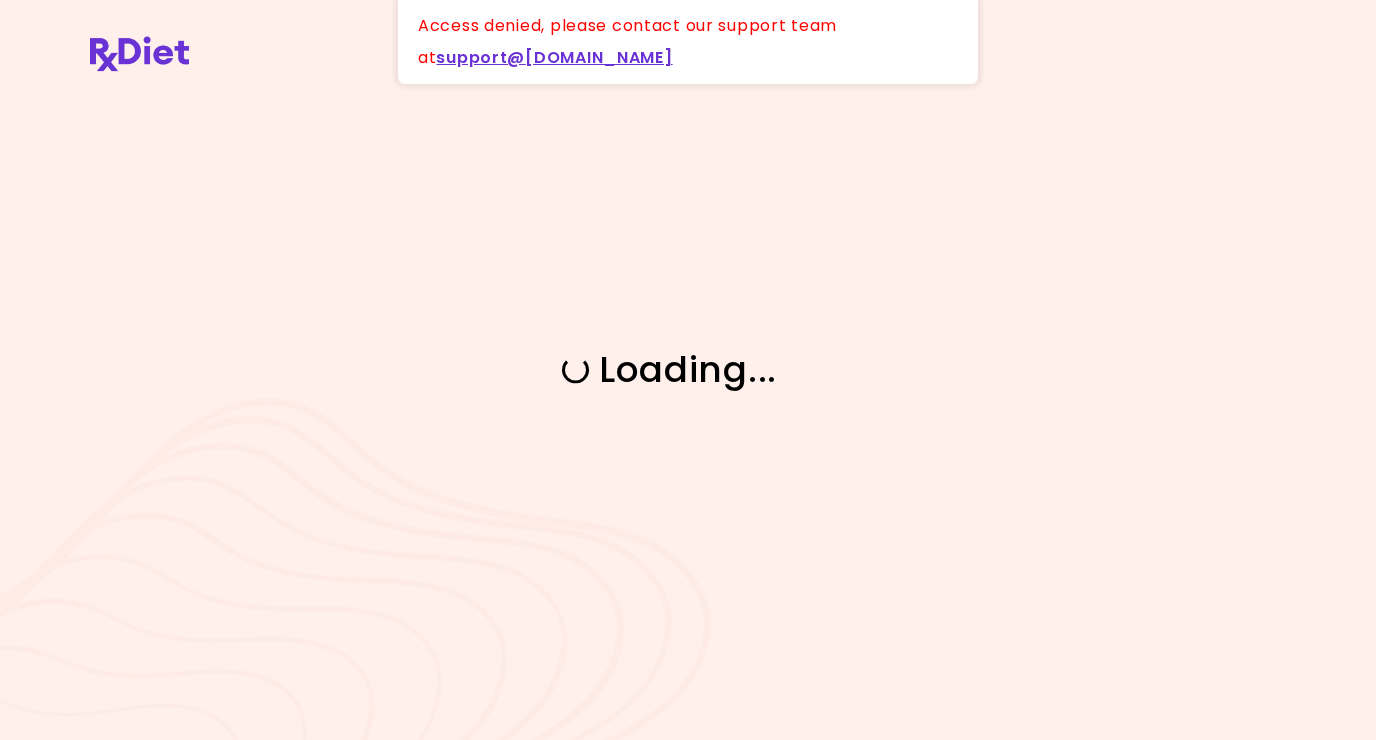 scroll, scrollTop: 0, scrollLeft: 0, axis: both 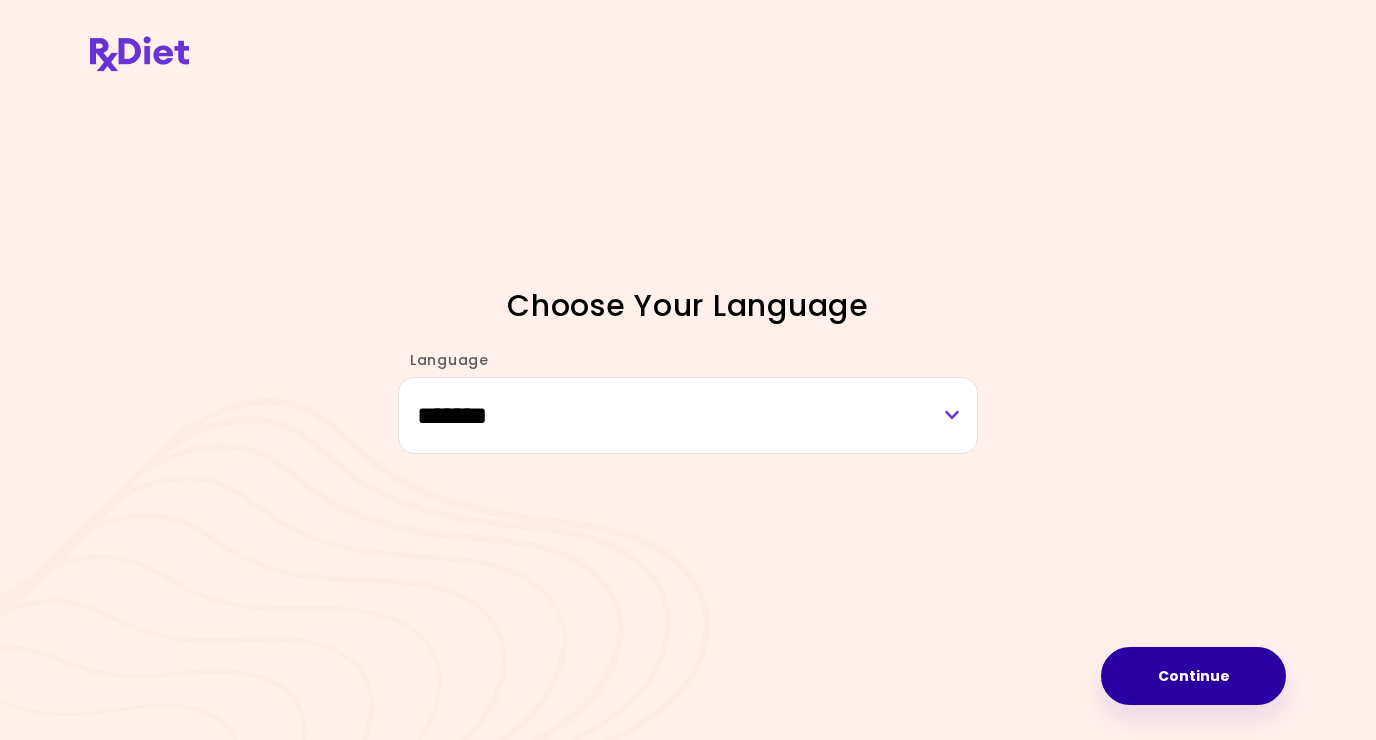 click on "Continue" at bounding box center (1193, 676) 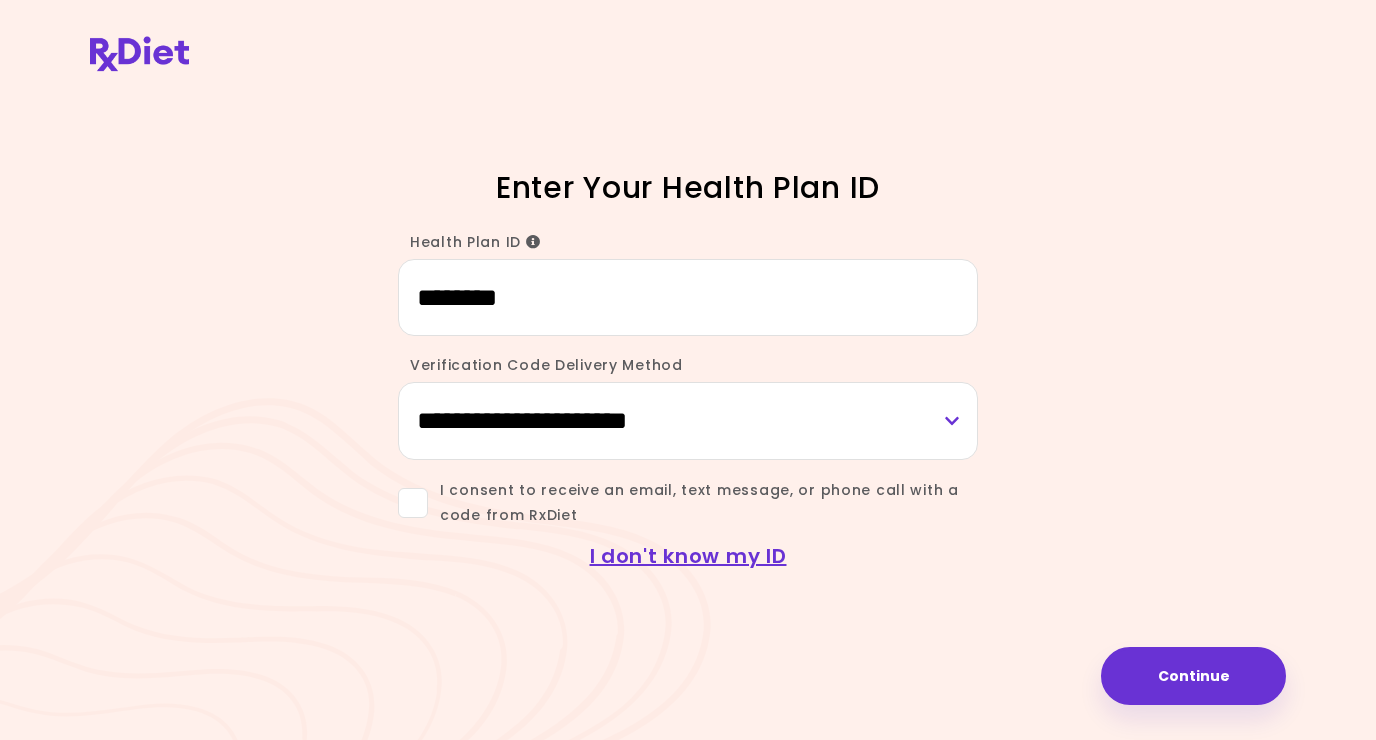 click on "********" at bounding box center (688, 297) 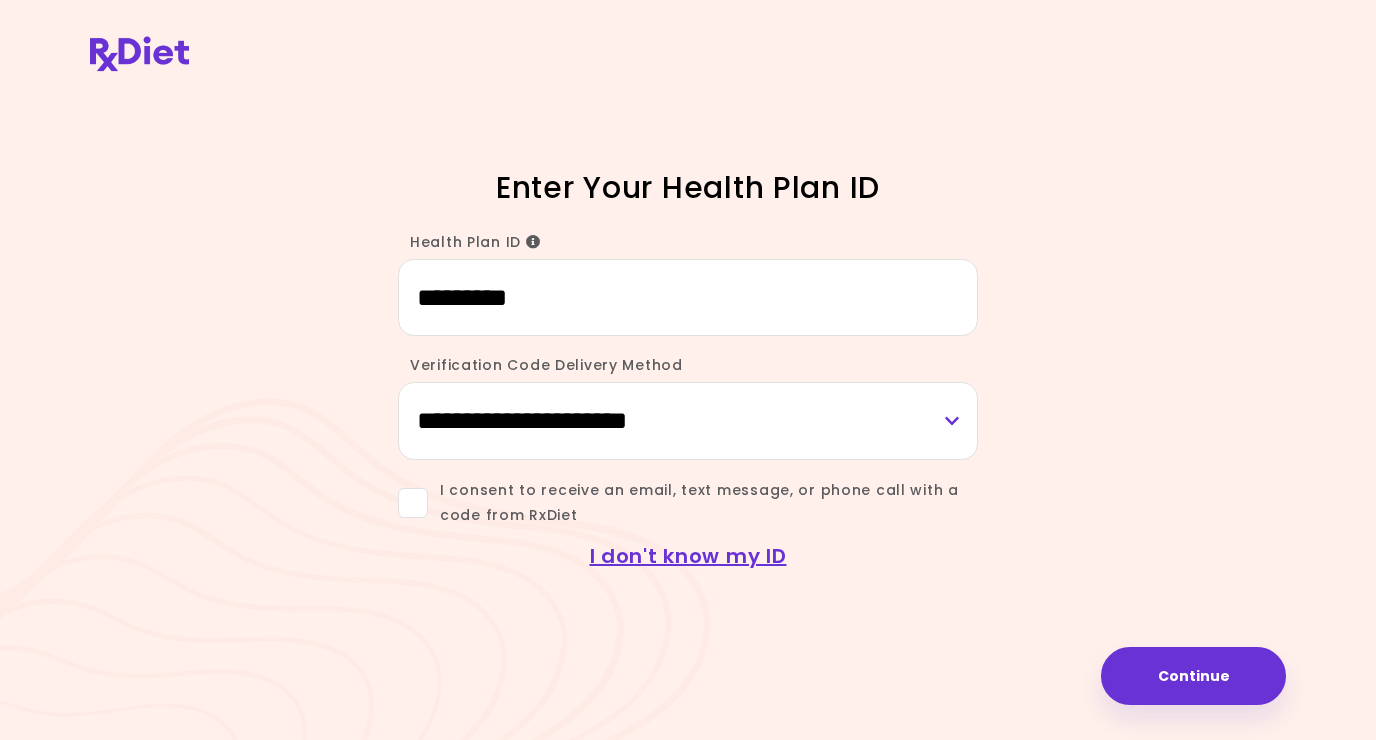 type on "*********" 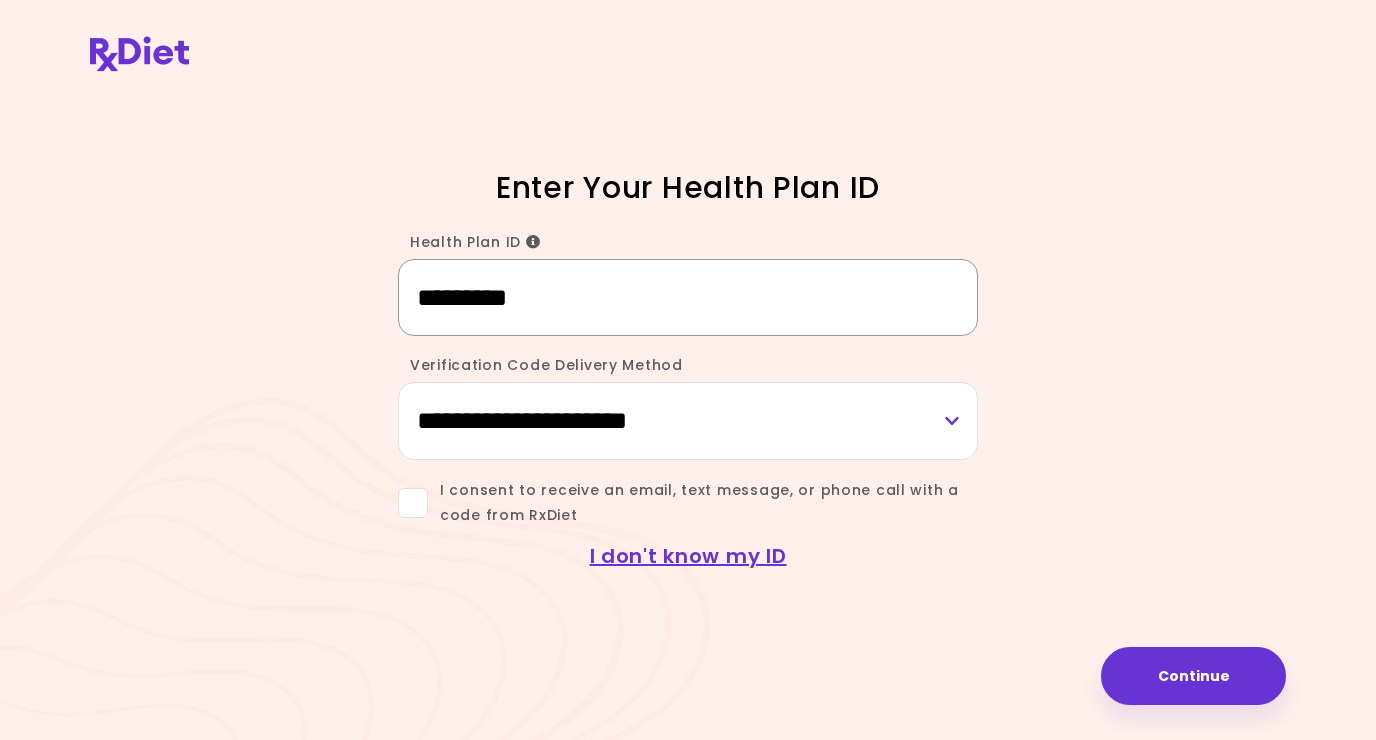 click on "*********" at bounding box center [688, 297] 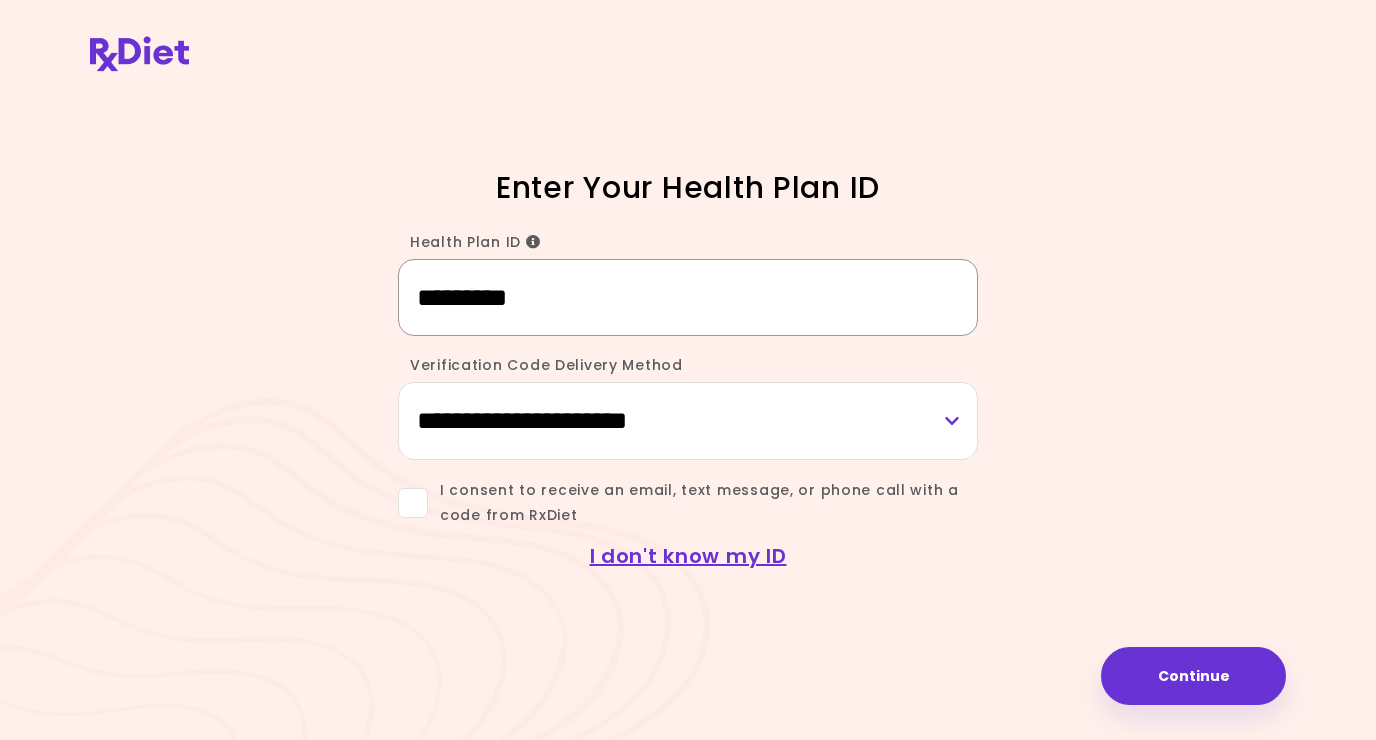 click on "*********" at bounding box center [688, 297] 